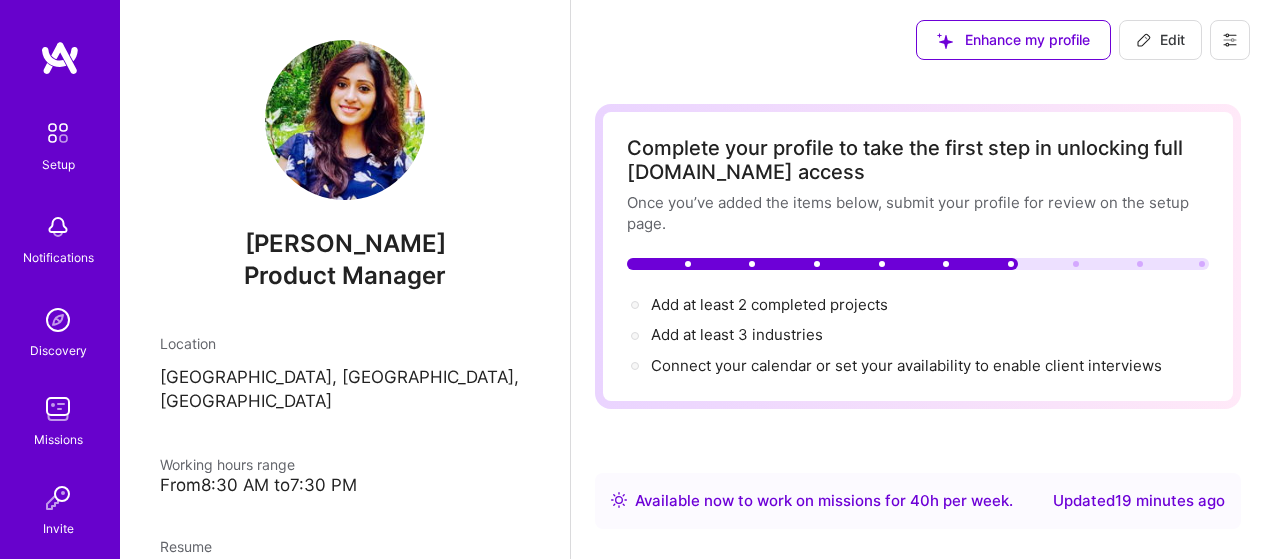 scroll, scrollTop: 0, scrollLeft: 0, axis: both 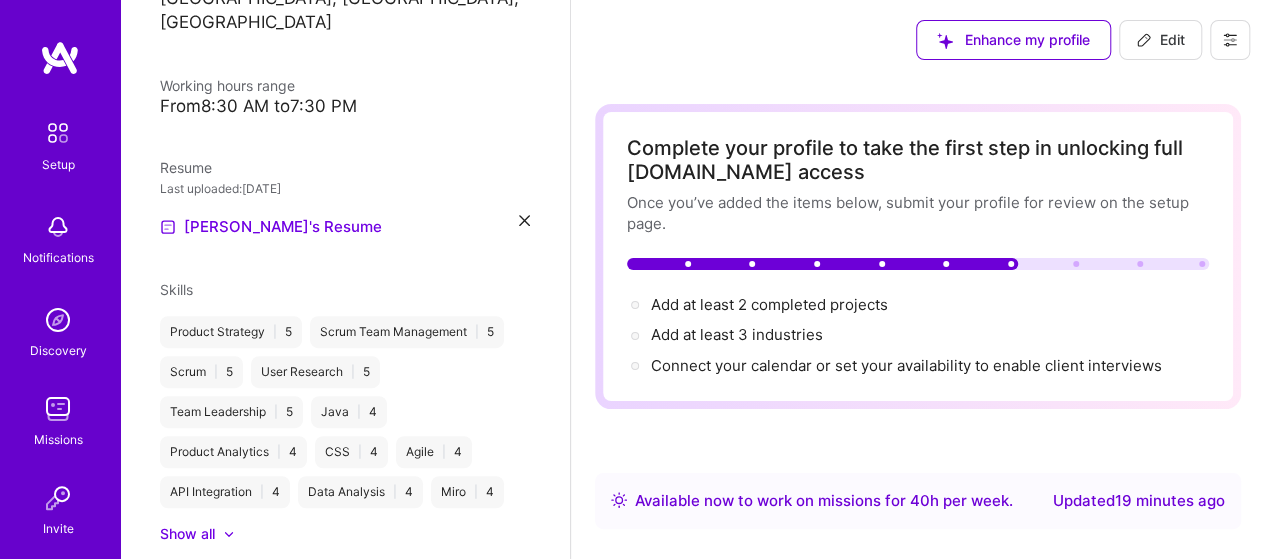 click 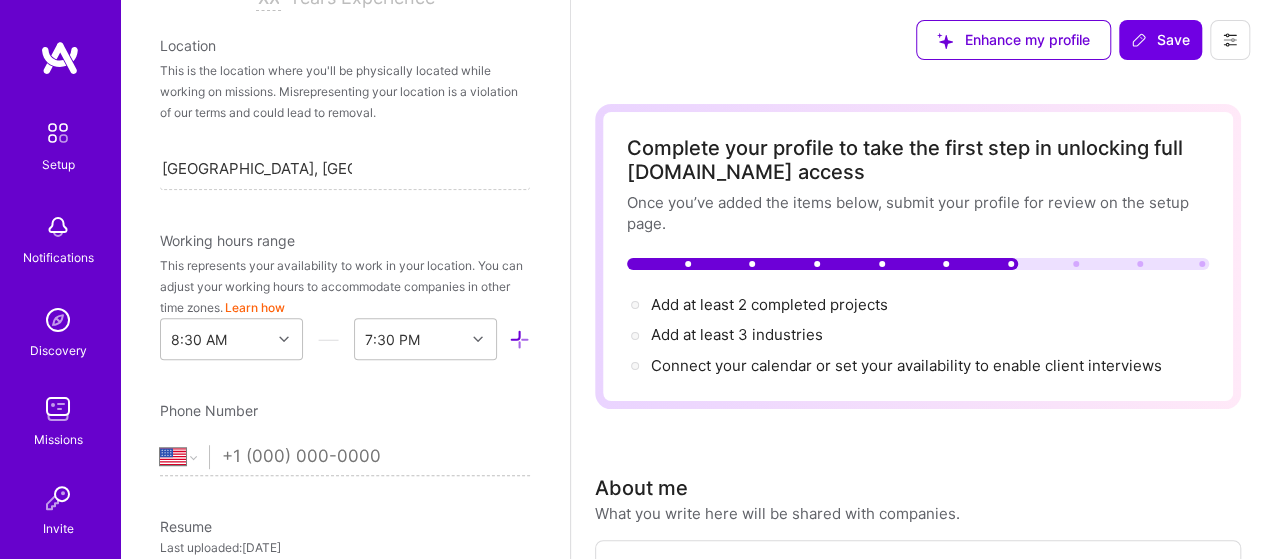 scroll, scrollTop: 290, scrollLeft: 0, axis: vertical 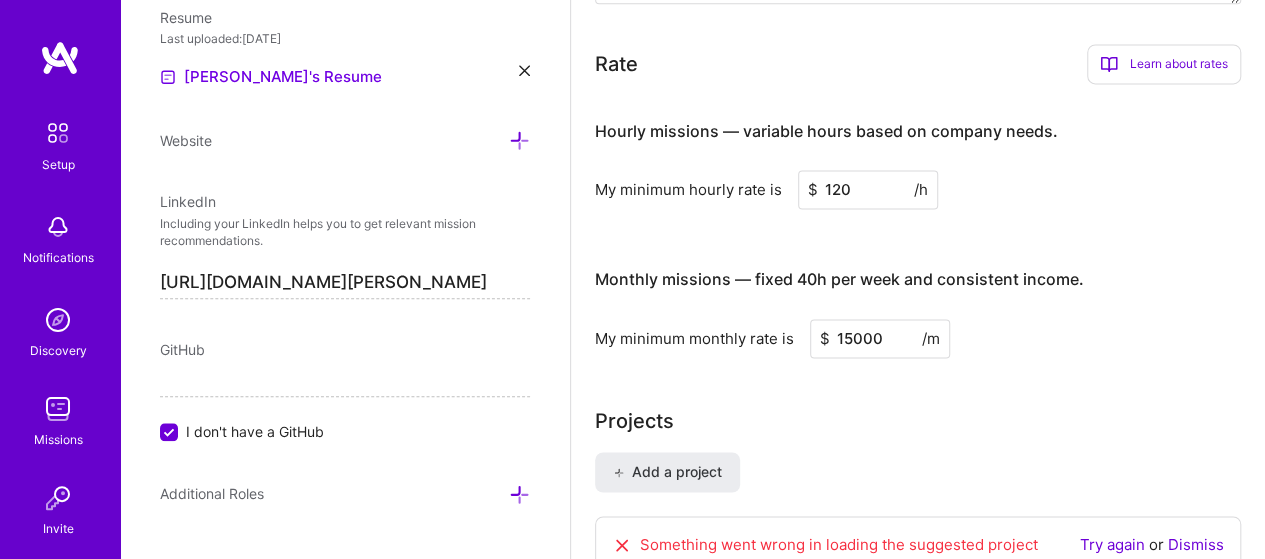 drag, startPoint x: 852, startPoint y: 337, endPoint x: 848, endPoint y: 353, distance: 16.492422 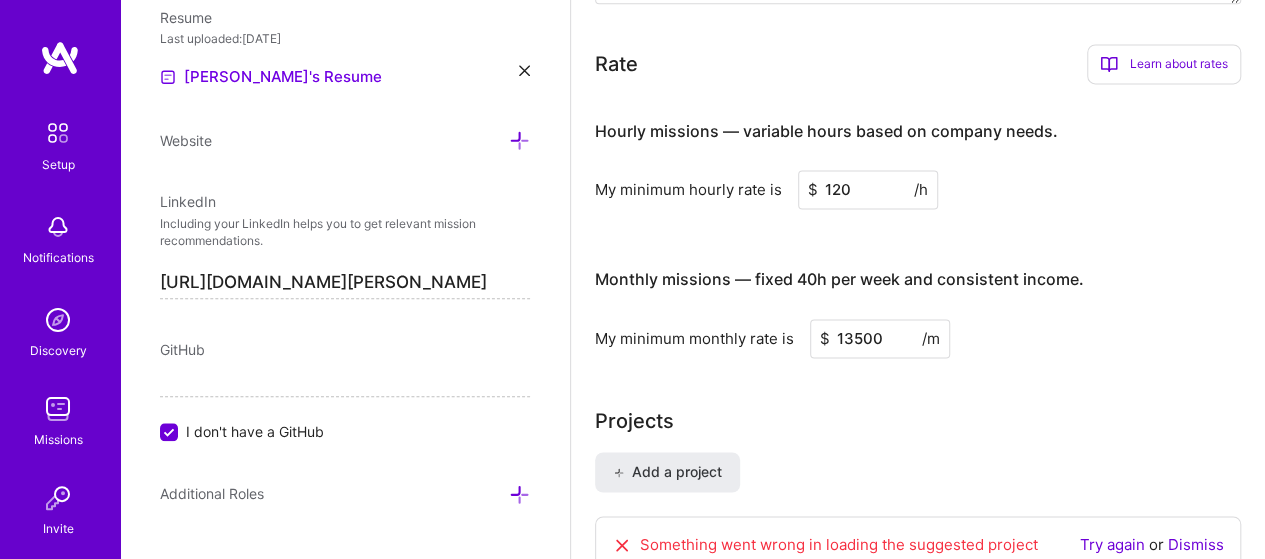 type on "13500" 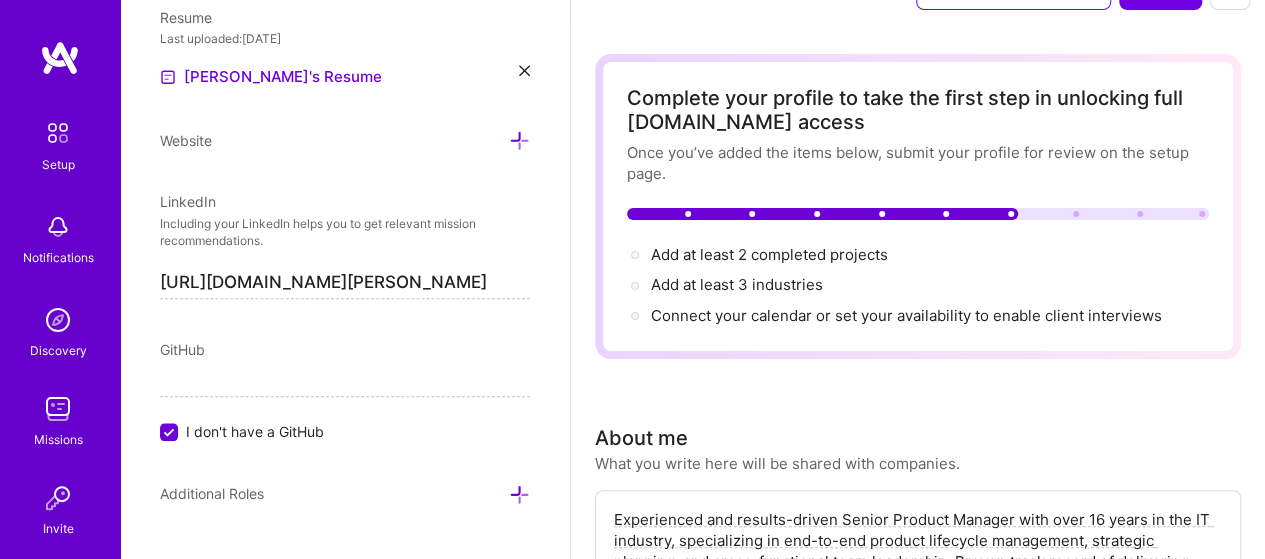 scroll, scrollTop: 0, scrollLeft: 0, axis: both 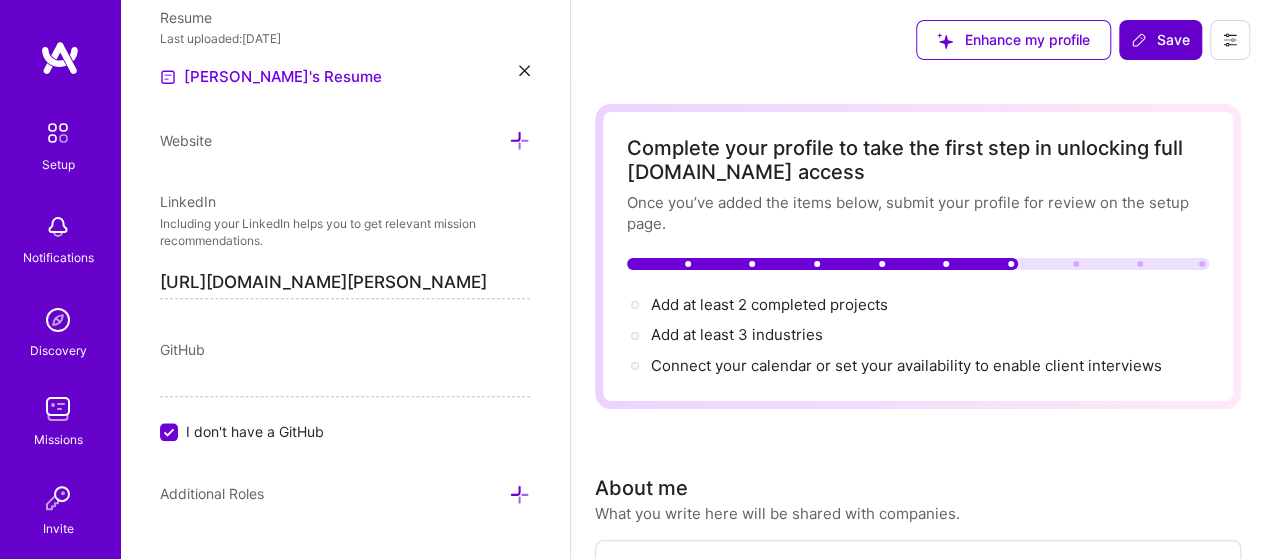 click on "Save" at bounding box center (1160, 40) 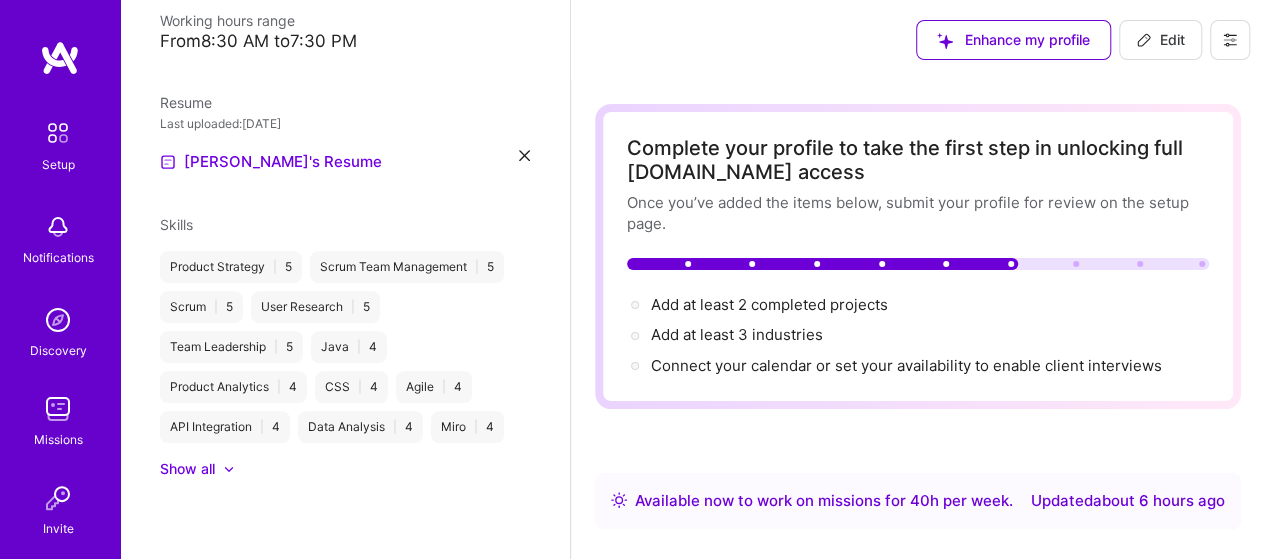 scroll, scrollTop: 419, scrollLeft: 0, axis: vertical 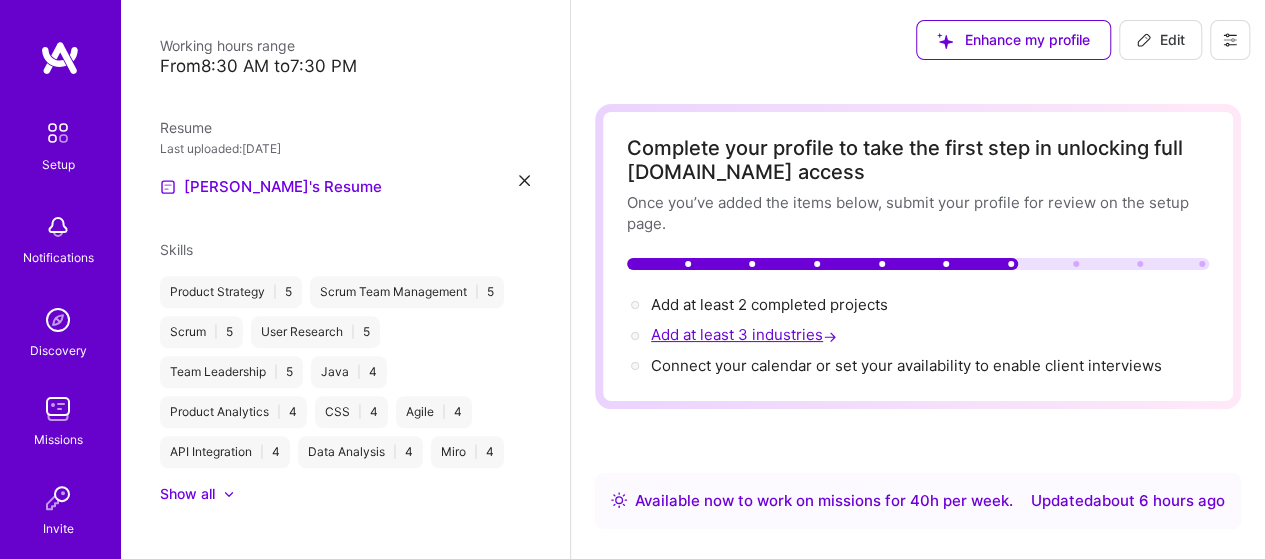 click on "Add at least 3 industries  →" at bounding box center (746, 334) 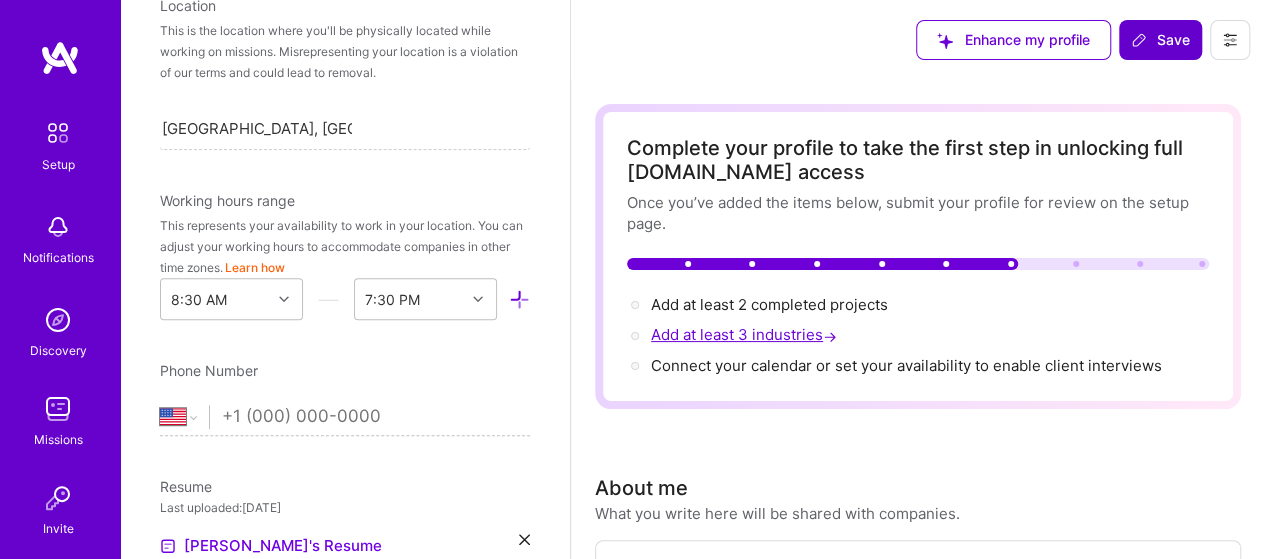 scroll, scrollTop: 290, scrollLeft: 0, axis: vertical 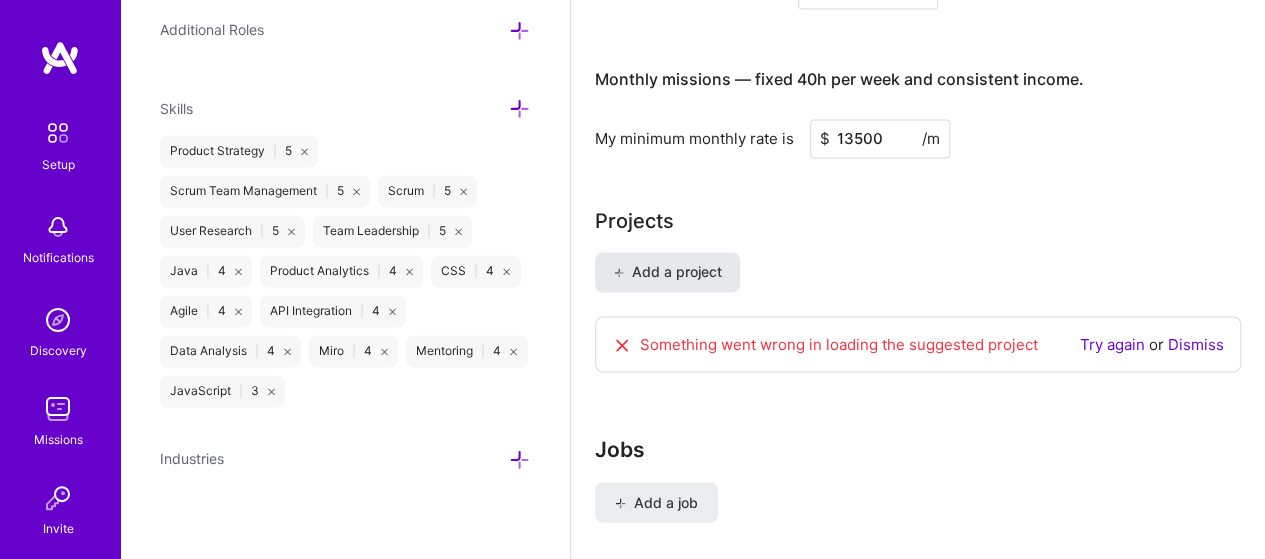click at bounding box center [618, 272] 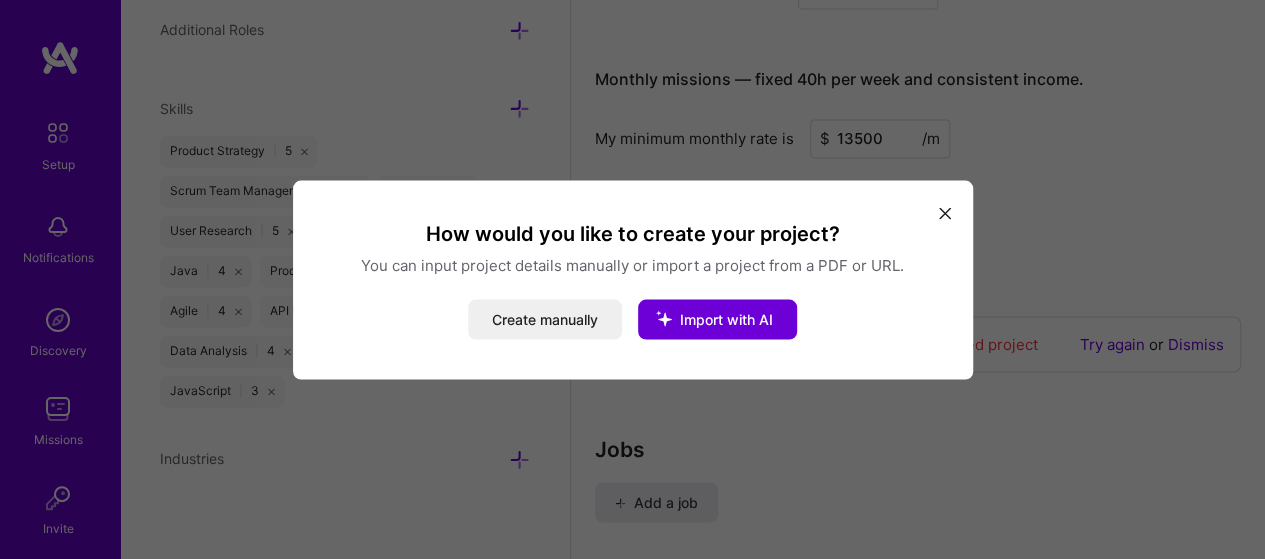 click at bounding box center (945, 212) 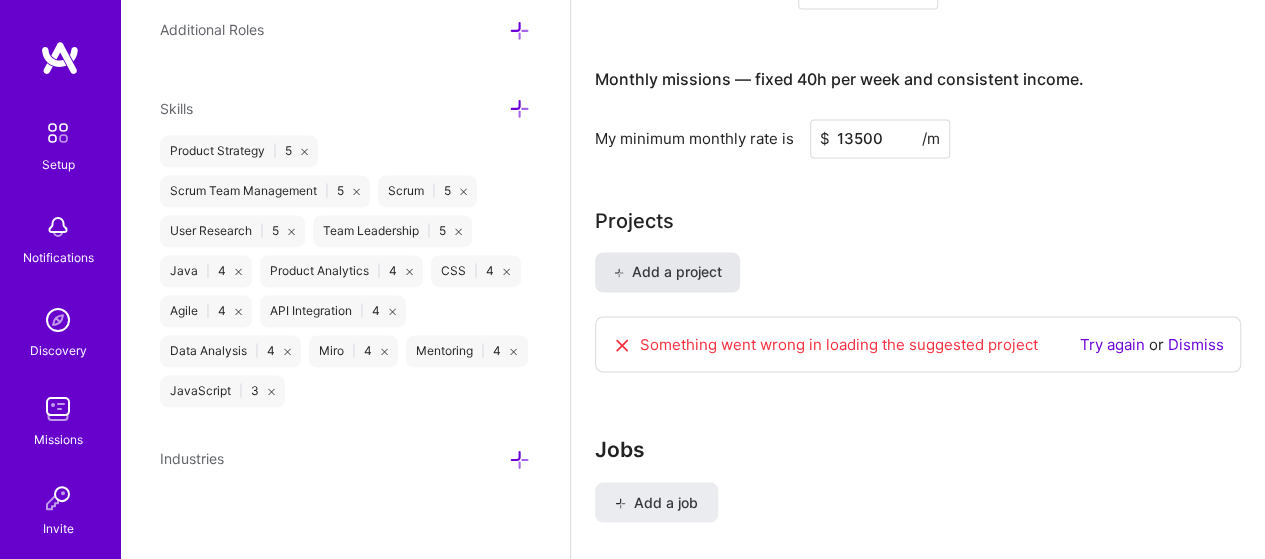 click on "Add a project" at bounding box center (667, 272) 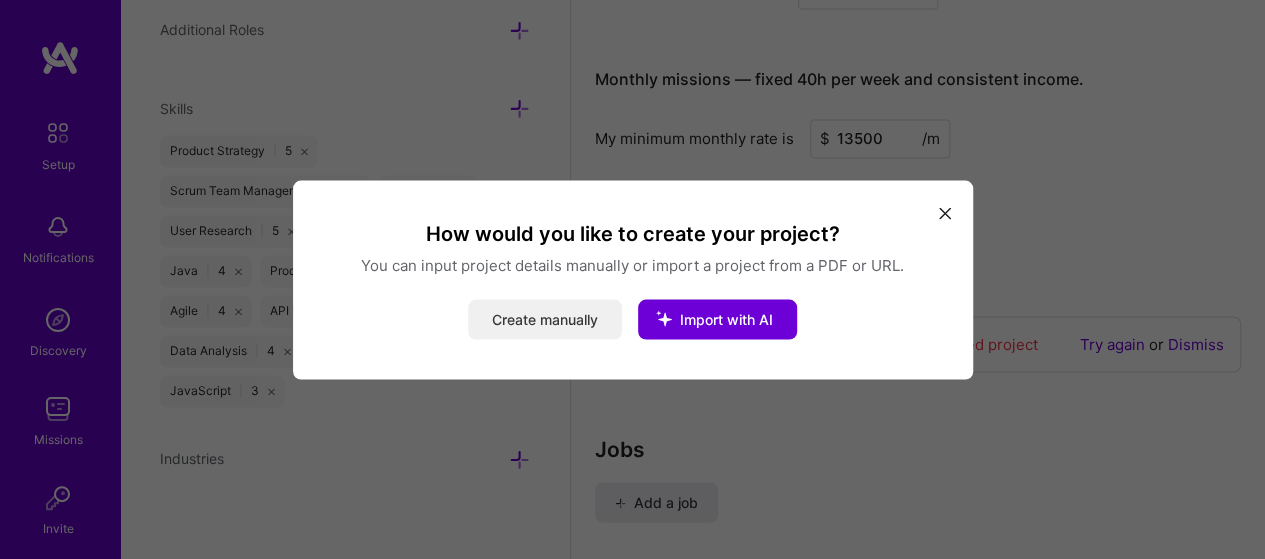 click on "Create manually" at bounding box center [545, 319] 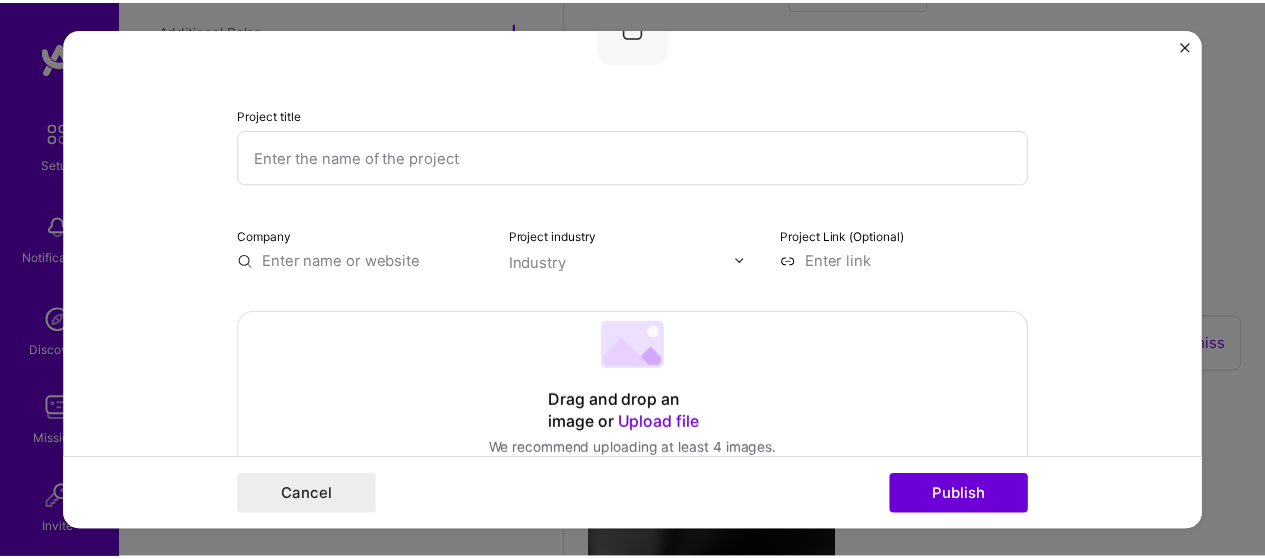 scroll, scrollTop: 0, scrollLeft: 0, axis: both 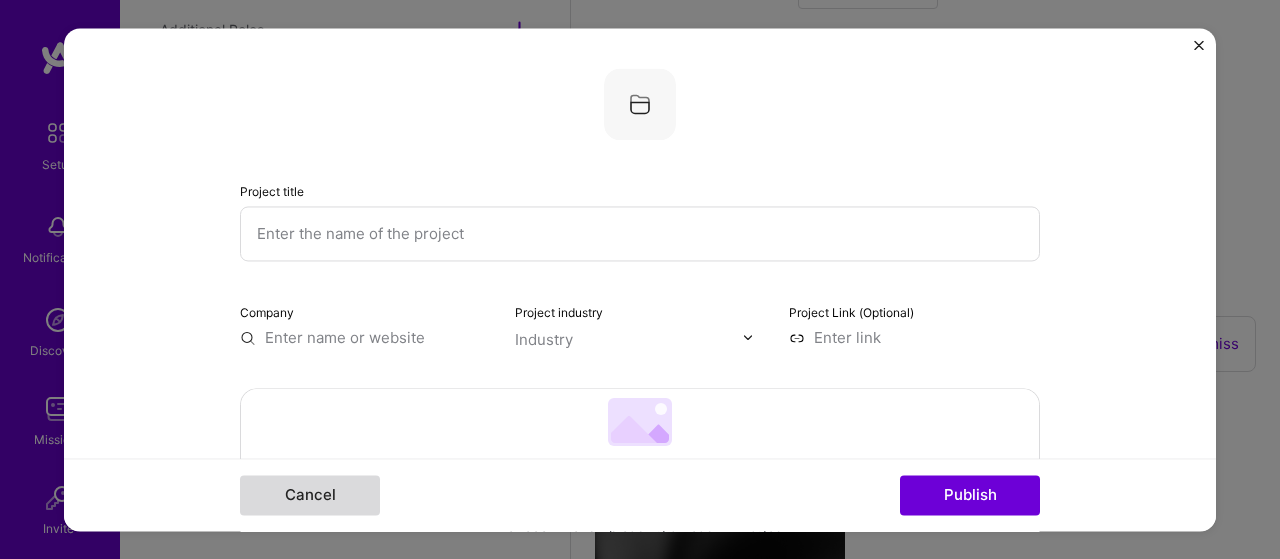 click on "Cancel" at bounding box center [310, 495] 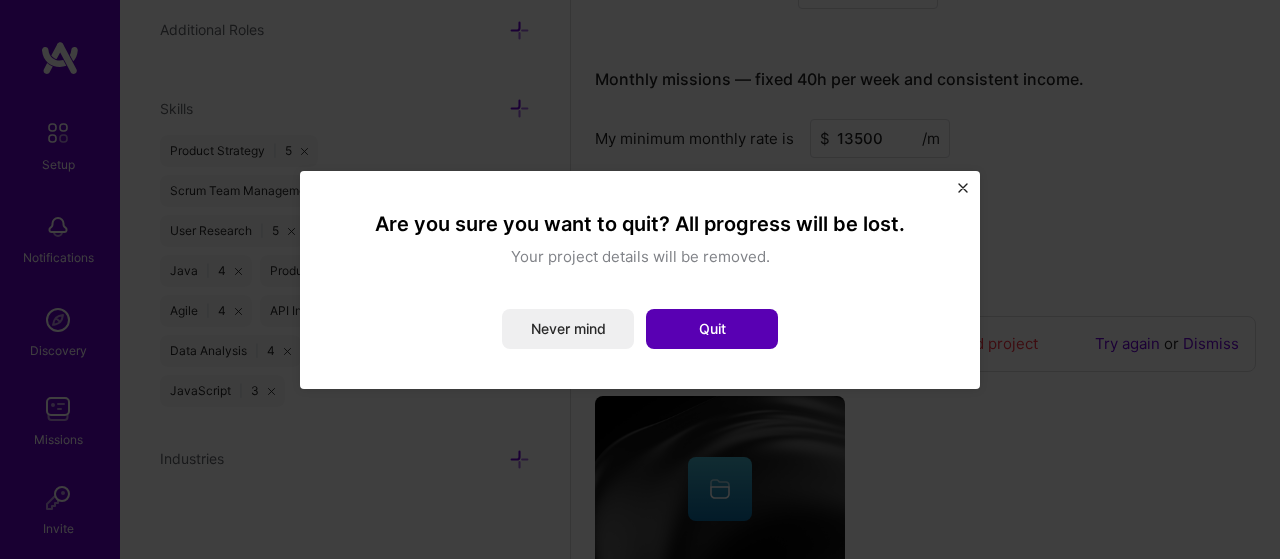 click on "Quit" at bounding box center (712, 329) 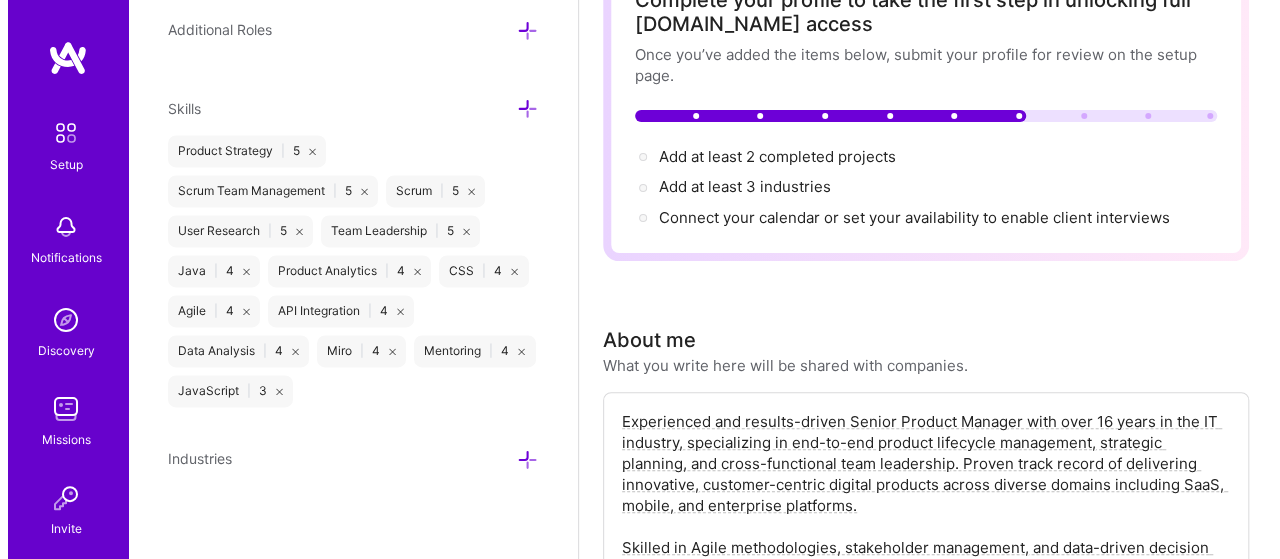 scroll, scrollTop: 0, scrollLeft: 0, axis: both 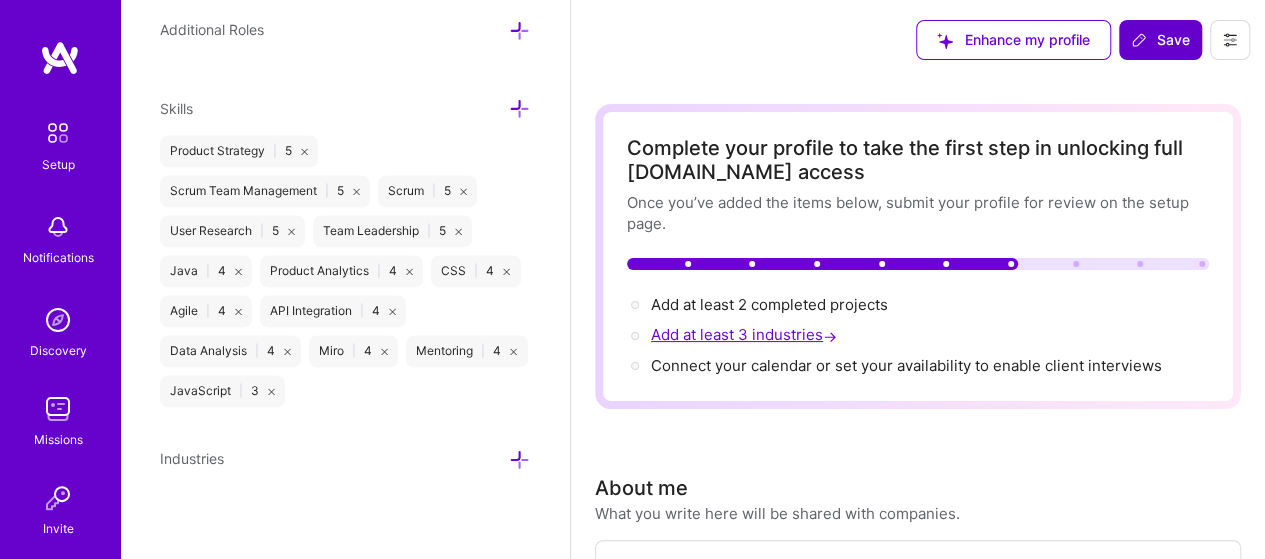 click on "Add at least 3 industries  →" at bounding box center [746, 334] 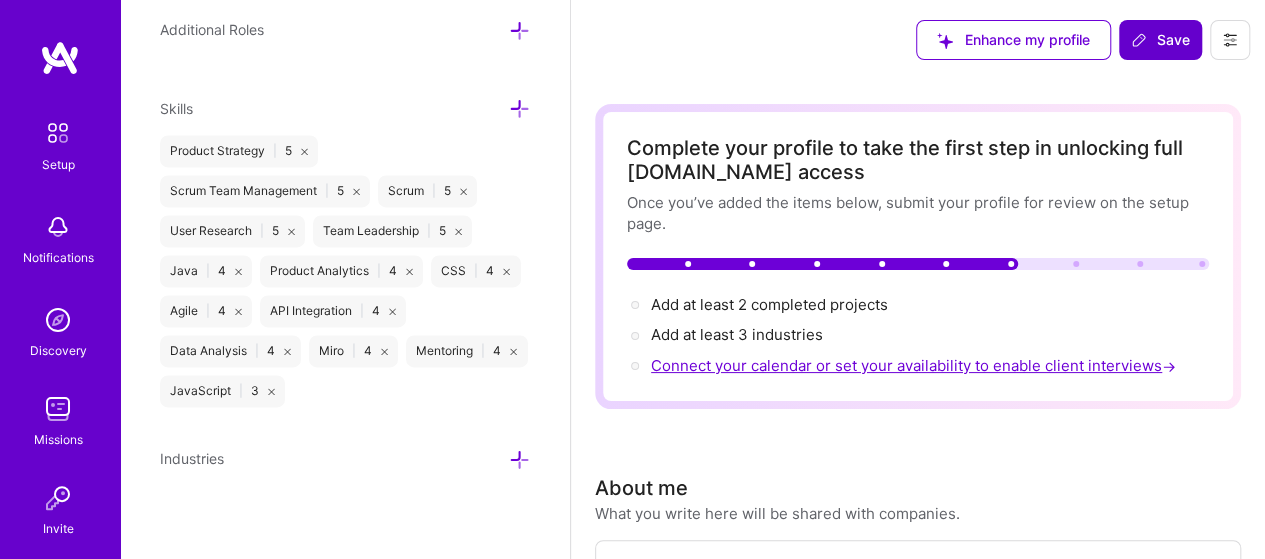 click on "Connect your calendar or set your availability to enable client interviews  →" at bounding box center [915, 365] 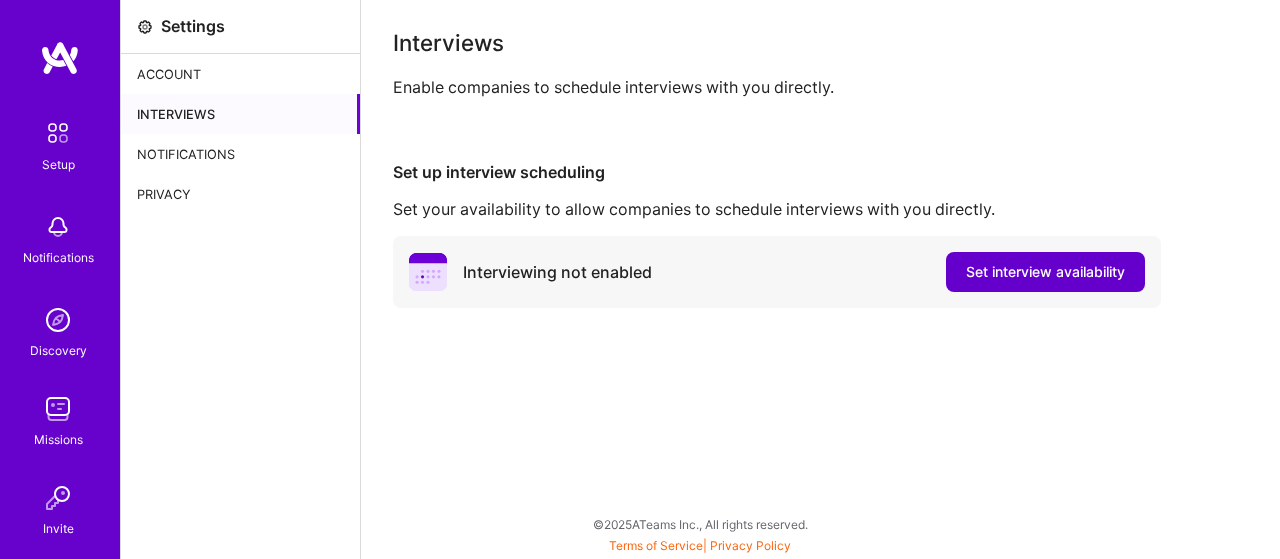 click on "Set interview availability" at bounding box center [1045, 272] 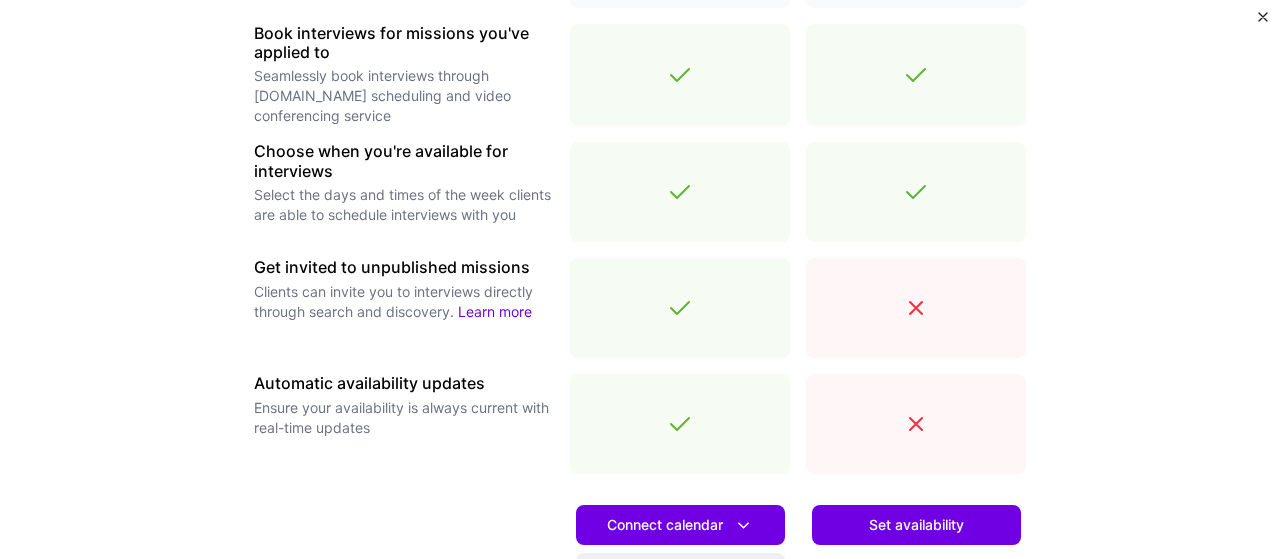 scroll, scrollTop: 700, scrollLeft: 0, axis: vertical 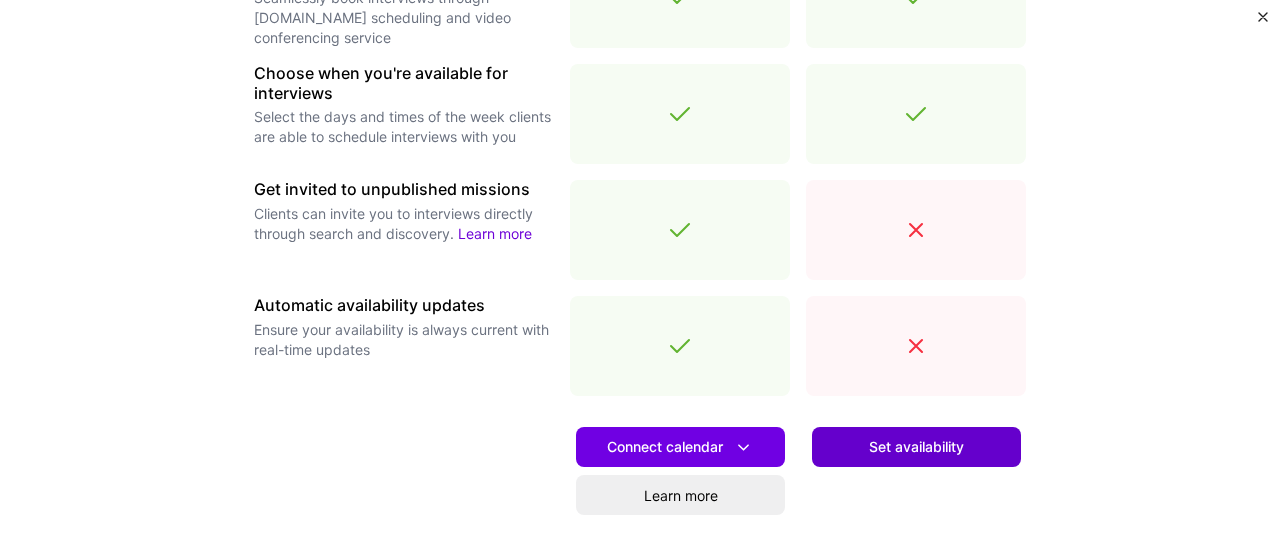 click on "Set availability" at bounding box center [916, 447] 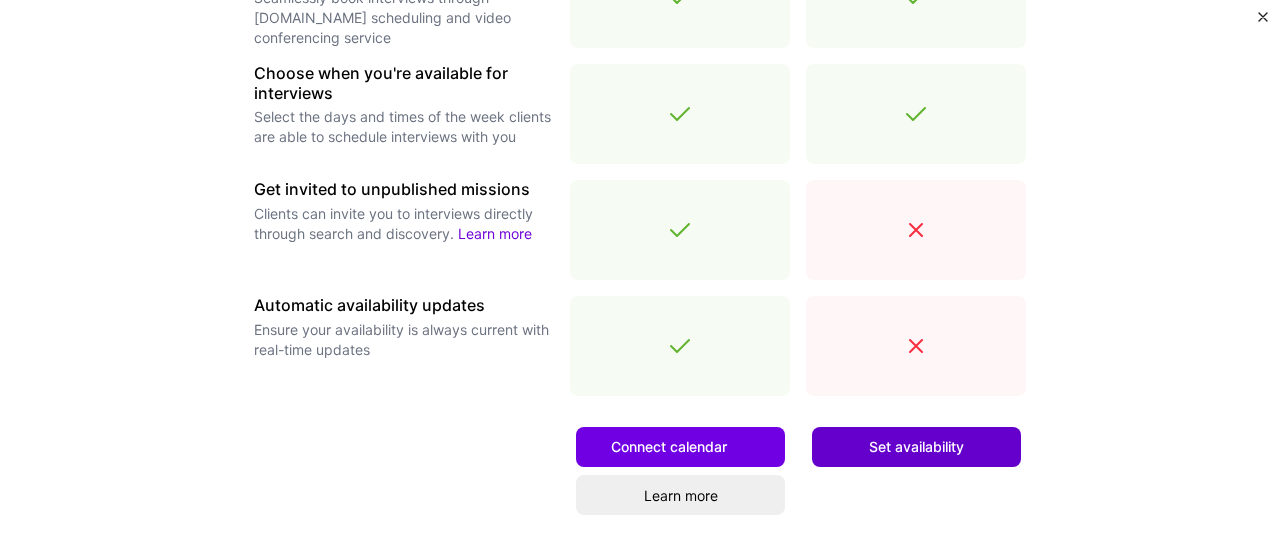 scroll, scrollTop: 0, scrollLeft: 0, axis: both 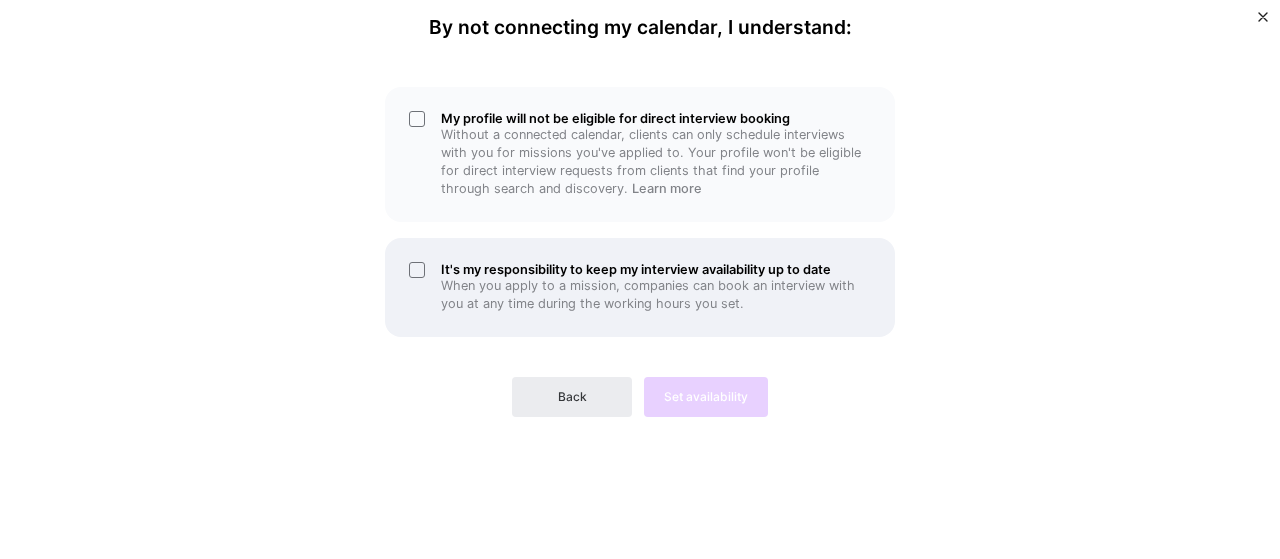 click on "It's my responsibility to keep my interview availability up to date When you apply to a mission, companies can book an interview with you at any time during the working hours you set." at bounding box center [640, 287] 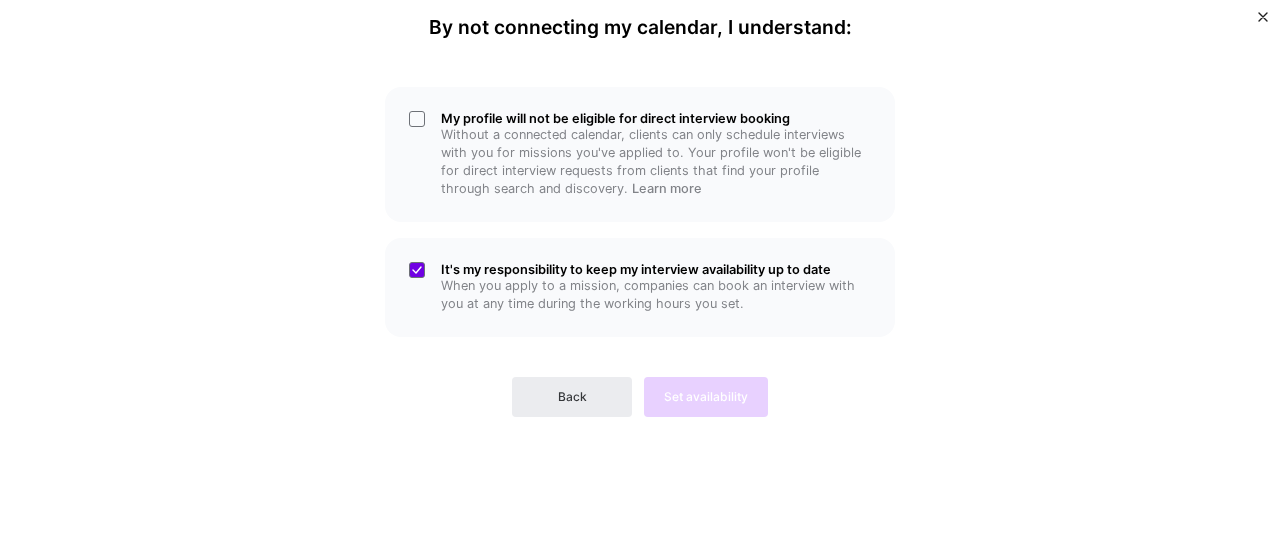 click on "Back Set availability" at bounding box center [640, 381] 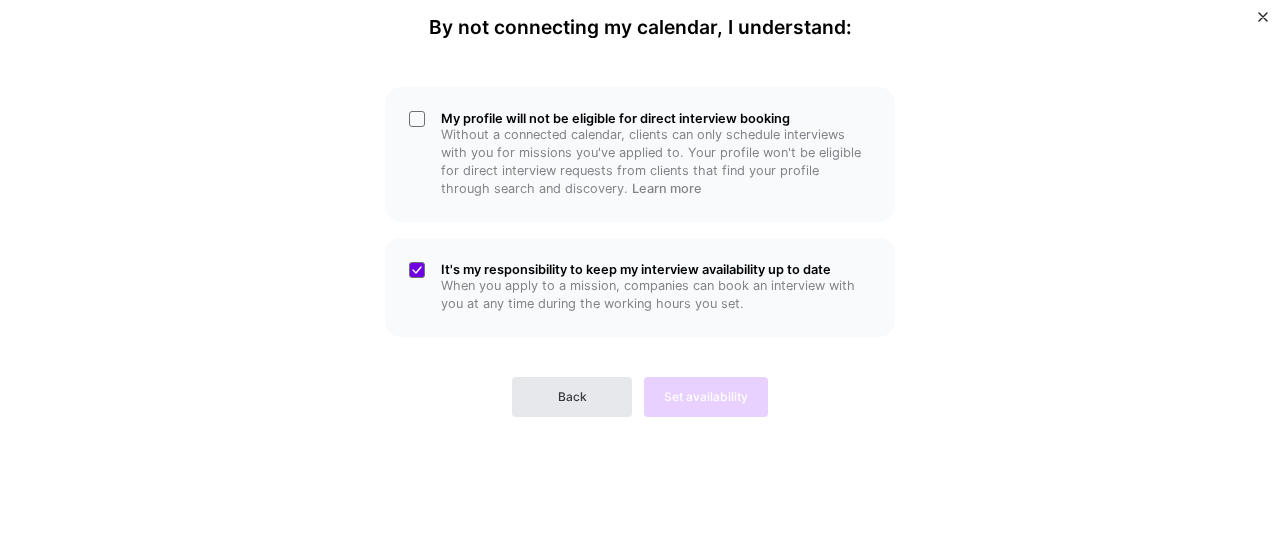 click on "Back" at bounding box center (572, 397) 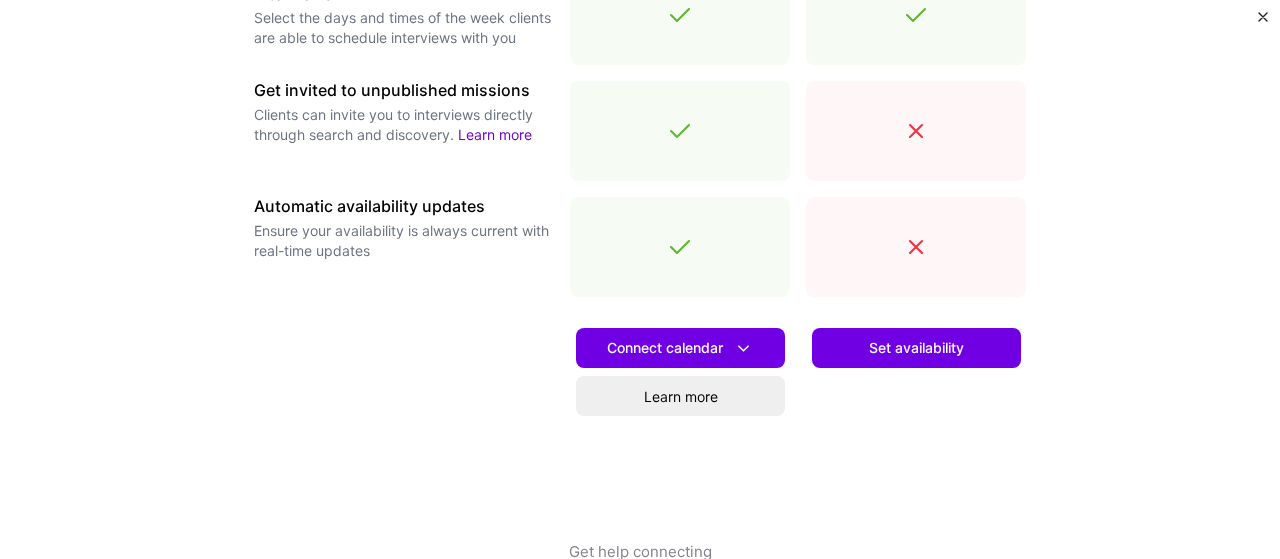 scroll, scrollTop: 800, scrollLeft: 0, axis: vertical 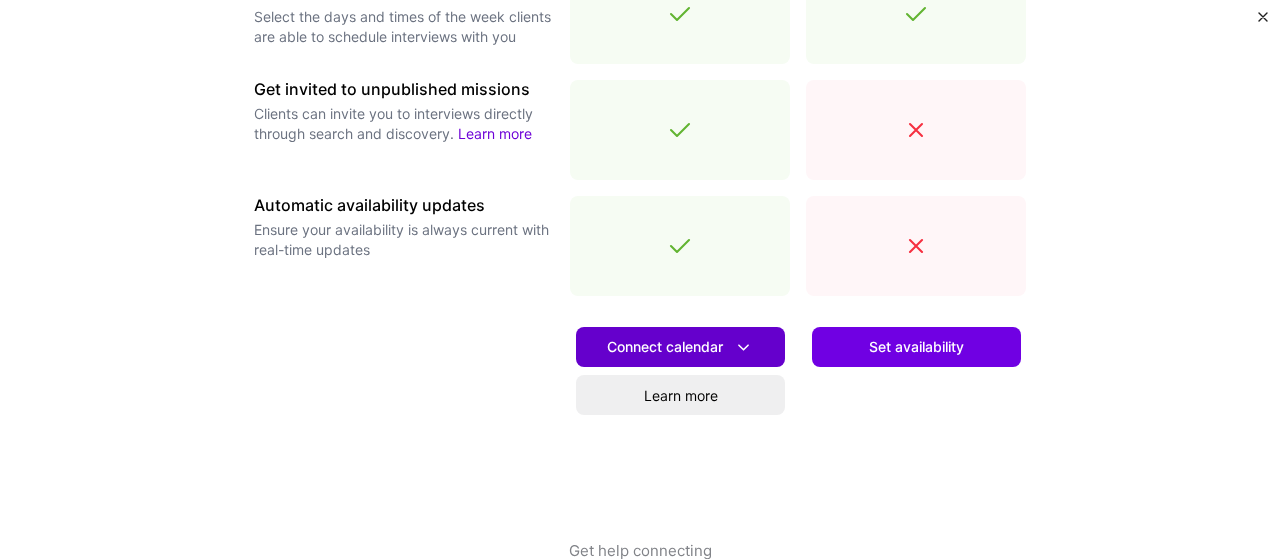 click on "Connect calendar" at bounding box center [680, 347] 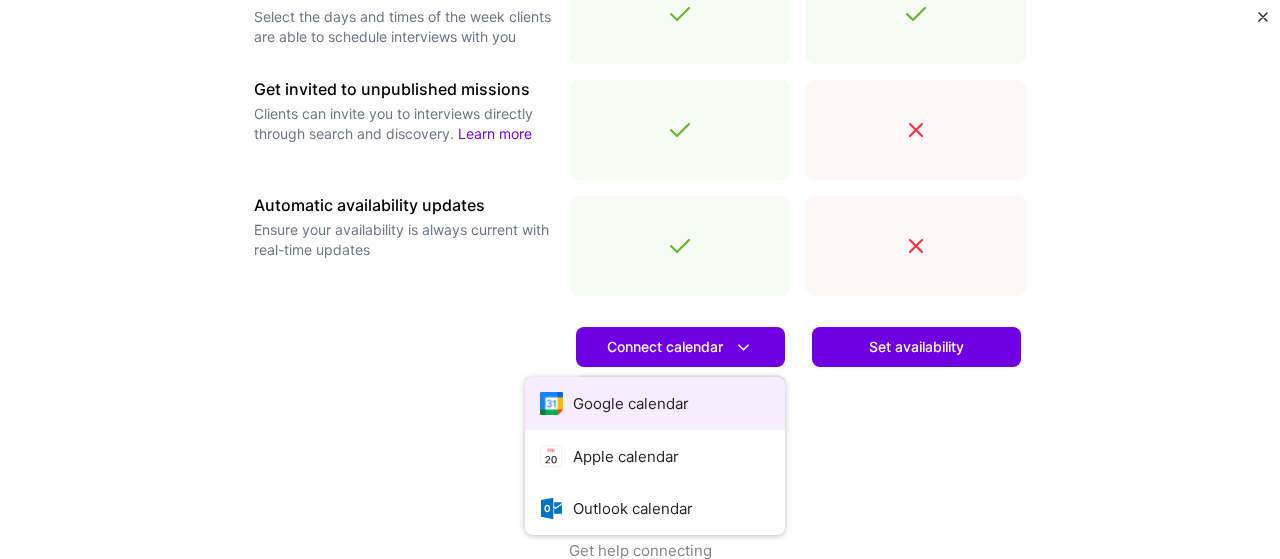 click on "Google calendar" at bounding box center [655, 403] 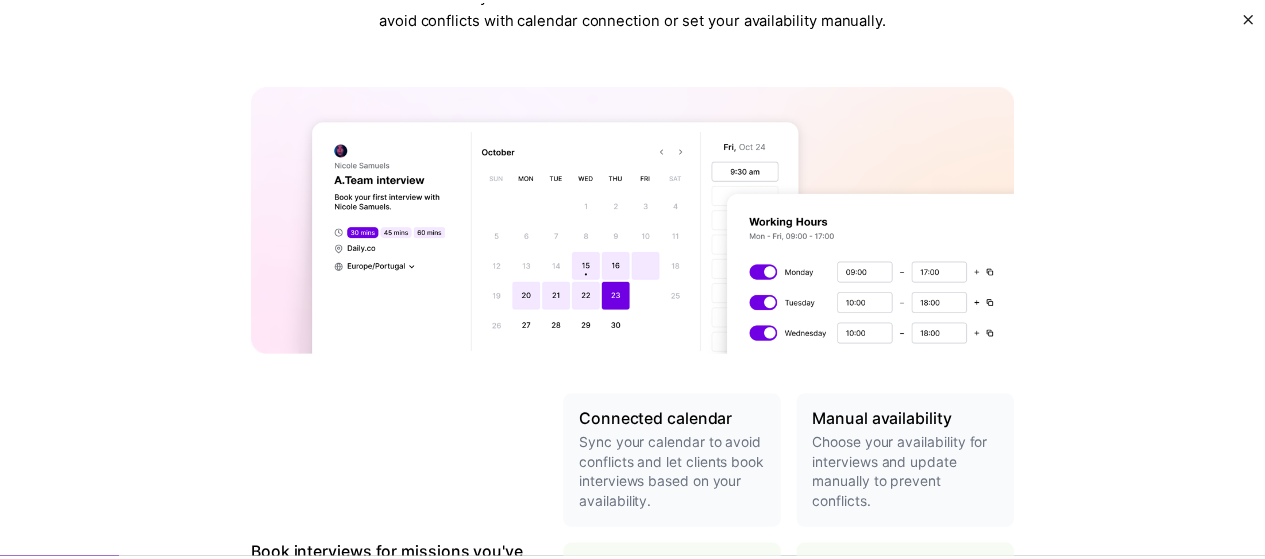 scroll, scrollTop: 0, scrollLeft: 0, axis: both 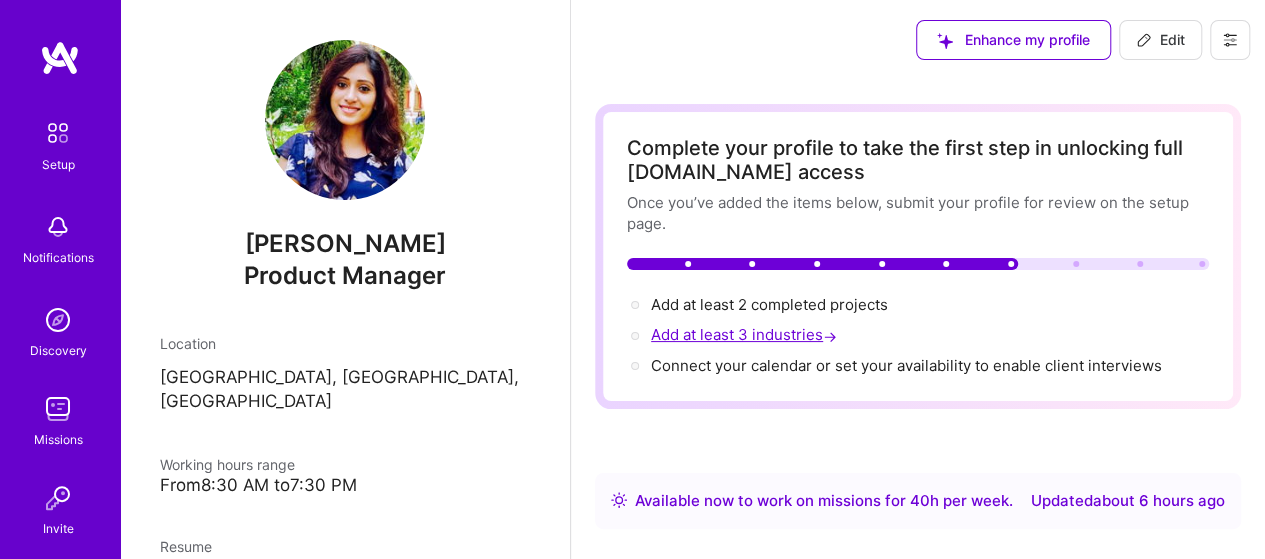 click on "→" at bounding box center (830, 336) 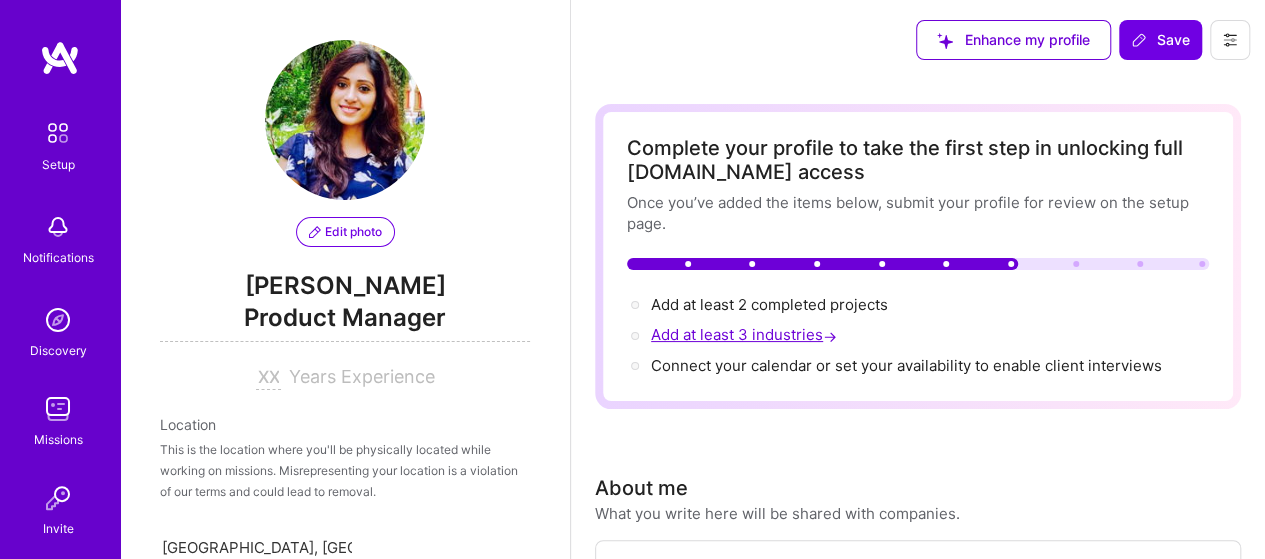 scroll, scrollTop: 290, scrollLeft: 0, axis: vertical 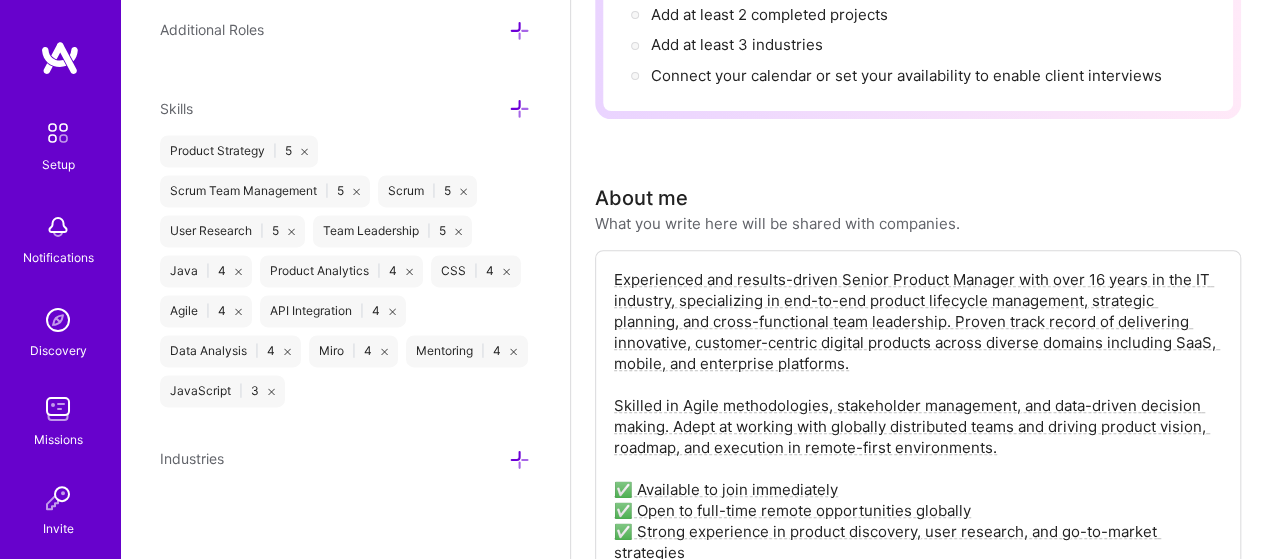 click at bounding box center [519, 459] 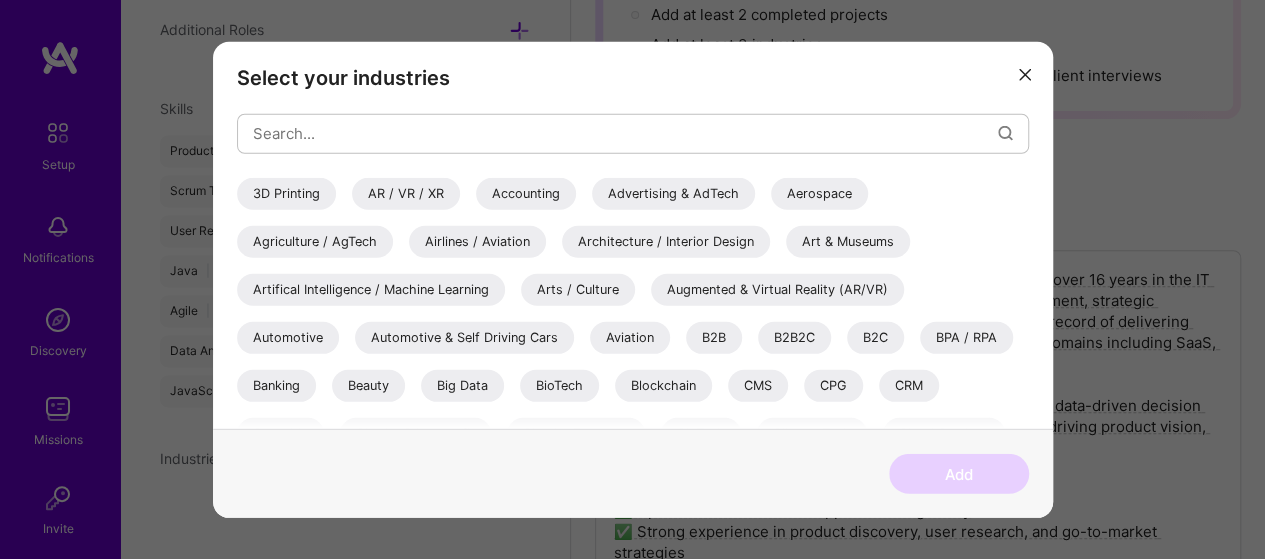 click on "Advertising & AdTech" at bounding box center (673, 193) 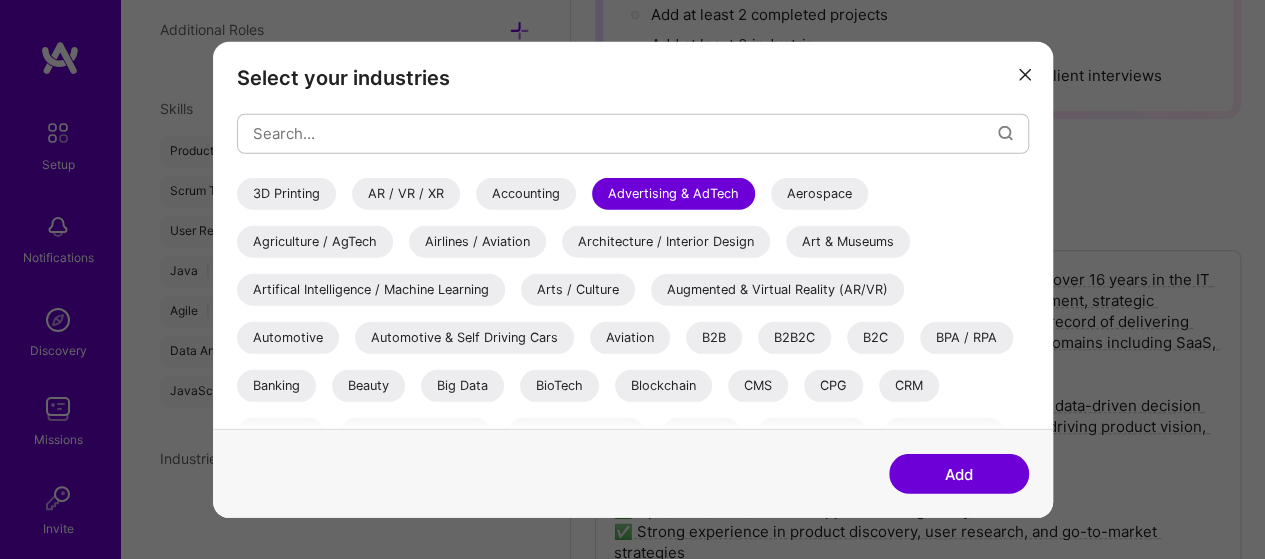click on "B2B" at bounding box center (714, 337) 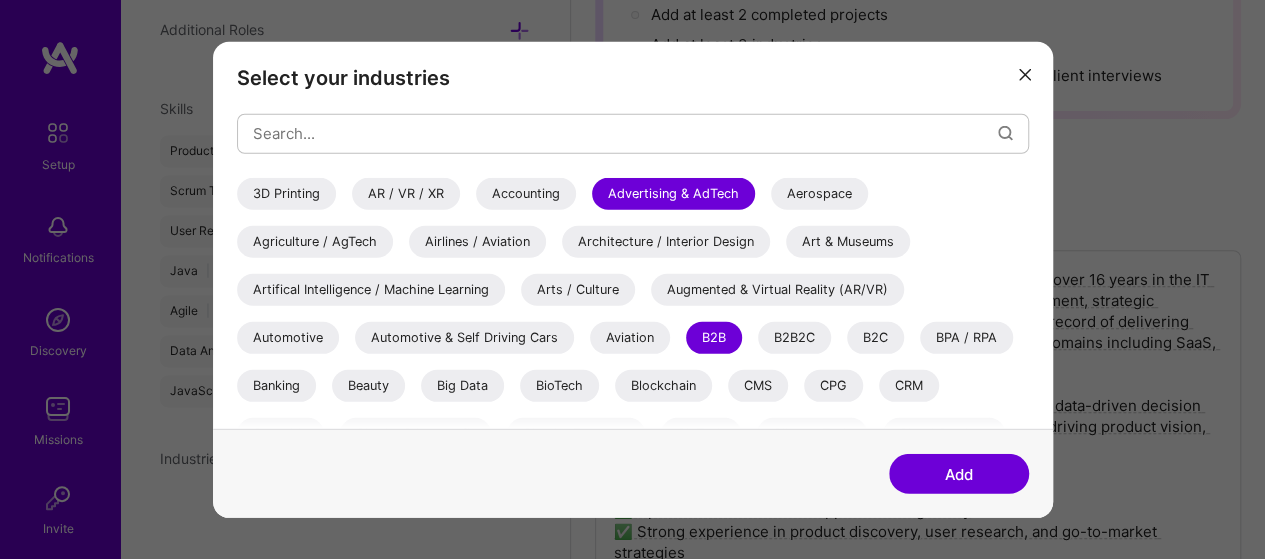 click on "B2C" at bounding box center [875, 337] 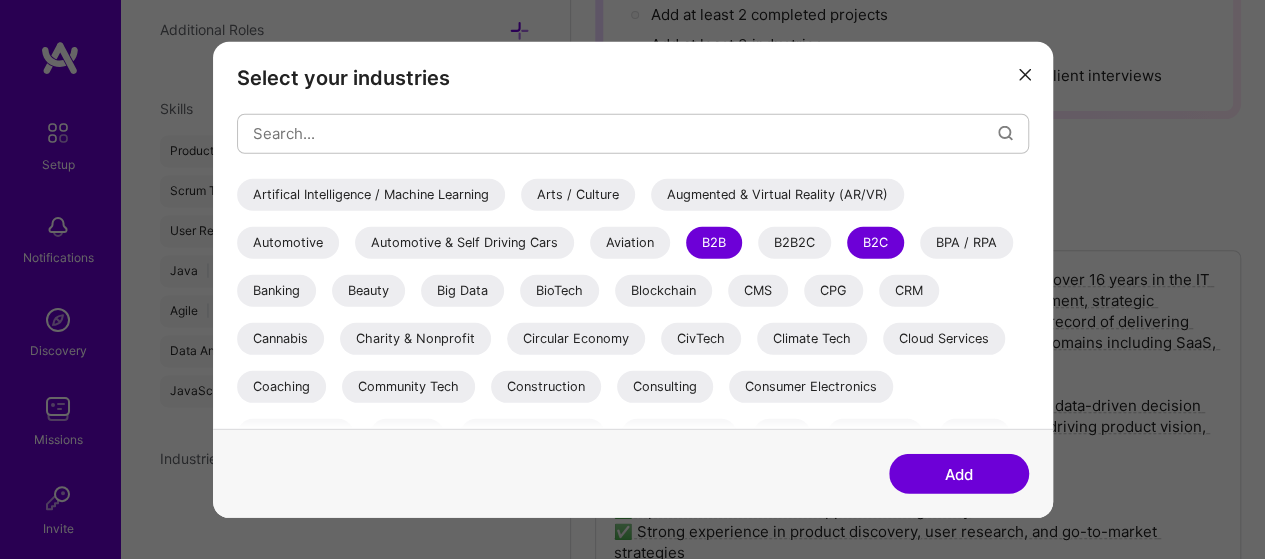 scroll, scrollTop: 0, scrollLeft: 0, axis: both 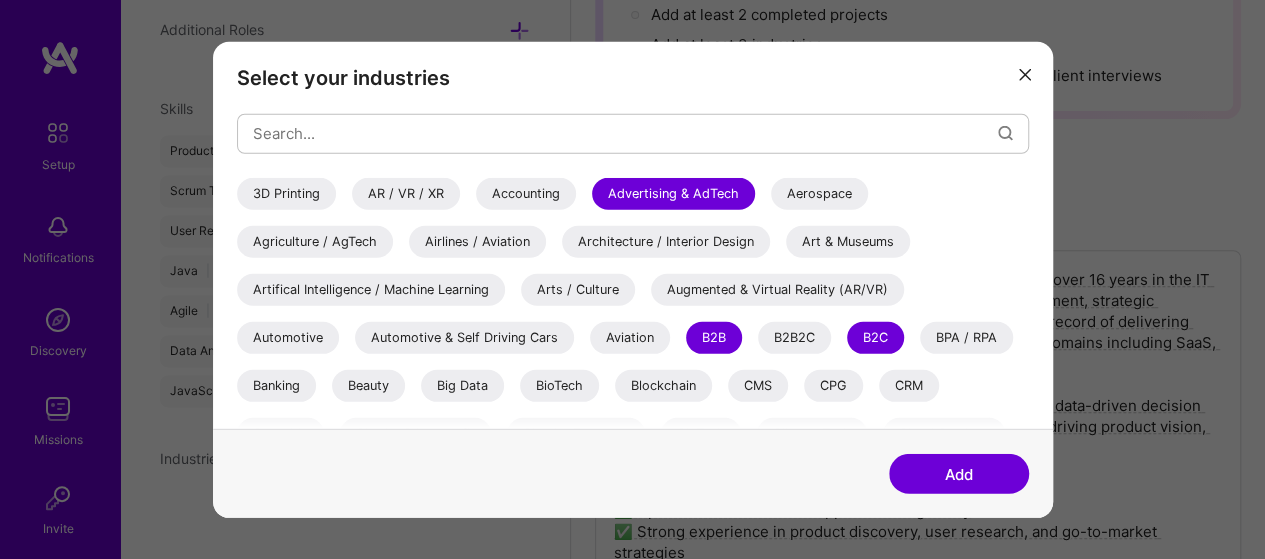 click on "CRM" at bounding box center [909, 385] 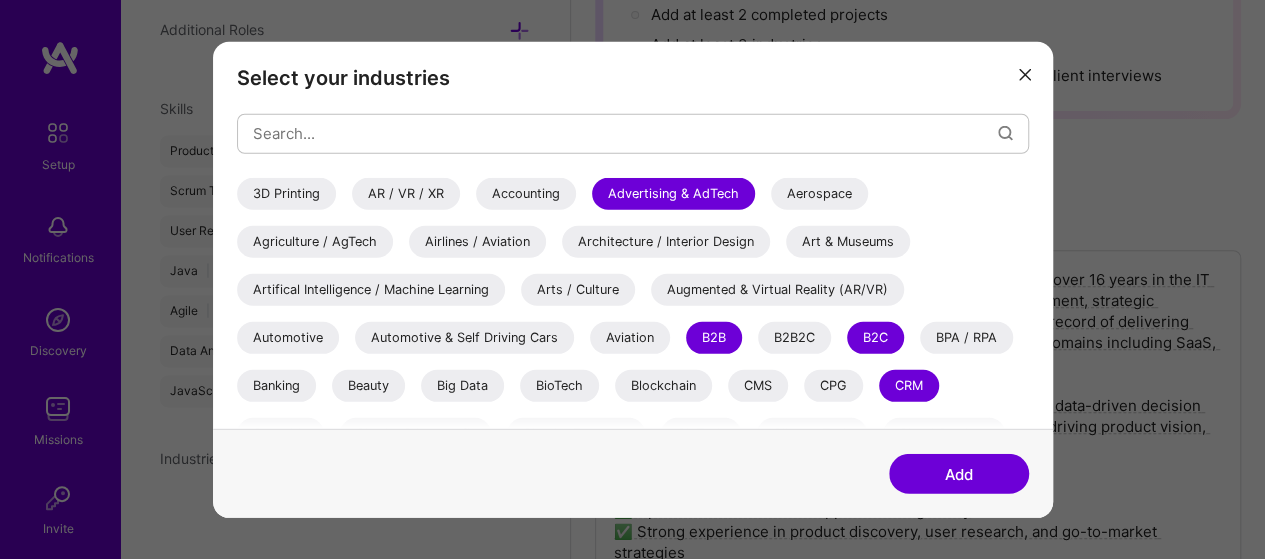 click on "CMS" at bounding box center [758, 385] 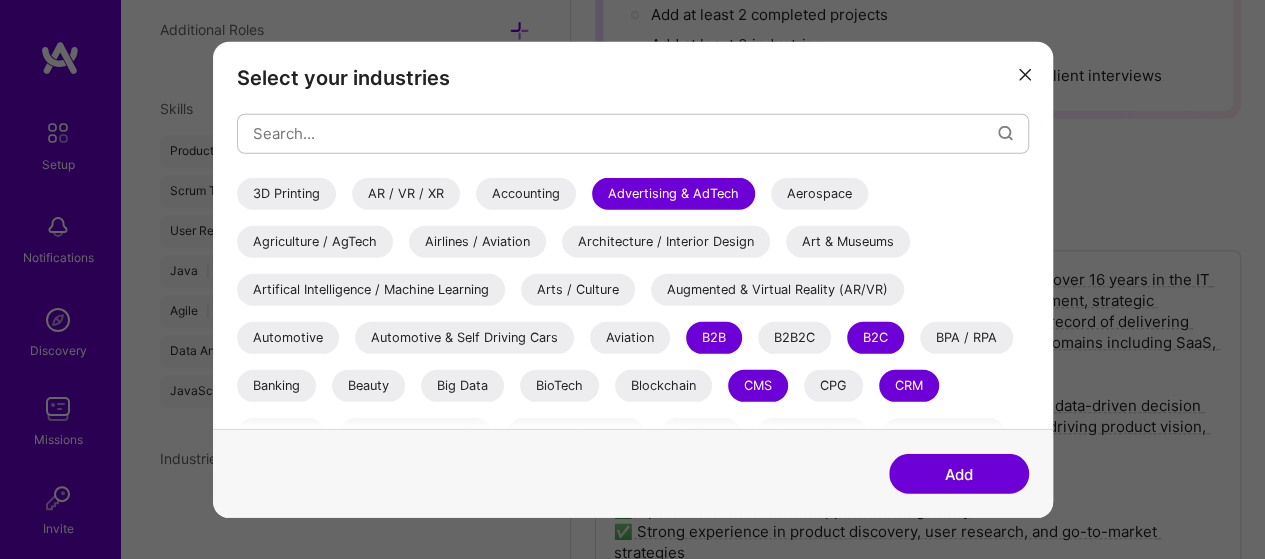 scroll, scrollTop: 100, scrollLeft: 0, axis: vertical 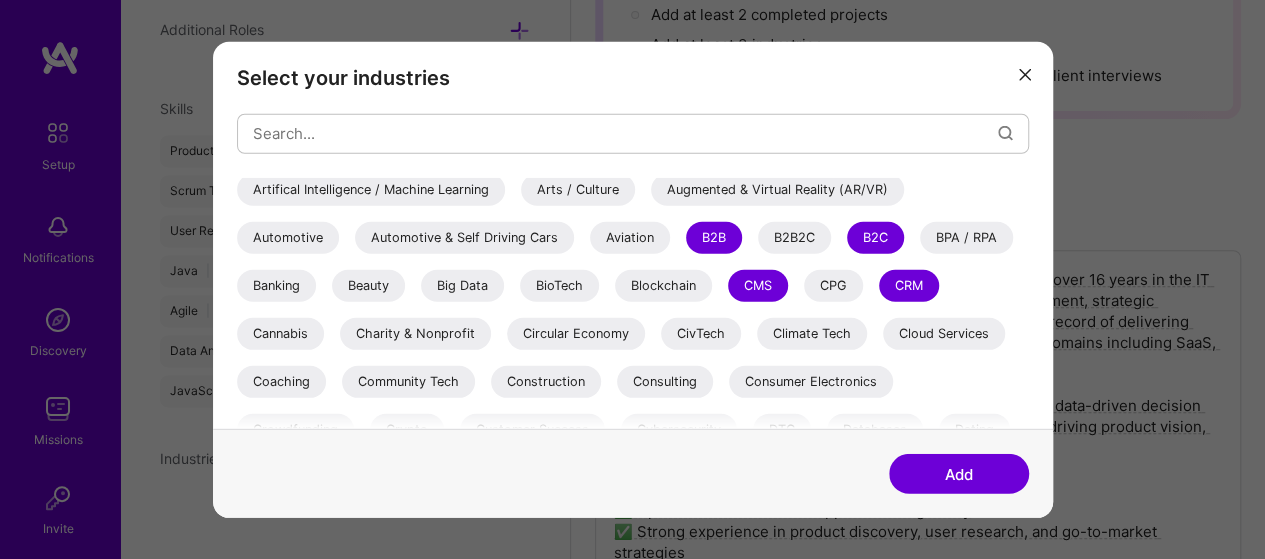 click on "Big Data" at bounding box center (462, 285) 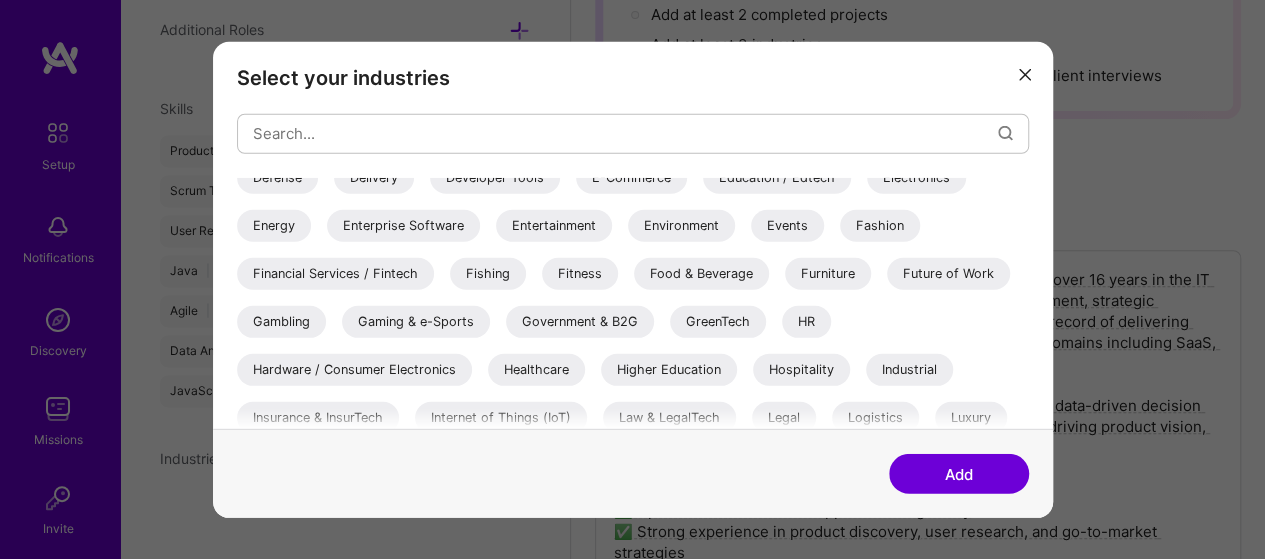 scroll, scrollTop: 300, scrollLeft: 0, axis: vertical 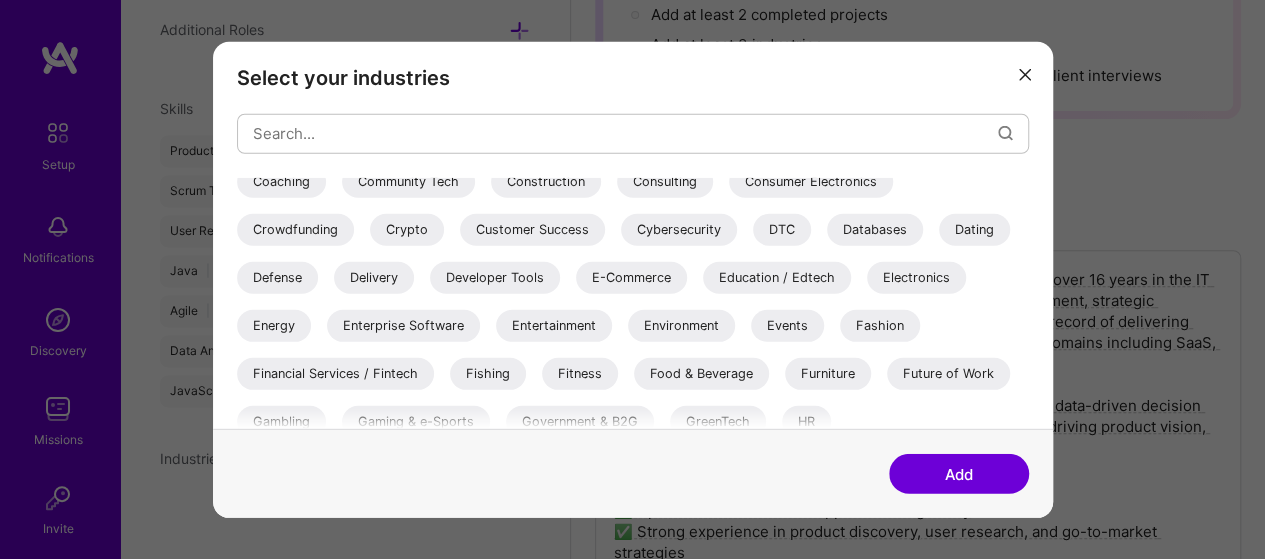 click on "E-Commerce" at bounding box center [631, 277] 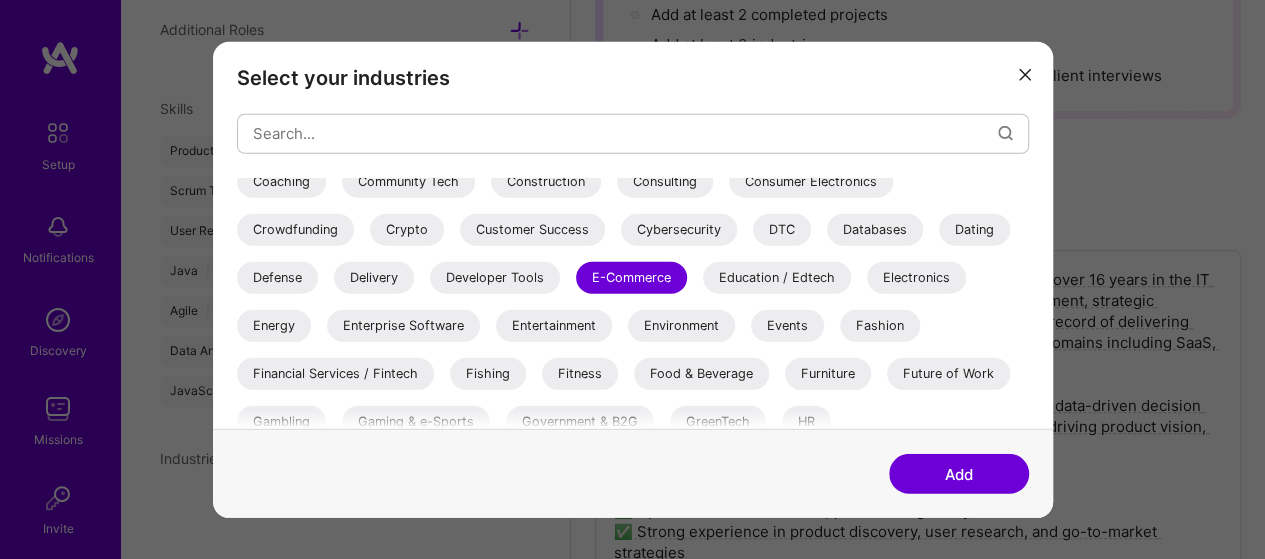 click on "Education / Edtech" at bounding box center [777, 277] 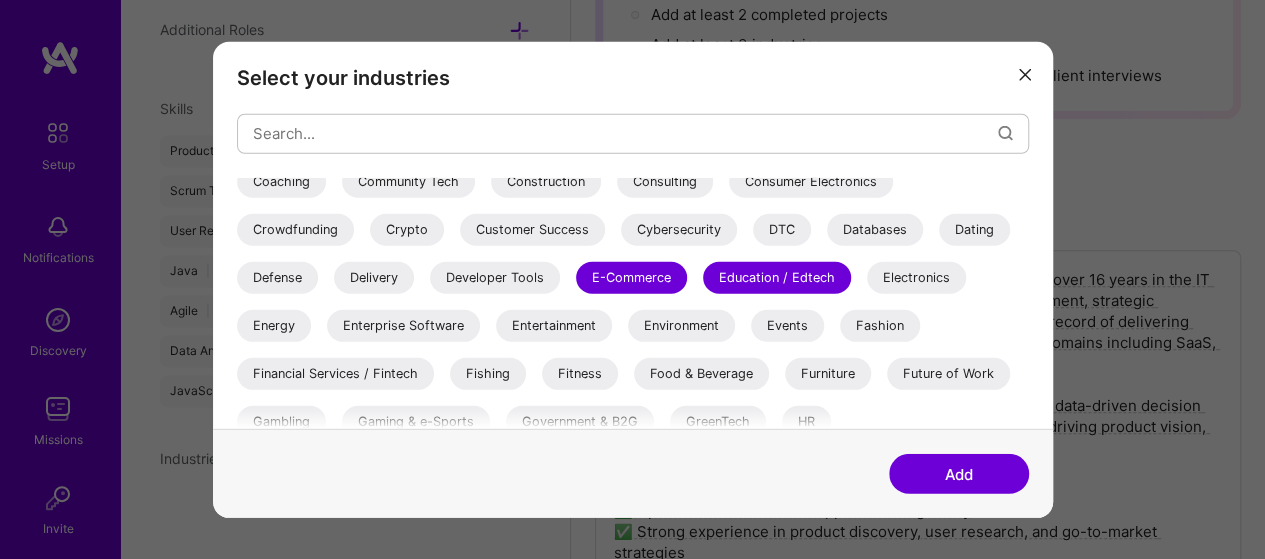 click on "Financial Services / Fintech" at bounding box center (335, 373) 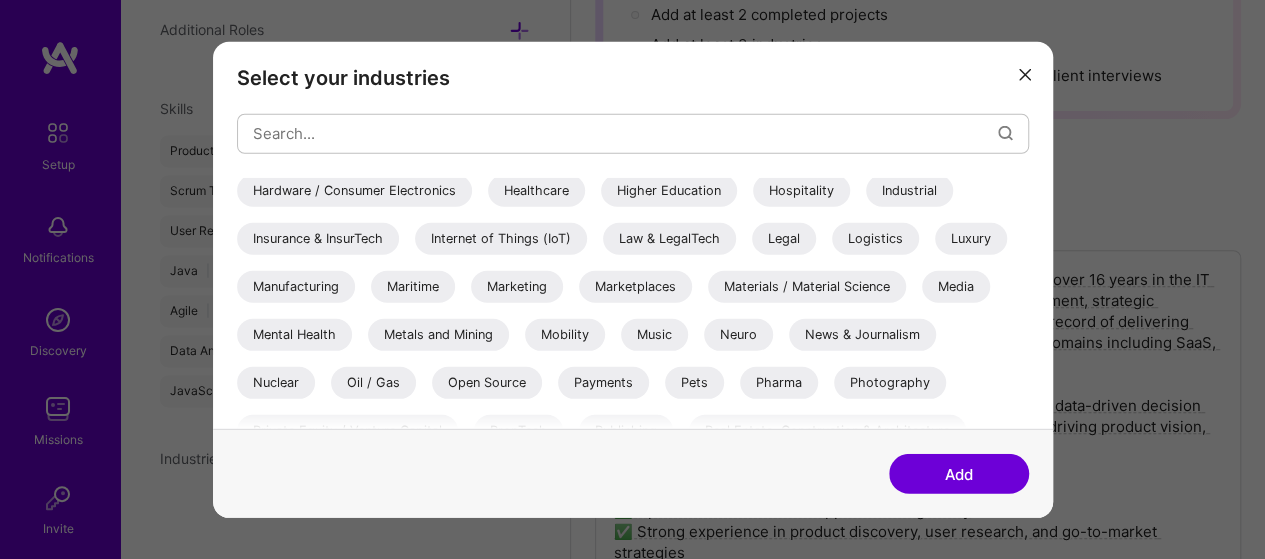scroll, scrollTop: 548, scrollLeft: 0, axis: vertical 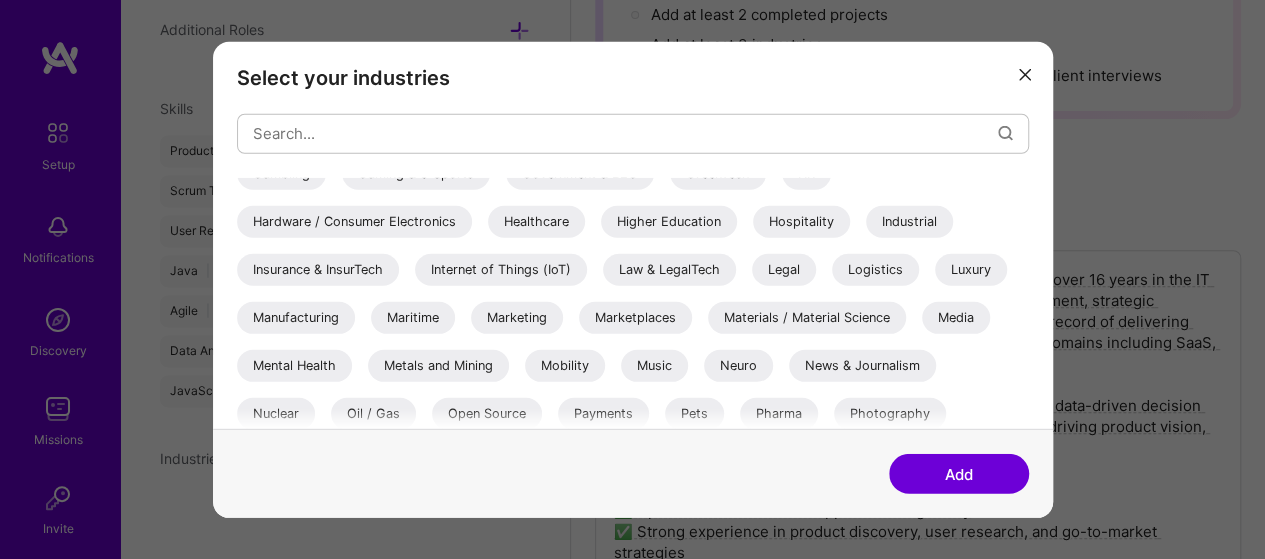 click on "Healthcare" at bounding box center (536, 221) 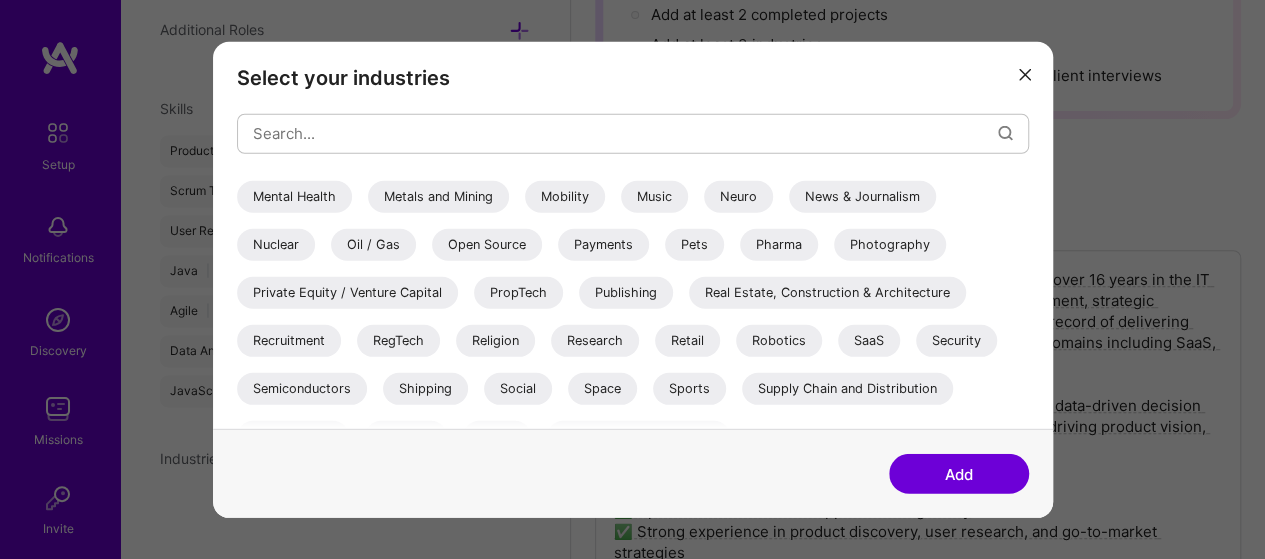 scroll, scrollTop: 748, scrollLeft: 0, axis: vertical 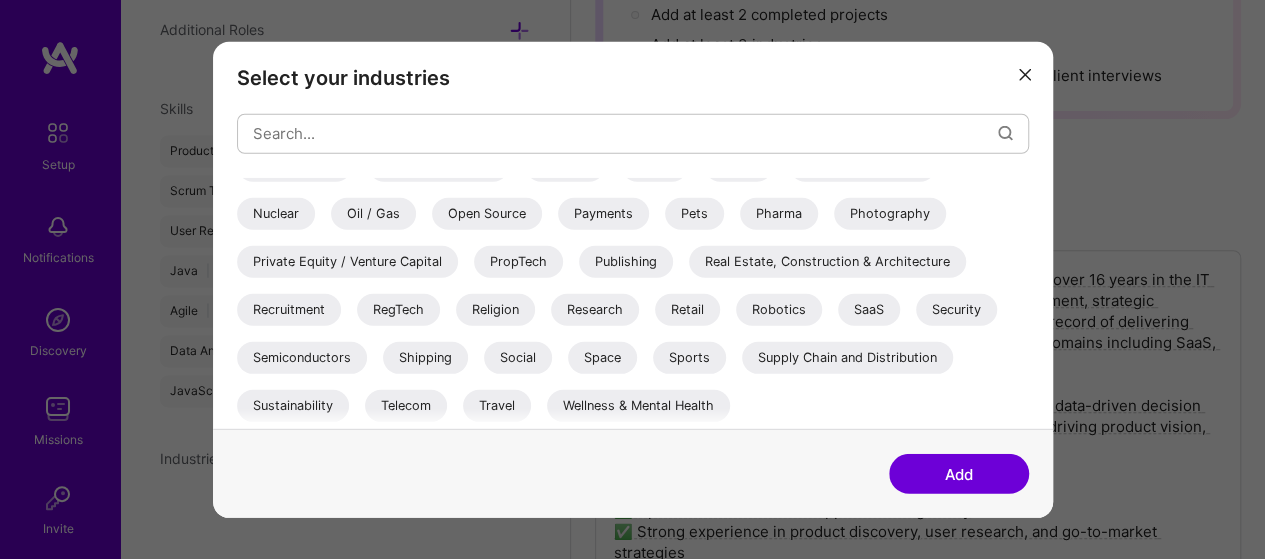 click on "SaaS" at bounding box center (869, 309) 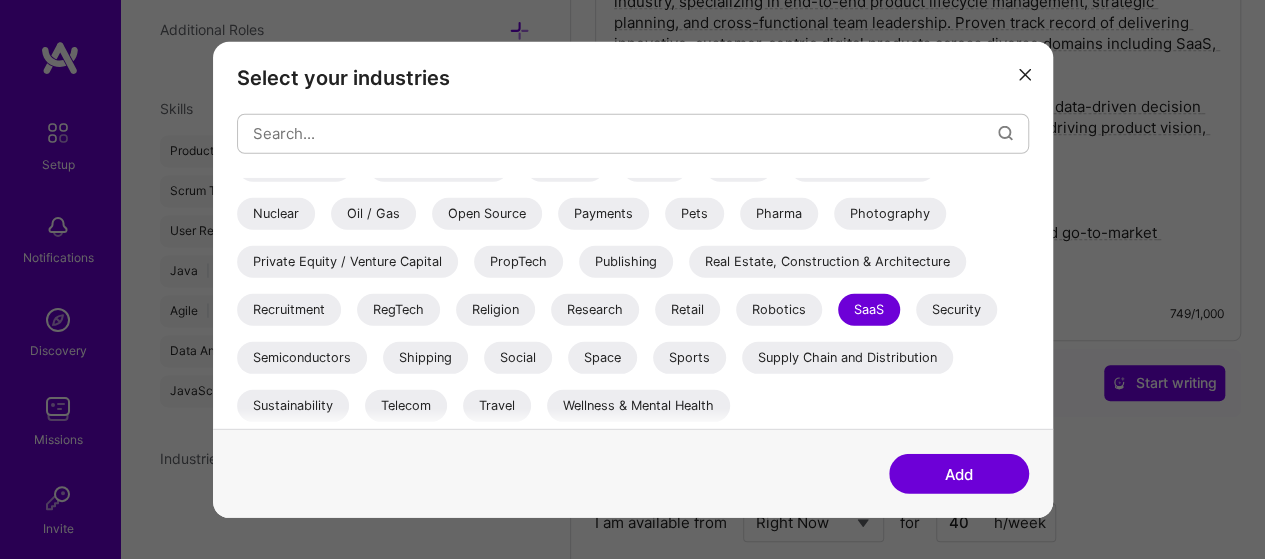 scroll, scrollTop: 590, scrollLeft: 0, axis: vertical 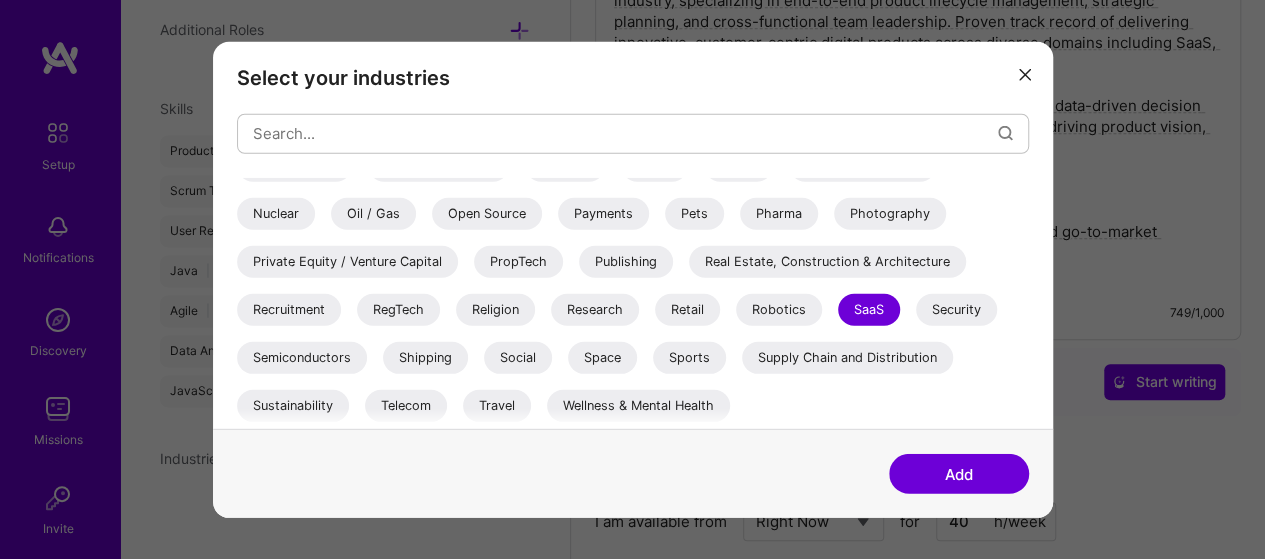 click on "Add" at bounding box center [959, 474] 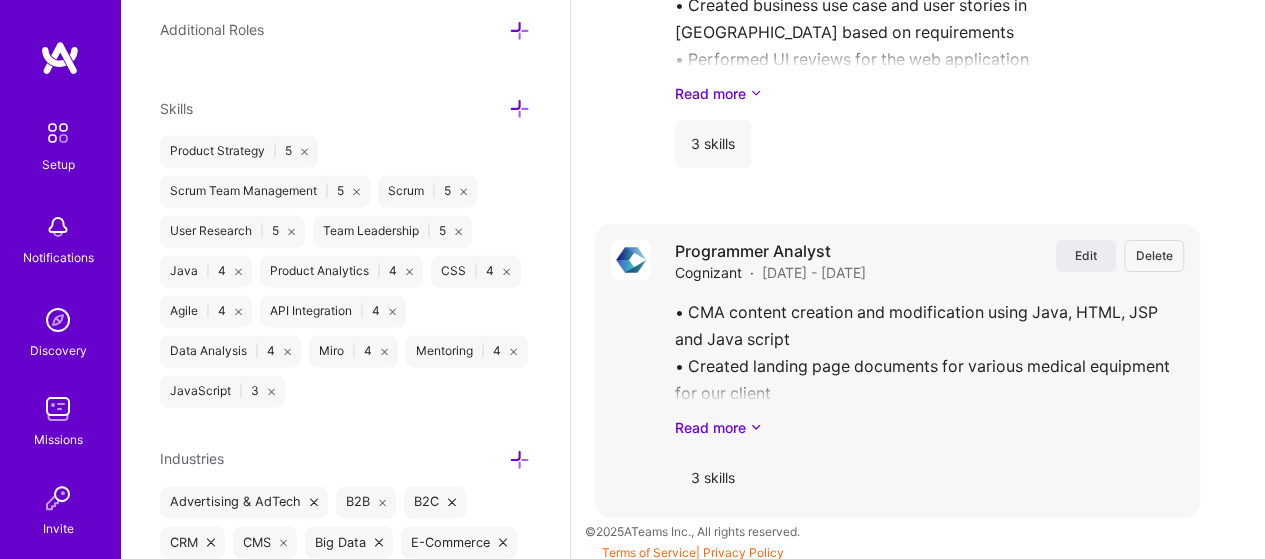 scroll, scrollTop: 3498, scrollLeft: 0, axis: vertical 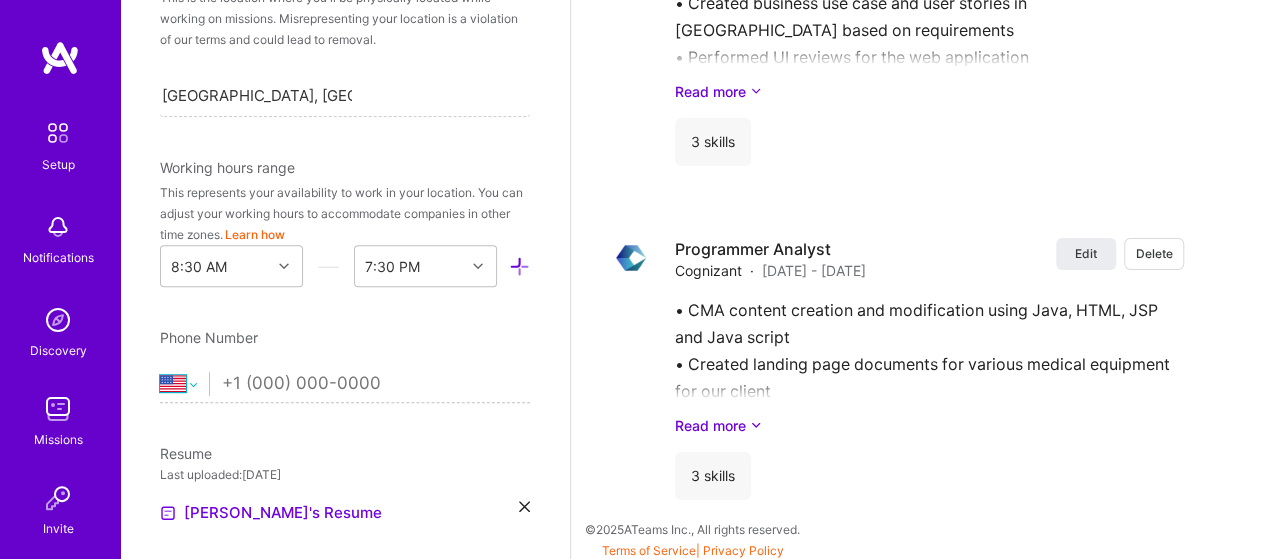 click on "[GEOGRAPHIC_DATA] [GEOGRAPHIC_DATA] [GEOGRAPHIC_DATA] [GEOGRAPHIC_DATA] [US_STATE] [GEOGRAPHIC_DATA] [GEOGRAPHIC_DATA] [GEOGRAPHIC_DATA] [GEOGRAPHIC_DATA] [GEOGRAPHIC_DATA] [GEOGRAPHIC_DATA] [GEOGRAPHIC_DATA] [DATE][GEOGRAPHIC_DATA] [GEOGRAPHIC_DATA] [GEOGRAPHIC_DATA] [GEOGRAPHIC_DATA] [GEOGRAPHIC_DATA] [GEOGRAPHIC_DATA] [GEOGRAPHIC_DATA] [GEOGRAPHIC_DATA] [GEOGRAPHIC_DATA] [GEOGRAPHIC_DATA] [GEOGRAPHIC_DATA] [GEOGRAPHIC_DATA] [GEOGRAPHIC_DATA] [GEOGRAPHIC_DATA] [GEOGRAPHIC_DATA] [GEOGRAPHIC_DATA], [GEOGRAPHIC_DATA] [GEOGRAPHIC_DATA] [GEOGRAPHIC_DATA] [GEOGRAPHIC_DATA] [GEOGRAPHIC_DATA] [GEOGRAPHIC_DATA] [GEOGRAPHIC_DATA] [GEOGRAPHIC_DATA] [GEOGRAPHIC_DATA] [GEOGRAPHIC_DATA] [GEOGRAPHIC_DATA] [GEOGRAPHIC_DATA] [GEOGRAPHIC_DATA] [GEOGRAPHIC_DATA] [GEOGRAPHIC_DATA] [GEOGRAPHIC_DATA] [GEOGRAPHIC_DATA] [GEOGRAPHIC_DATA] [GEOGRAPHIC_DATA] [GEOGRAPHIC_DATA] [GEOGRAPHIC_DATA] [GEOGRAPHIC_DATA] [GEOGRAPHIC_DATA] [GEOGRAPHIC_DATA], [GEOGRAPHIC_DATA] [GEOGRAPHIC_DATA] [GEOGRAPHIC_DATA] d'Ivoire [GEOGRAPHIC_DATA] [GEOGRAPHIC_DATA] [GEOGRAPHIC_DATA] [GEOGRAPHIC_DATA] [GEOGRAPHIC_DATA] [GEOGRAPHIC_DATA] [GEOGRAPHIC_DATA] [GEOGRAPHIC_DATA] [GEOGRAPHIC_DATA] [GEOGRAPHIC_DATA] [GEOGRAPHIC_DATA] [GEOGRAPHIC_DATA] [GEOGRAPHIC_DATA] [GEOGRAPHIC_DATA] [GEOGRAPHIC_DATA] [GEOGRAPHIC_DATA] [GEOGRAPHIC_DATA] [GEOGRAPHIC_DATA] [US_STATE] [GEOGRAPHIC_DATA] [GEOGRAPHIC_DATA] [GEOGRAPHIC_DATA] [GEOGRAPHIC_DATA] [GEOGRAPHIC_DATA] [GEOGRAPHIC_DATA] [GEOGRAPHIC_DATA] [US_STATE] [GEOGRAPHIC_DATA] [GEOGRAPHIC_DATA] [GEOGRAPHIC_DATA] [GEOGRAPHIC_DATA] [GEOGRAPHIC_DATA] [GEOGRAPHIC_DATA] [GEOGRAPHIC_DATA] [US_STATE] [GEOGRAPHIC_DATA] [GEOGRAPHIC_DATA] [GEOGRAPHIC_DATA]" at bounding box center [184, 384] 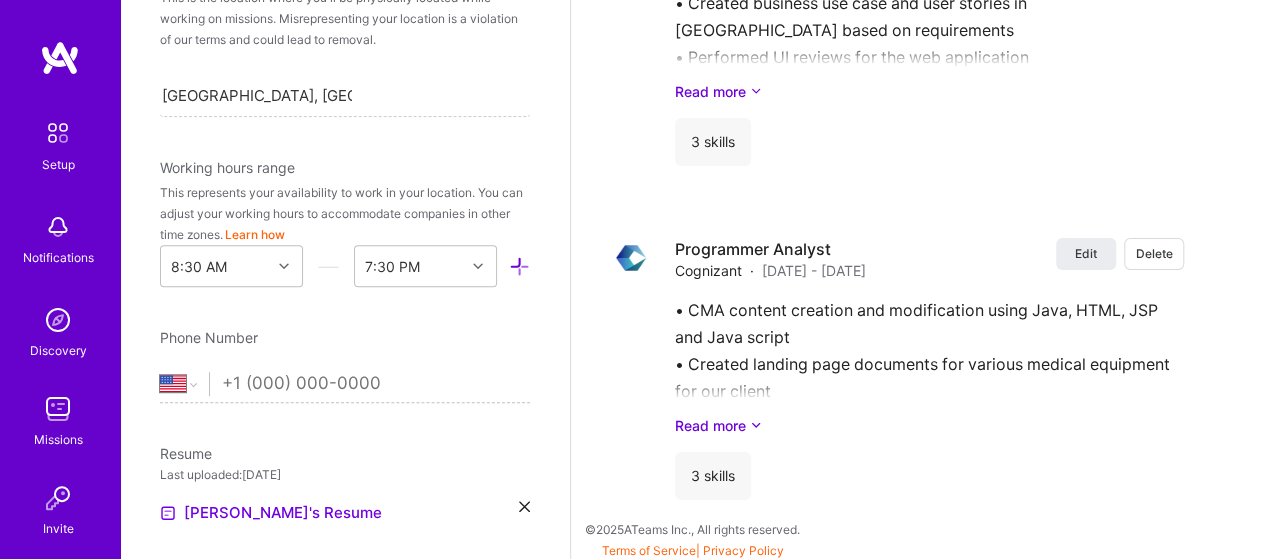 click on "[GEOGRAPHIC_DATA] [GEOGRAPHIC_DATA] [GEOGRAPHIC_DATA] [GEOGRAPHIC_DATA] [US_STATE] [GEOGRAPHIC_DATA] [GEOGRAPHIC_DATA] [GEOGRAPHIC_DATA] [GEOGRAPHIC_DATA] [GEOGRAPHIC_DATA] [GEOGRAPHIC_DATA] [GEOGRAPHIC_DATA] [DATE][GEOGRAPHIC_DATA] [GEOGRAPHIC_DATA] [GEOGRAPHIC_DATA] [GEOGRAPHIC_DATA] [GEOGRAPHIC_DATA] [GEOGRAPHIC_DATA] [GEOGRAPHIC_DATA] [GEOGRAPHIC_DATA] [GEOGRAPHIC_DATA] [GEOGRAPHIC_DATA] [GEOGRAPHIC_DATA] [GEOGRAPHIC_DATA] [GEOGRAPHIC_DATA] [GEOGRAPHIC_DATA] [GEOGRAPHIC_DATA] [GEOGRAPHIC_DATA], [GEOGRAPHIC_DATA] [GEOGRAPHIC_DATA] [GEOGRAPHIC_DATA] [GEOGRAPHIC_DATA] [GEOGRAPHIC_DATA] [GEOGRAPHIC_DATA] [GEOGRAPHIC_DATA] [GEOGRAPHIC_DATA] [GEOGRAPHIC_DATA] [GEOGRAPHIC_DATA] [GEOGRAPHIC_DATA] [GEOGRAPHIC_DATA] [GEOGRAPHIC_DATA] [GEOGRAPHIC_DATA] [GEOGRAPHIC_DATA] [GEOGRAPHIC_DATA] [GEOGRAPHIC_DATA] [GEOGRAPHIC_DATA] [GEOGRAPHIC_DATA] [GEOGRAPHIC_DATA] [GEOGRAPHIC_DATA] [GEOGRAPHIC_DATA] [GEOGRAPHIC_DATA] [GEOGRAPHIC_DATA], [GEOGRAPHIC_DATA] [GEOGRAPHIC_DATA] [GEOGRAPHIC_DATA] d'Ivoire [GEOGRAPHIC_DATA] [GEOGRAPHIC_DATA] [GEOGRAPHIC_DATA] [GEOGRAPHIC_DATA] [GEOGRAPHIC_DATA] [GEOGRAPHIC_DATA] [GEOGRAPHIC_DATA] [GEOGRAPHIC_DATA] [GEOGRAPHIC_DATA] [GEOGRAPHIC_DATA] [GEOGRAPHIC_DATA] [GEOGRAPHIC_DATA] [GEOGRAPHIC_DATA] [GEOGRAPHIC_DATA] [GEOGRAPHIC_DATA] [GEOGRAPHIC_DATA] [GEOGRAPHIC_DATA] [GEOGRAPHIC_DATA] [US_STATE] [GEOGRAPHIC_DATA] [GEOGRAPHIC_DATA] [GEOGRAPHIC_DATA] [GEOGRAPHIC_DATA] [GEOGRAPHIC_DATA] [GEOGRAPHIC_DATA] [GEOGRAPHIC_DATA] [US_STATE] [GEOGRAPHIC_DATA] [GEOGRAPHIC_DATA] [GEOGRAPHIC_DATA] [GEOGRAPHIC_DATA] [GEOGRAPHIC_DATA] [GEOGRAPHIC_DATA] [GEOGRAPHIC_DATA] [US_STATE] [GEOGRAPHIC_DATA] [GEOGRAPHIC_DATA] [GEOGRAPHIC_DATA]" at bounding box center [184, 384] 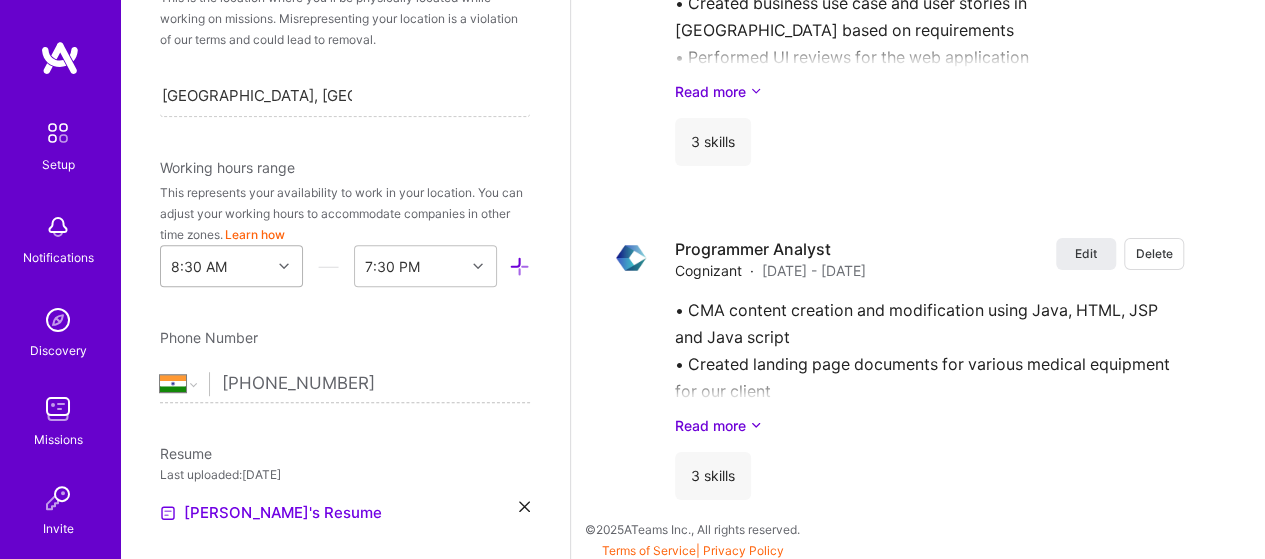 type on "[PHONE_NUMBER]" 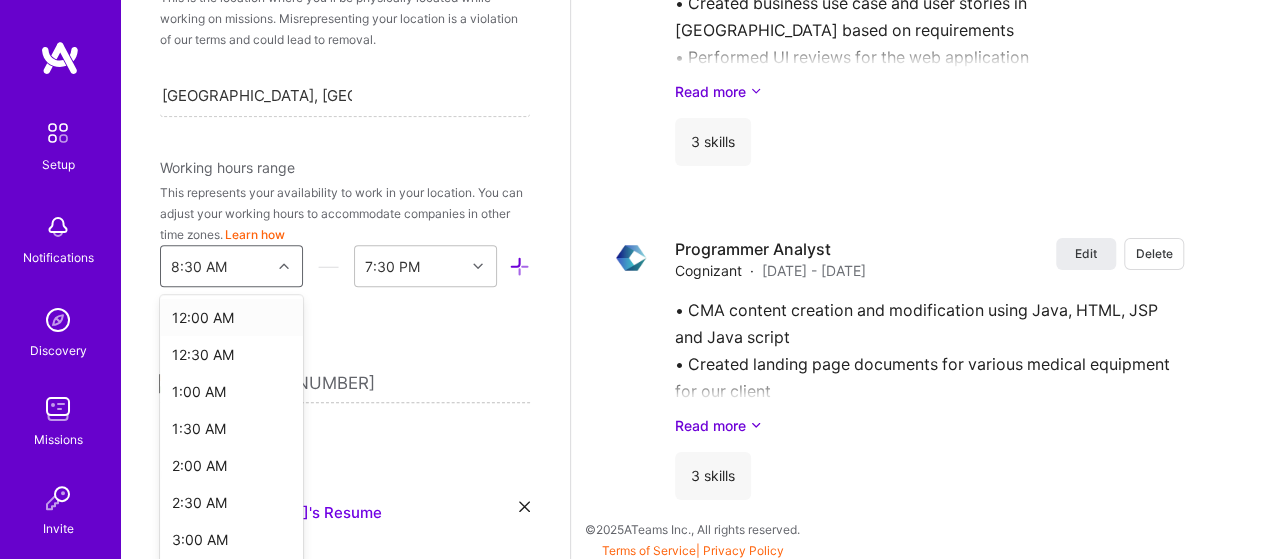 click on "option 12:00 AM focused, 1 of 48. 48 results available. Use Up and Down to choose options, press Enter to select the currently focused option, press Escape to exit the menu, press Tab to select the option and exit the menu. 8:30 AM 12:00 AM 12:30 AM 1:00 AM 1:30 AM 2:00 AM 2:30 AM 3:00 AM 3:30 AM 4:00 AM 4:30 AM 5:00 AM 5:30 AM 6:00 AM 6:30 AM 7:00 AM 7:30 AM 8:00 AM 8:30 AM 9:00 AM 9:30 AM 10:00 AM 10:30 AM 11:00 AM 11:30 AM 12:00 PM 12:30 PM 1:00 PM 1:30 PM 2:00 PM 2:30 PM 3:00 PM 3:30 PM 4:00 PM 4:30 PM 5:00 PM 5:30 PM 6:00 PM 6:30 PM 7:00 PM 7:30 PM 8:00 PM 8:30 PM 9:00 PM 9:30 PM 10:00 PM 10:30 PM 11:00 PM 11:30 PM" at bounding box center [231, 266] 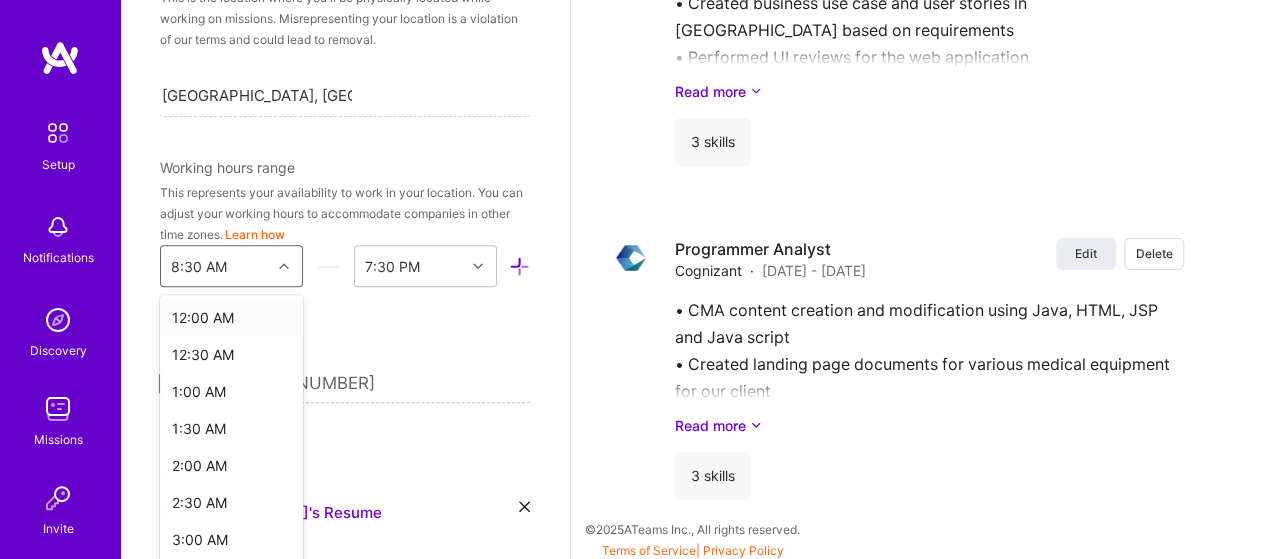 scroll, scrollTop: 494, scrollLeft: 0, axis: vertical 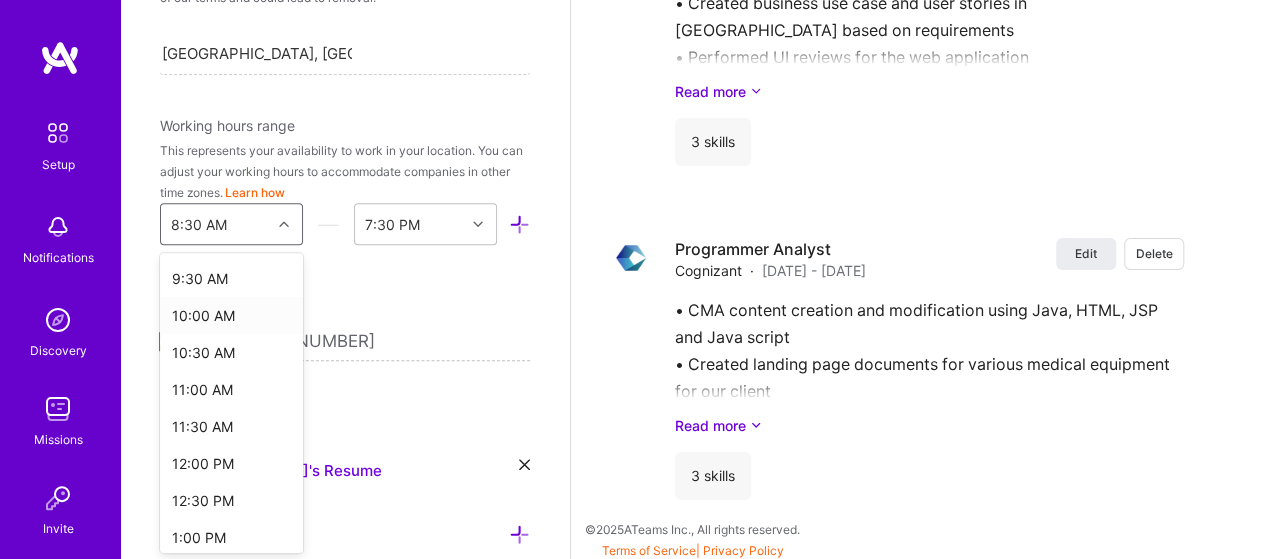 click on "10:00 AM" at bounding box center (231, 315) 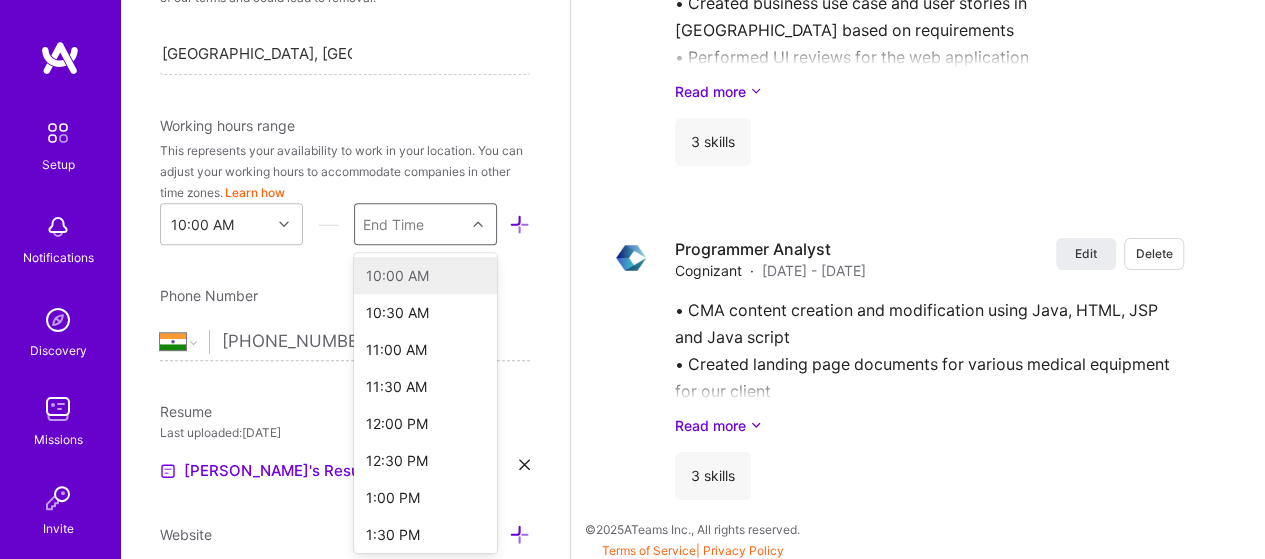 click at bounding box center (478, 224) 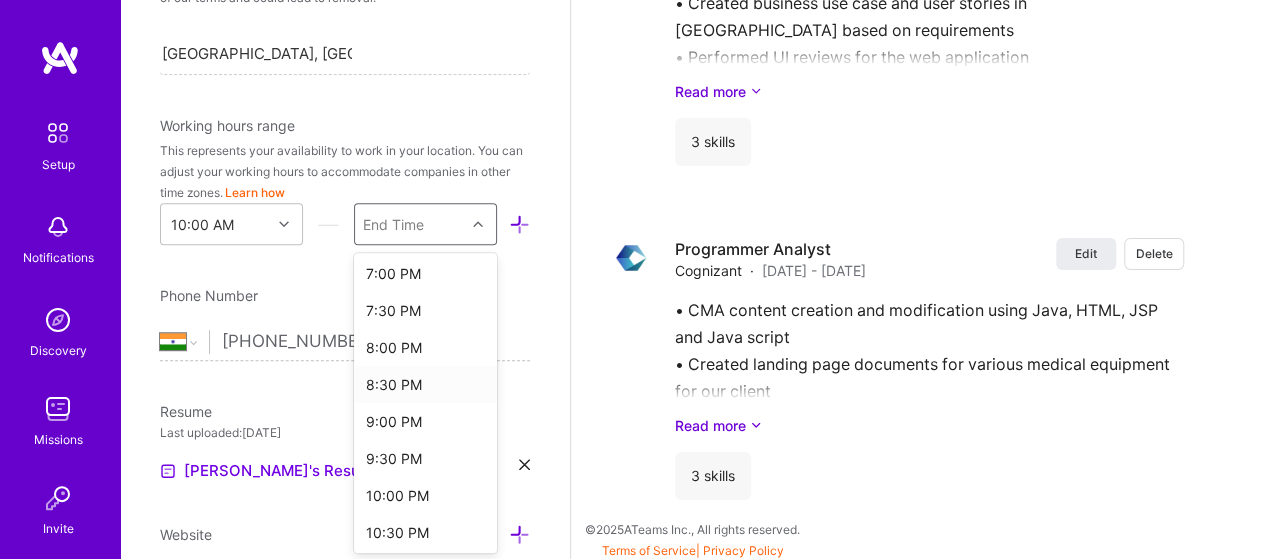 scroll, scrollTop: 700, scrollLeft: 0, axis: vertical 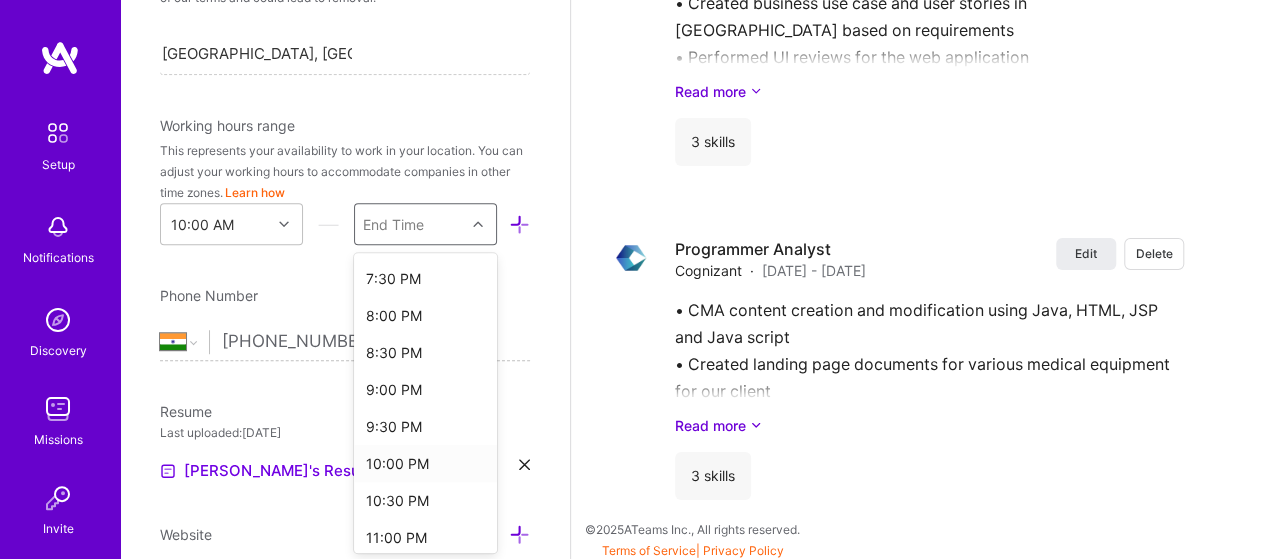 click on "10:00 PM" at bounding box center (425, 463) 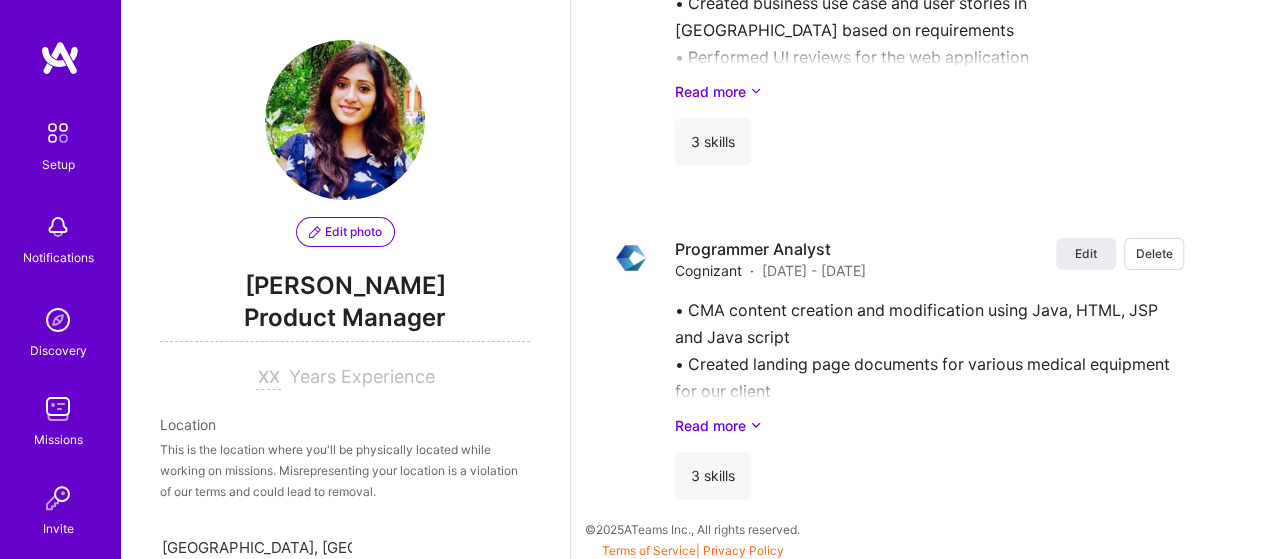 scroll, scrollTop: 100, scrollLeft: 0, axis: vertical 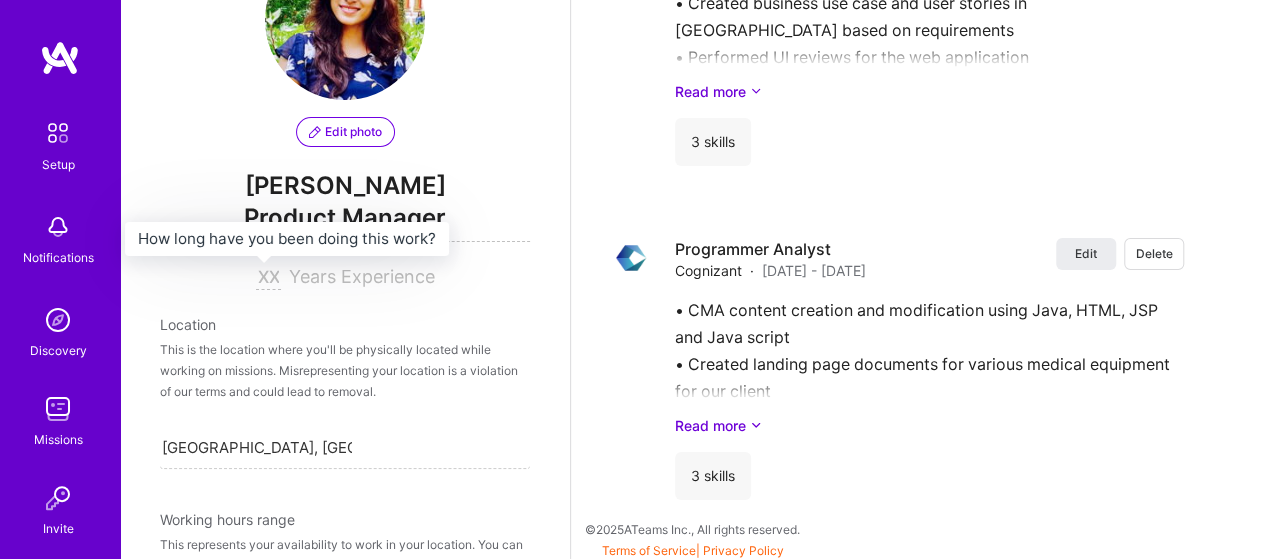 click at bounding box center (268, 278) 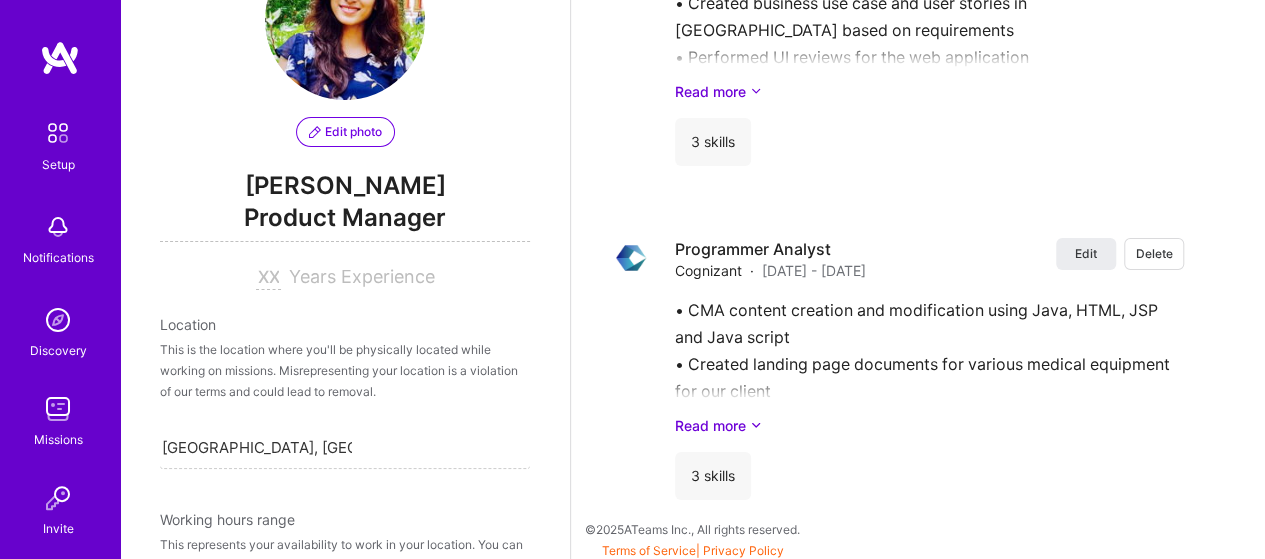 click at bounding box center [268, 278] 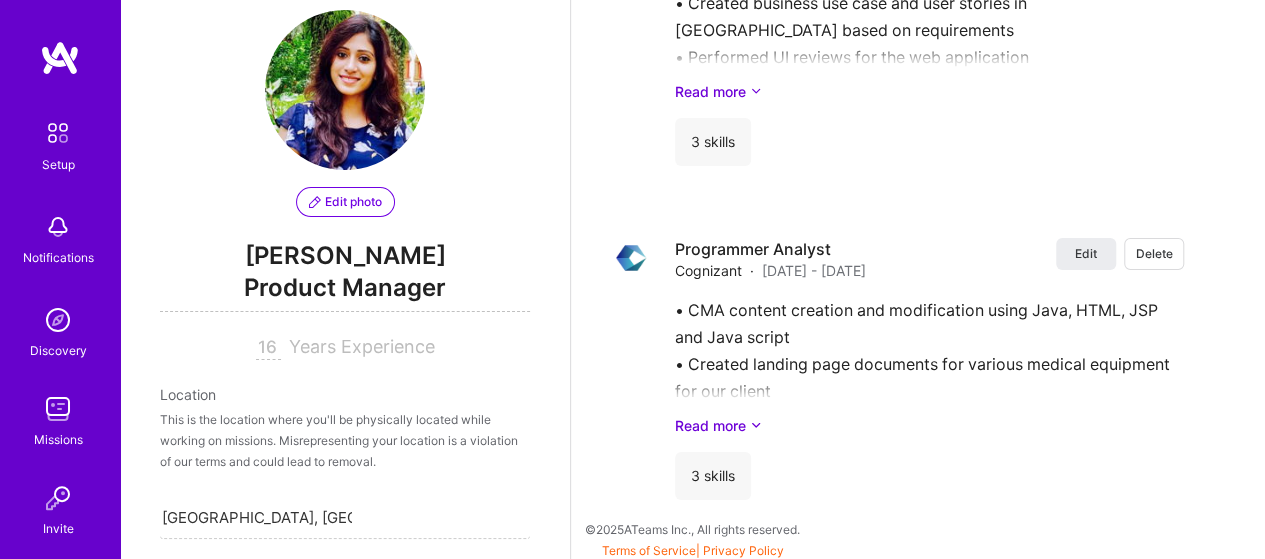 scroll, scrollTop: 0, scrollLeft: 0, axis: both 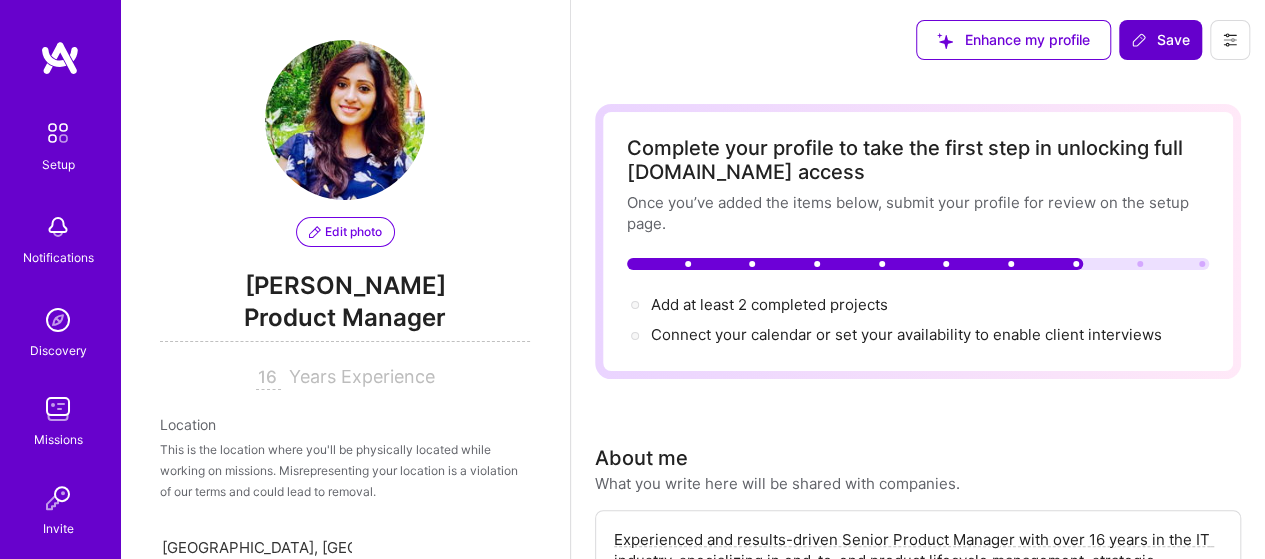 type on "16" 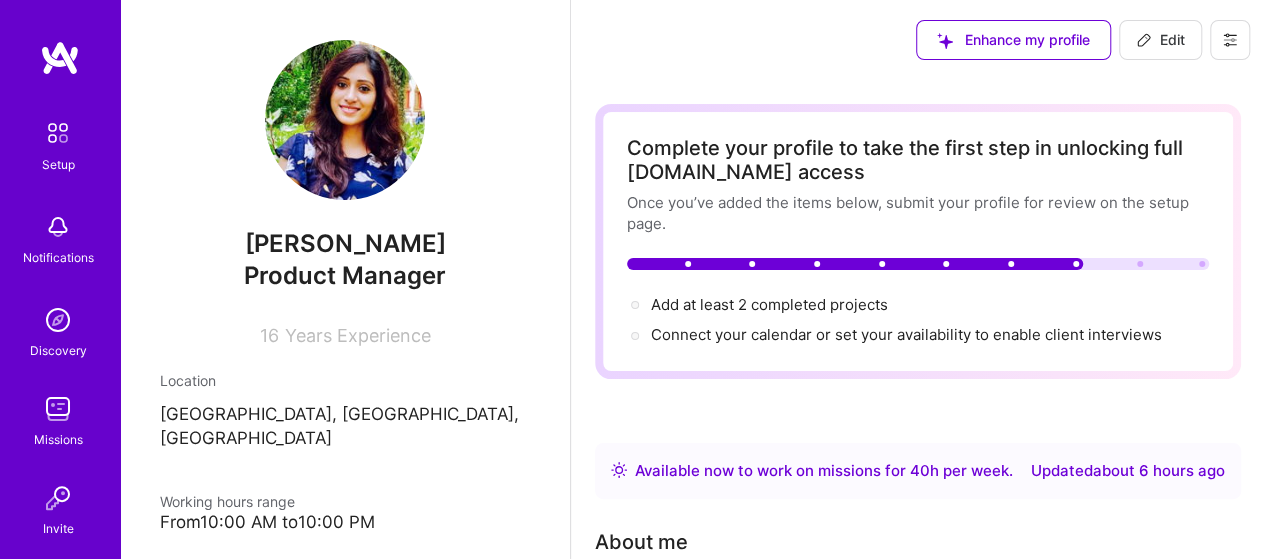 click at bounding box center [58, 409] 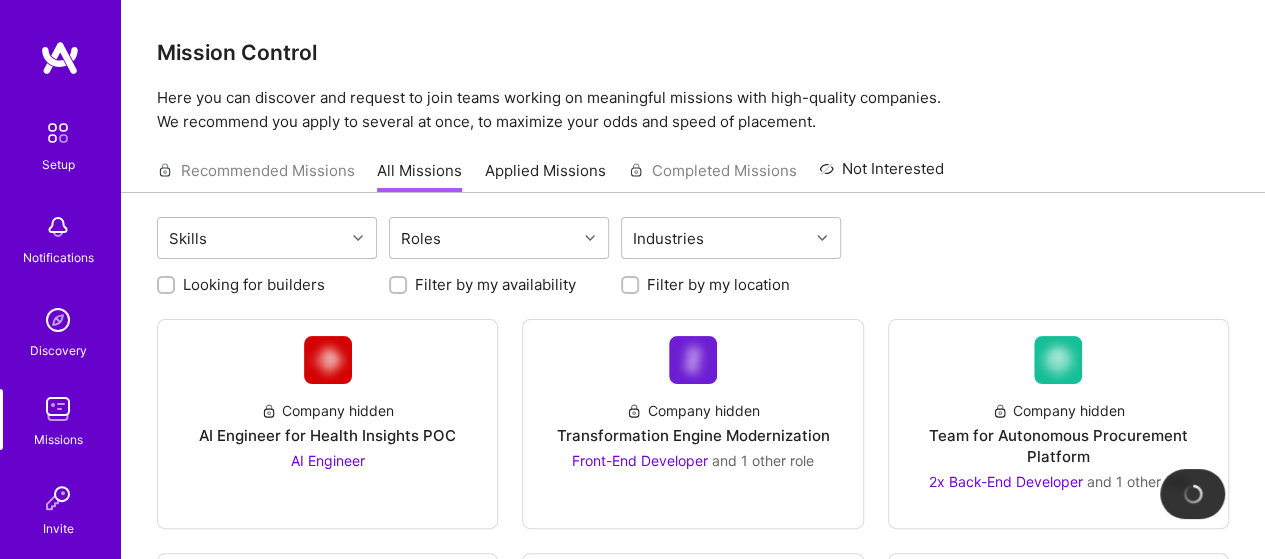 click at bounding box center (60, 58) 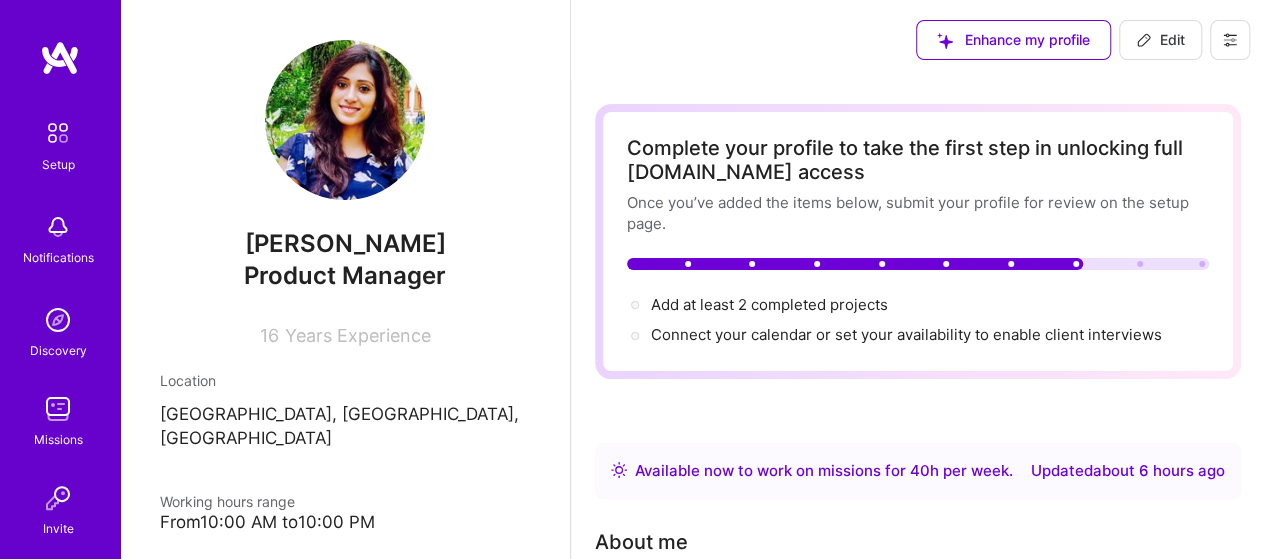 click at bounding box center [58, 409] 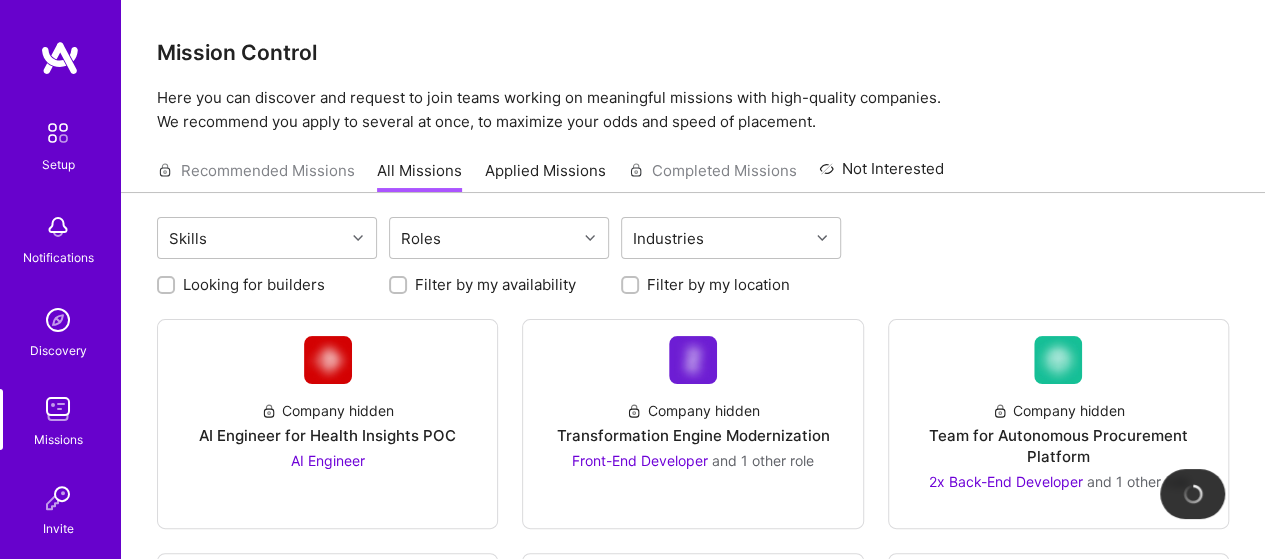 click at bounding box center [58, 133] 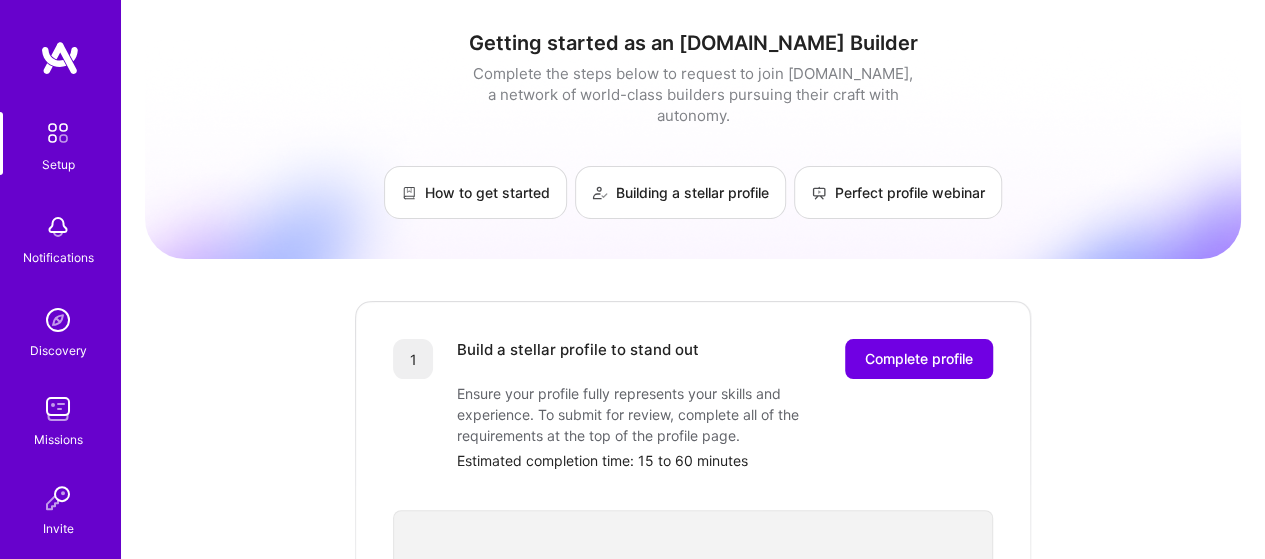 click at bounding box center [58, 227] 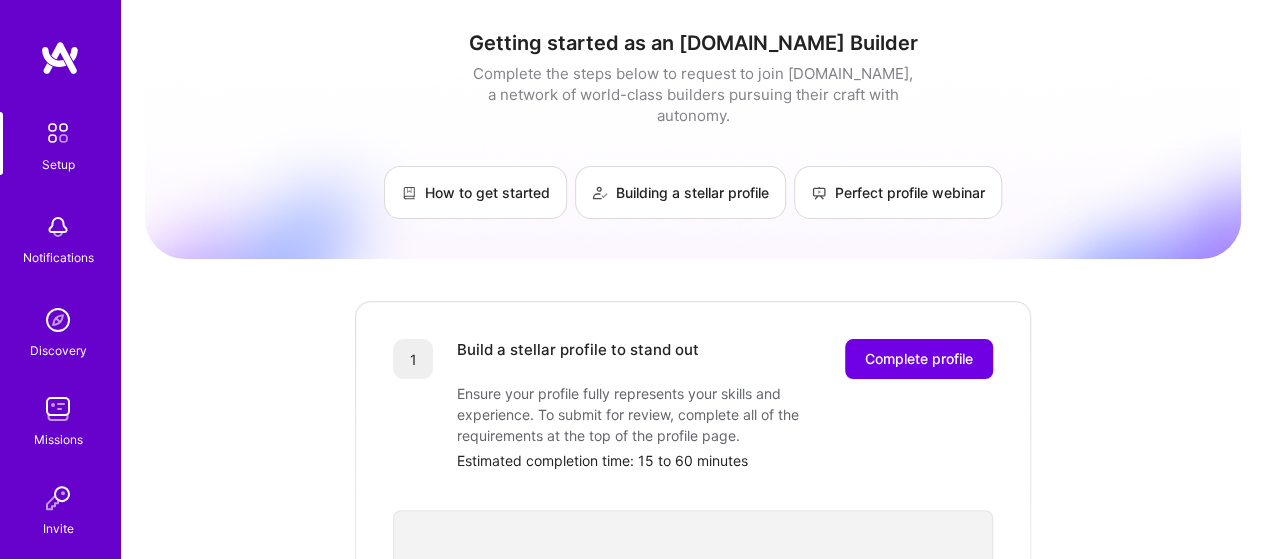 click on "Setup Notifications Discovery Missions Invite [DOMAIN_NAME] Profile
Close
Show all notifications
Show unread notifications only No notifications to show. Getting started as an [DOMAIN_NAME] Builder Complete the steps below to request to join [DOMAIN_NAME], a network of world-class builders pursuing their craft with autonomy. How to get started Building a stellar profile Perfect profile webinar 1 Build a stellar profile to stand out Complete profile Ensure your profile fully represents your skills and experience. To submit for review, complete all of the requirements at the top of the profile page. Estimated completion time: 15 to 60 minutes 2 Submit your profile for review Our team will review your profile and ensure your background aligns with the needs of [DOMAIN_NAME] clients. Profile review can last up to 2 weeks 3 Showcase your expertise on an evaluation call Evaluation interview duration: 30-45 minutes 🎉 Join the team © 2025  ATeams Inc., All rights reserved.  Terms of Service  |" at bounding box center [632, 776] 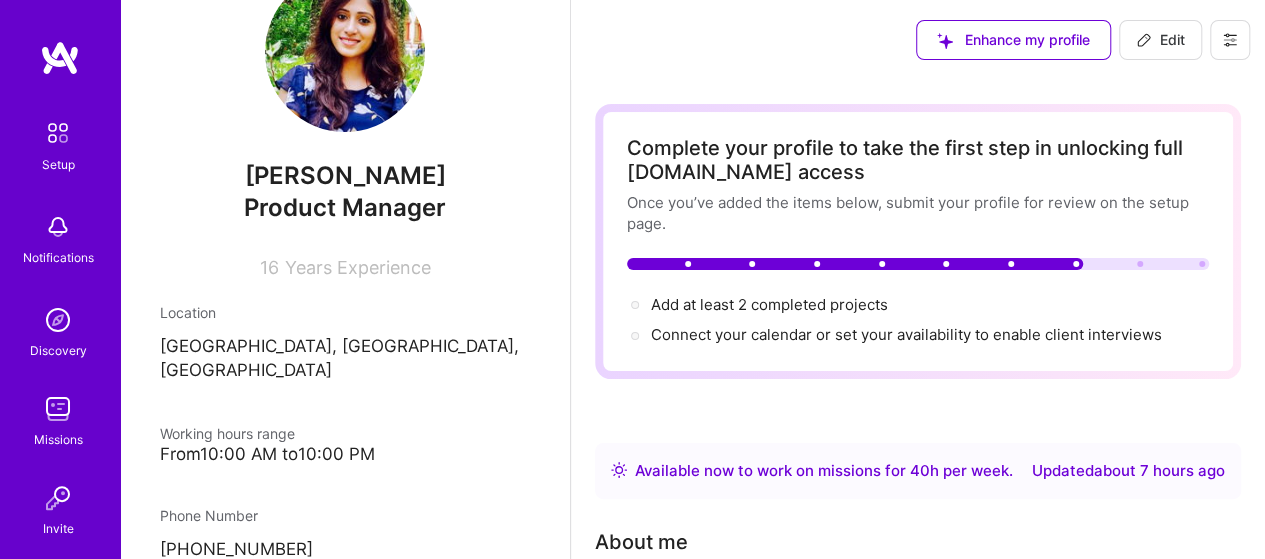 scroll, scrollTop: 100, scrollLeft: 0, axis: vertical 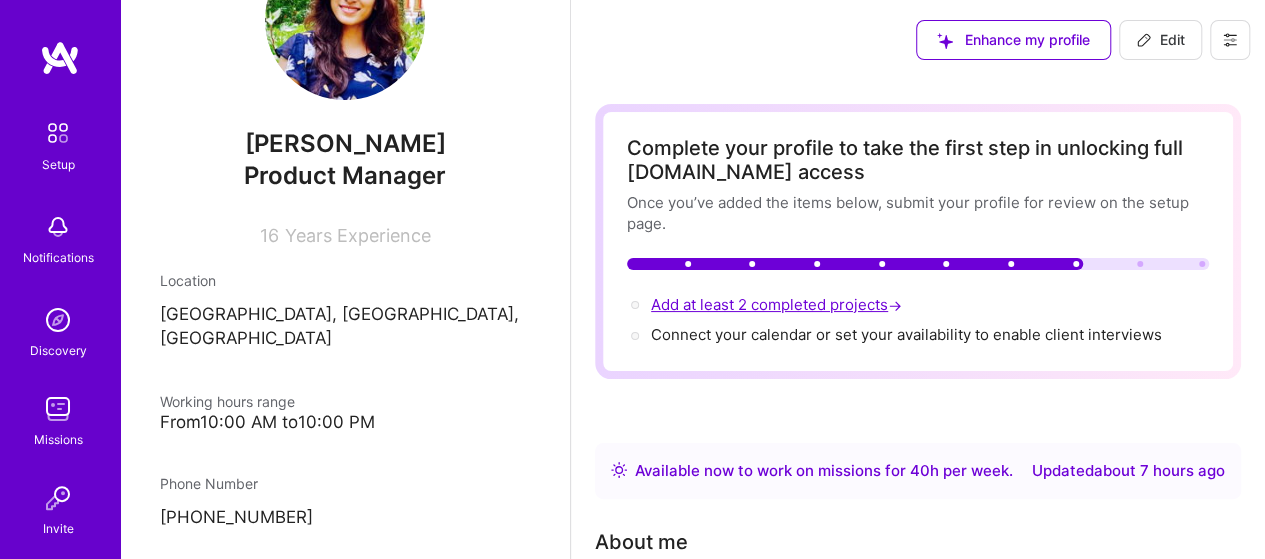 click on "Add at least 2 completed projects  →" at bounding box center [778, 304] 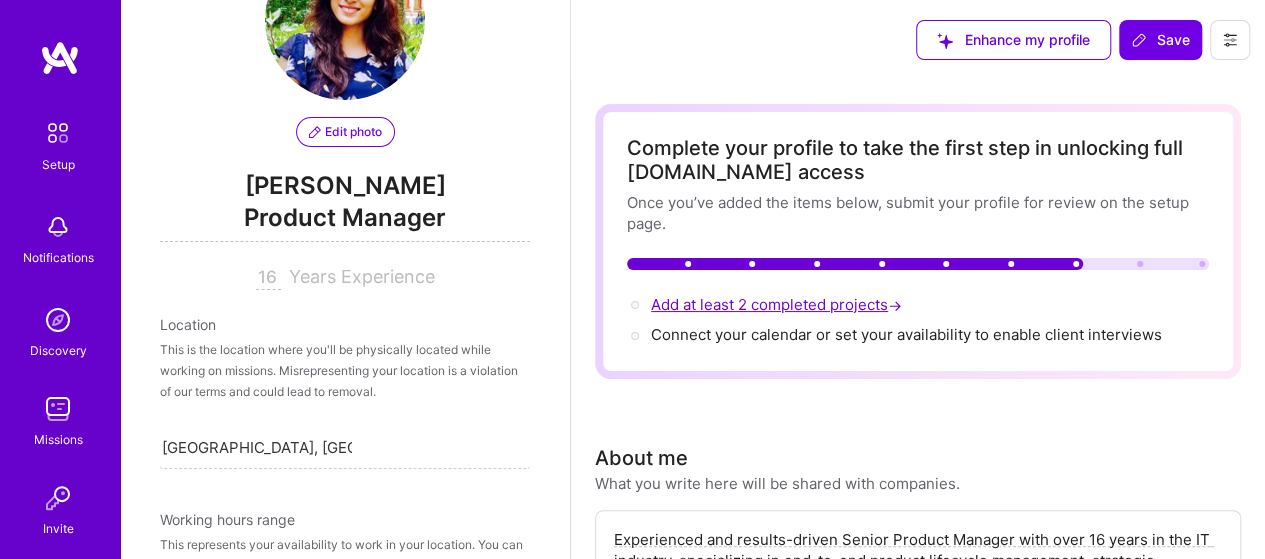 scroll, scrollTop: 888, scrollLeft: 0, axis: vertical 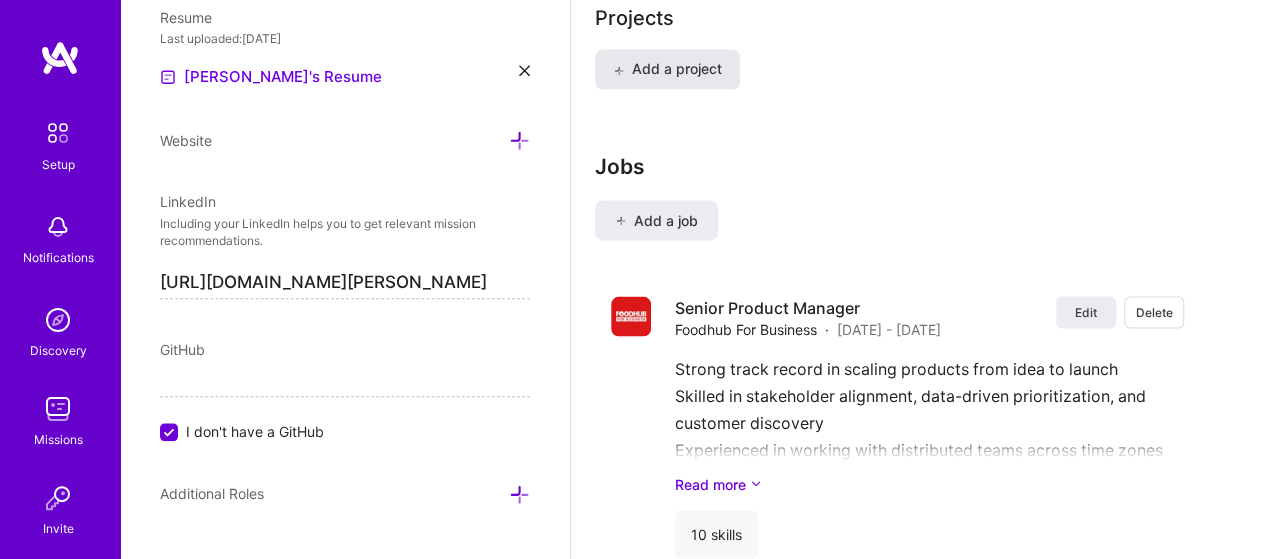 click at bounding box center [618, 70] 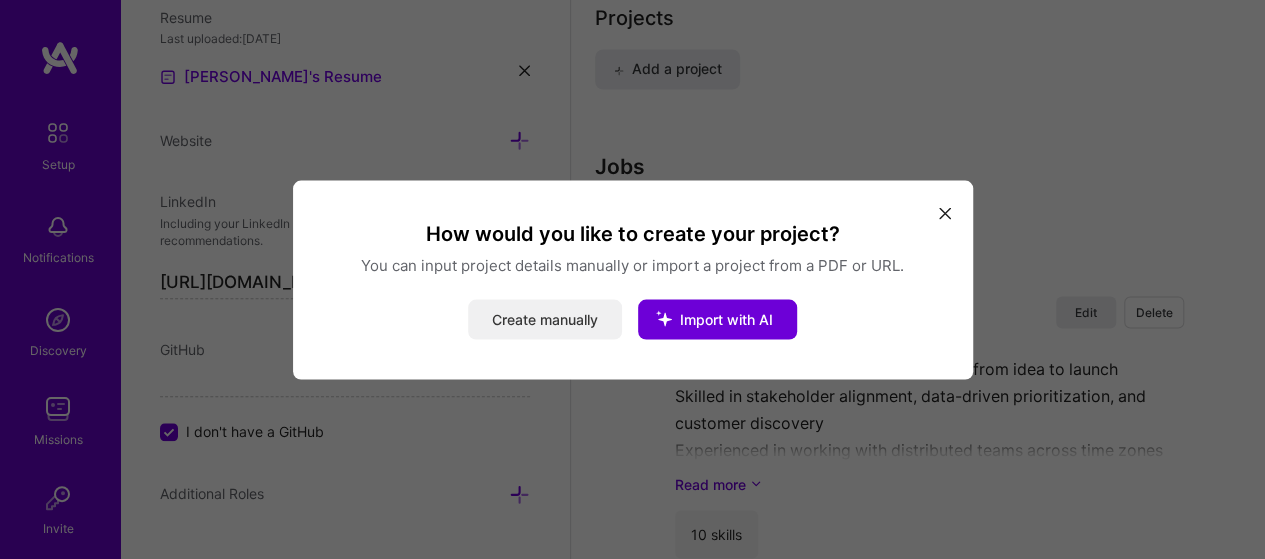 click on "Create manually" at bounding box center [545, 319] 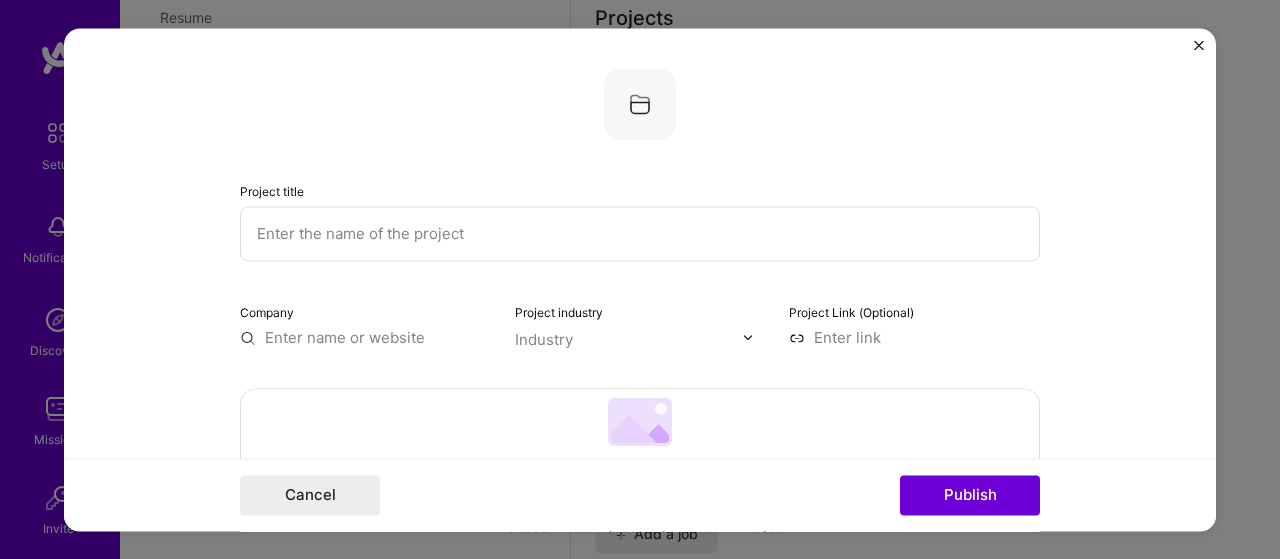 click at bounding box center (640, 233) 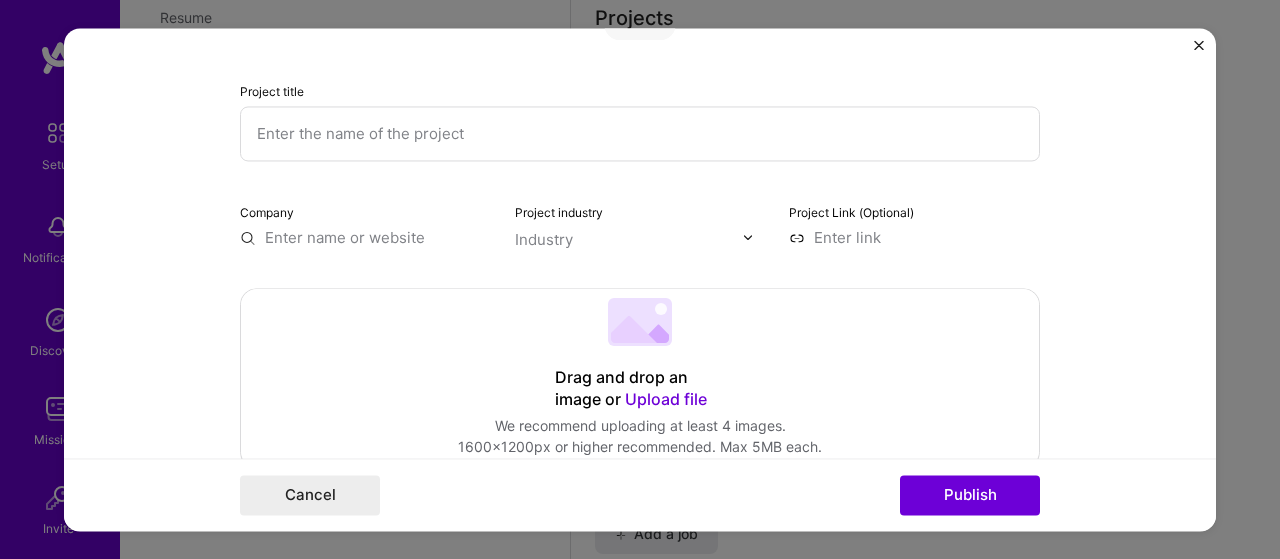scroll, scrollTop: 0, scrollLeft: 0, axis: both 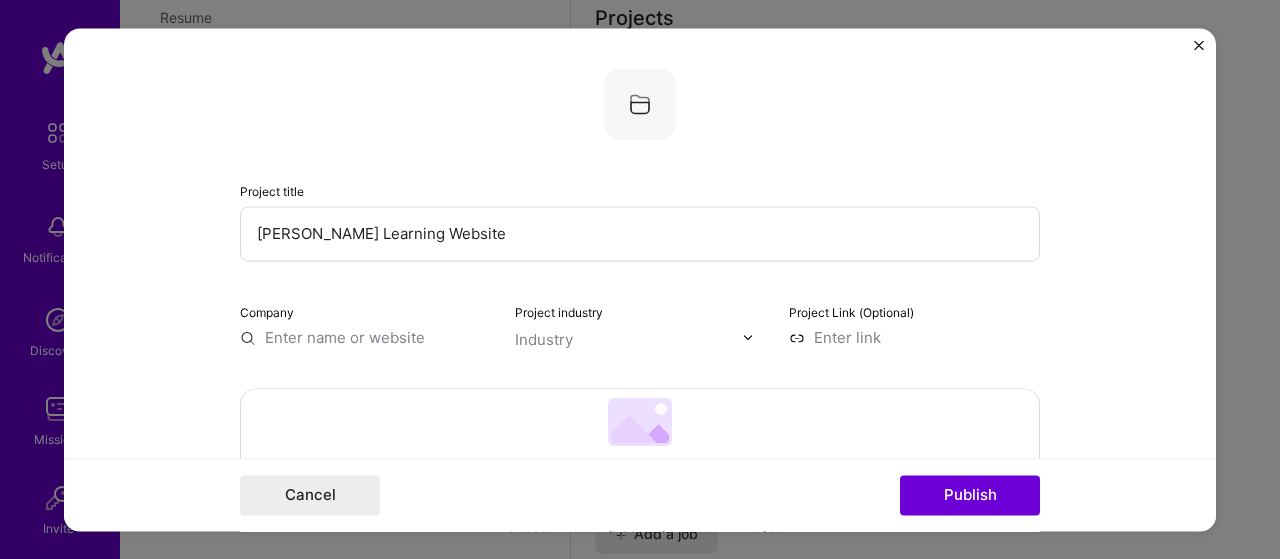type on "[PERSON_NAME] Learning Website" 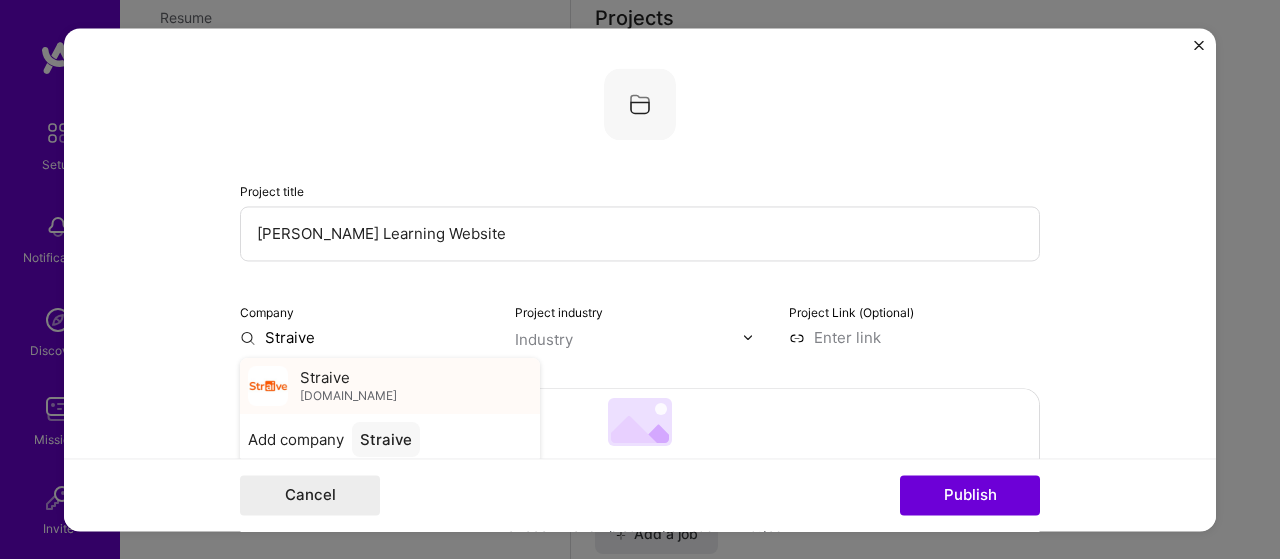 type on "Straive" 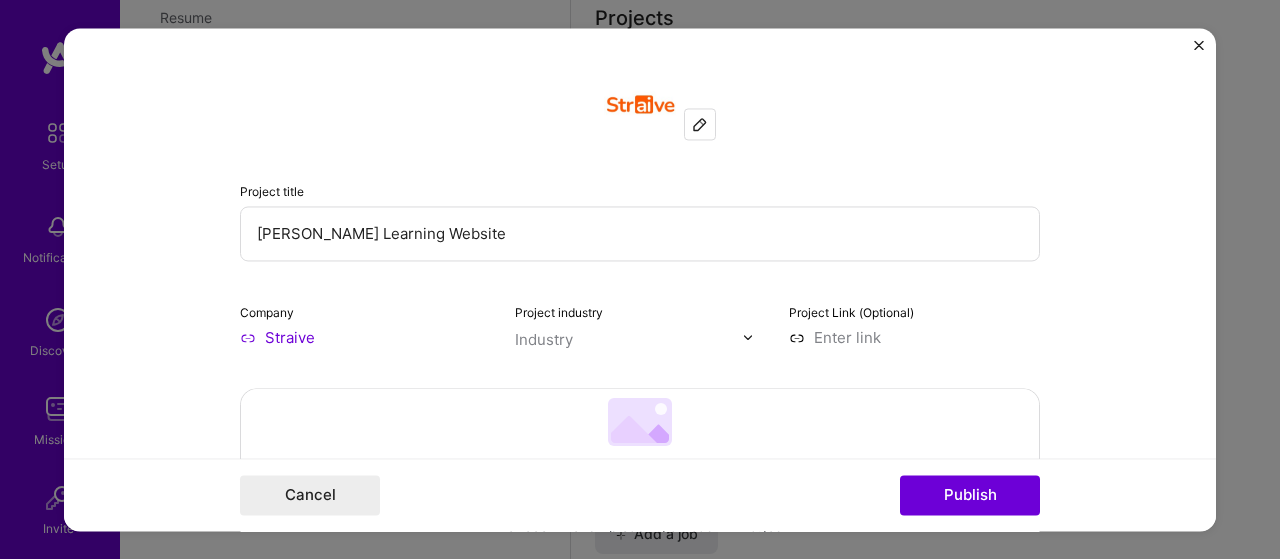 click at bounding box center (748, 337) 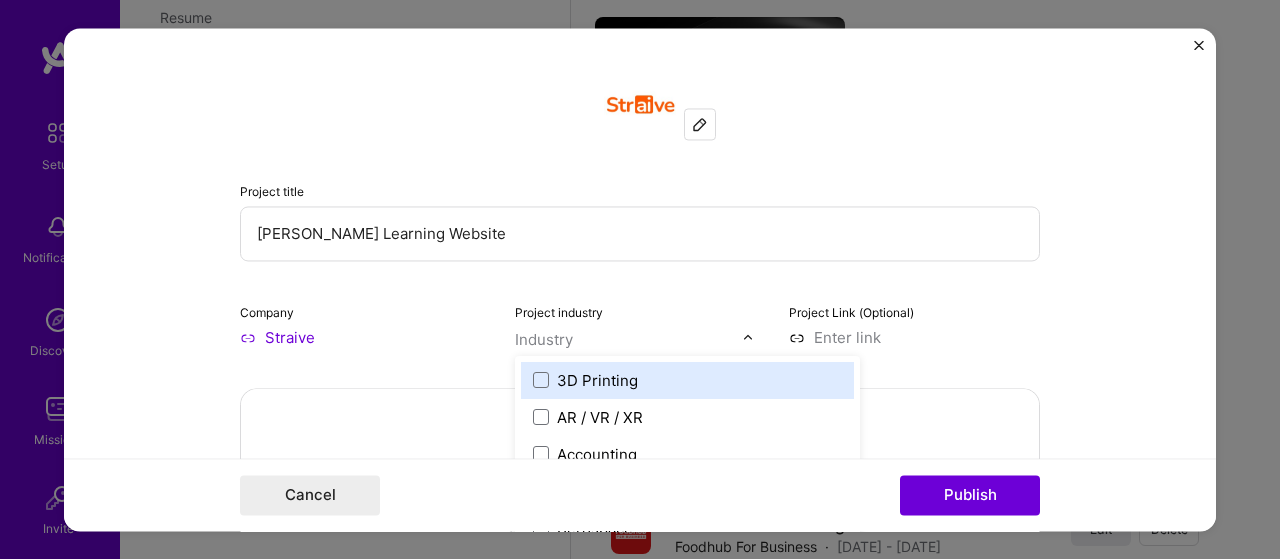 scroll, scrollTop: 1874, scrollLeft: 0, axis: vertical 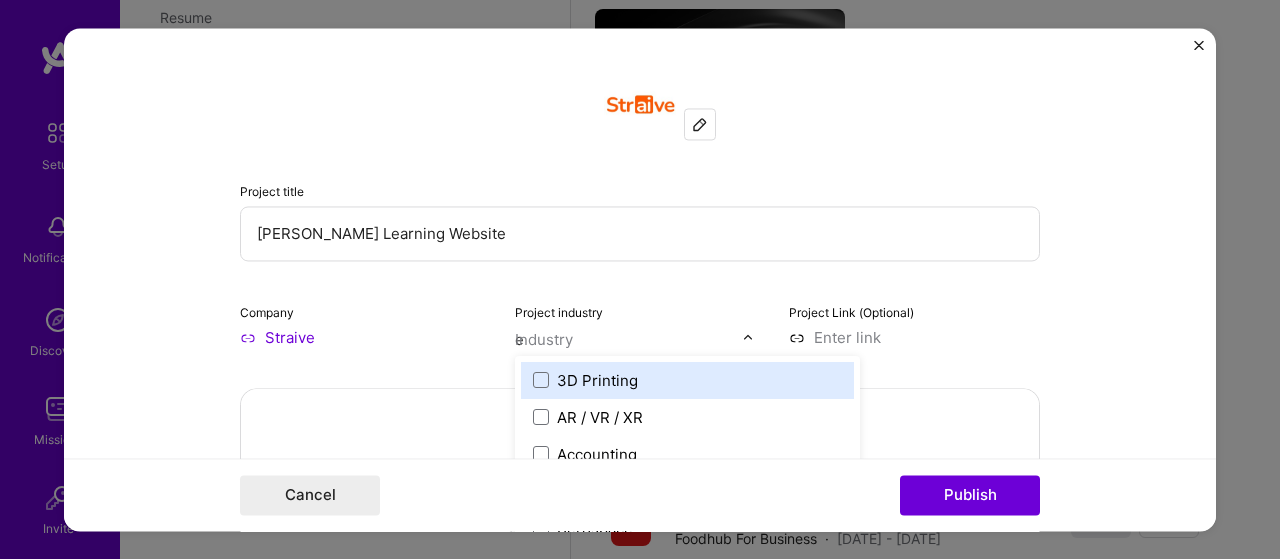 type on "ed" 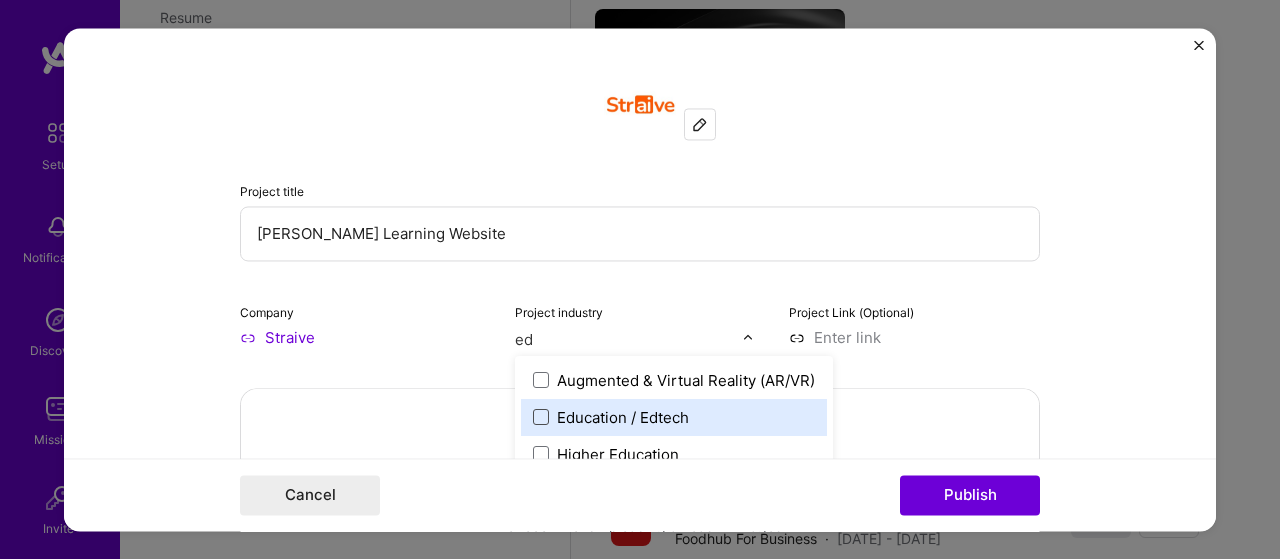 click at bounding box center [541, 417] 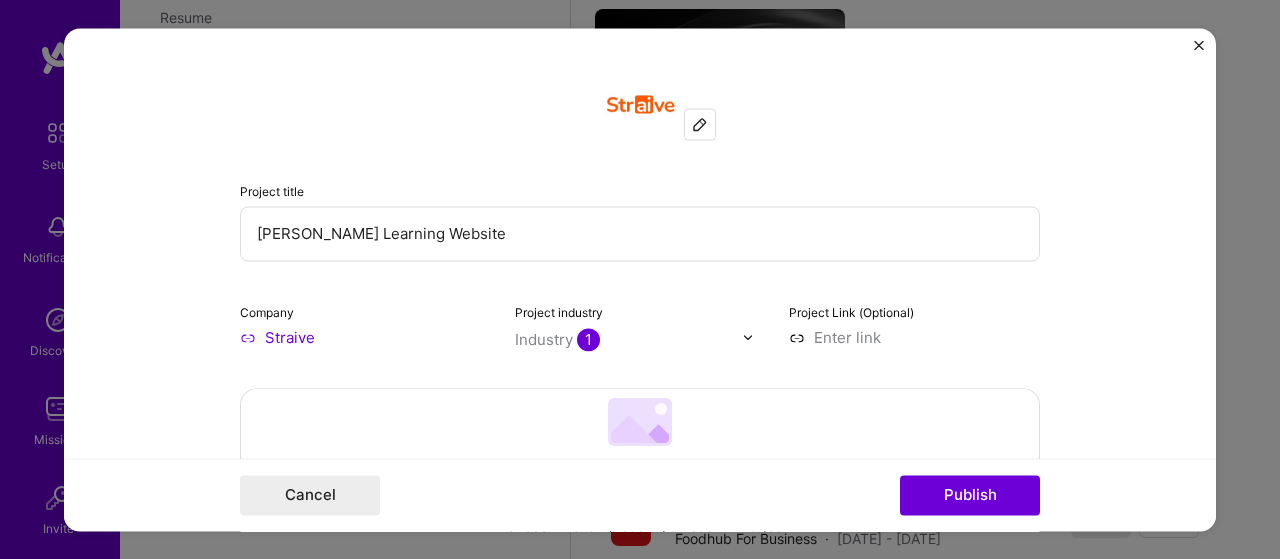 click at bounding box center [914, 337] 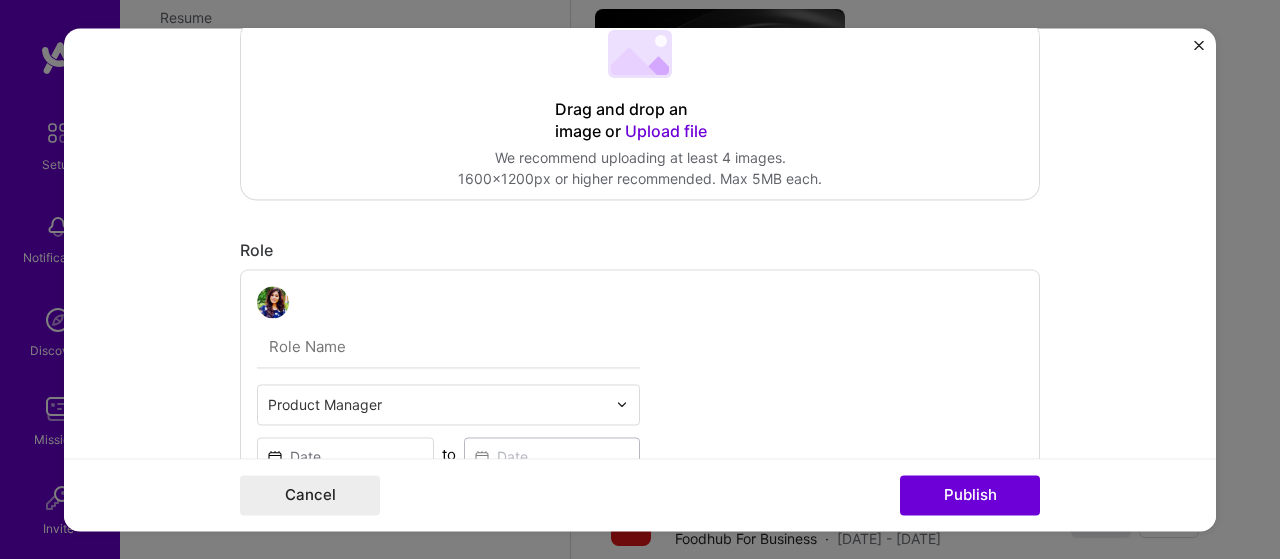 scroll, scrollTop: 400, scrollLeft: 0, axis: vertical 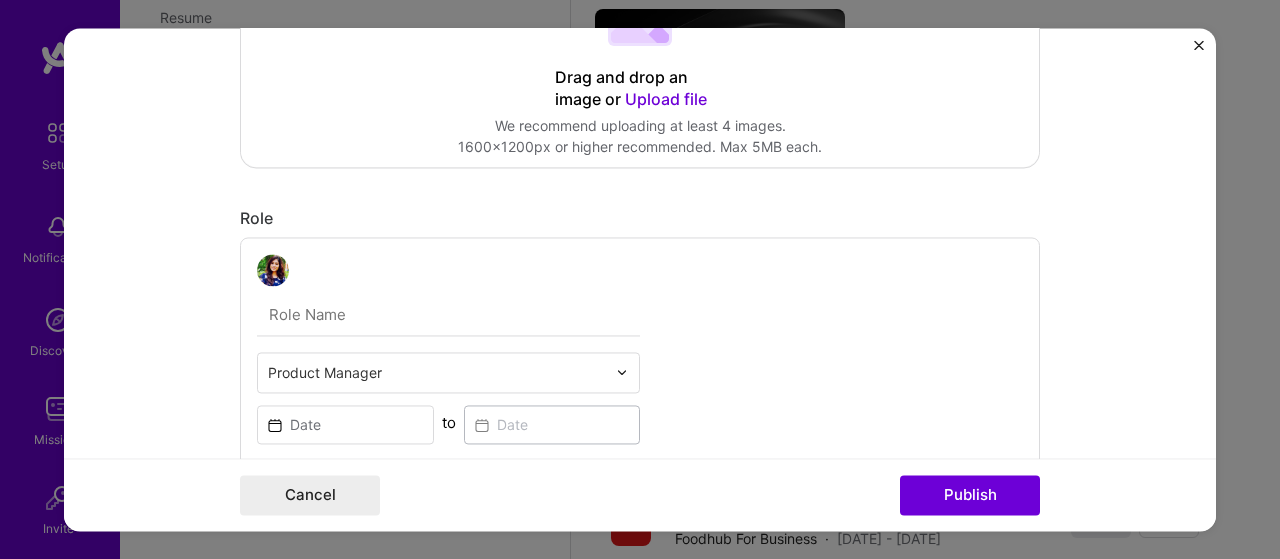 type on "[URL][DOMAIN_NAME]" 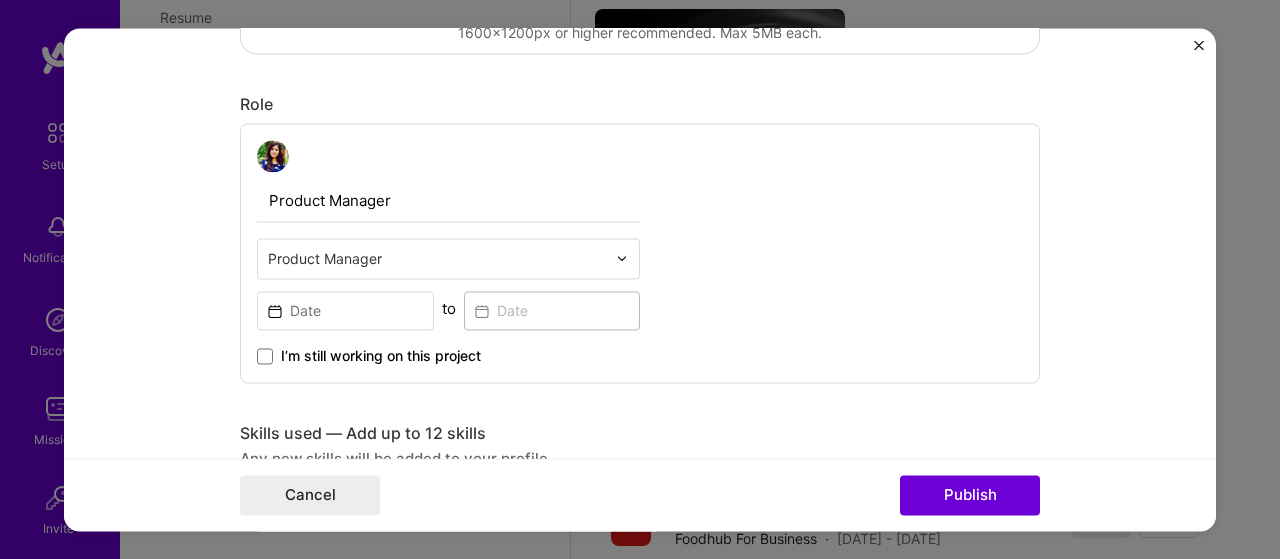 scroll, scrollTop: 600, scrollLeft: 0, axis: vertical 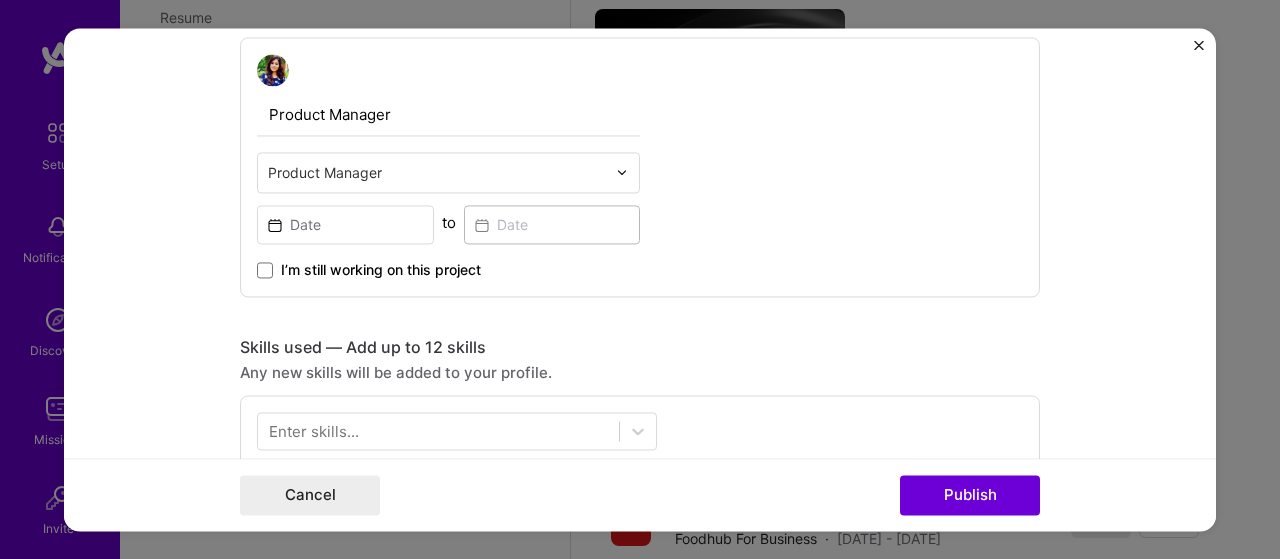 type on "Product Manager" 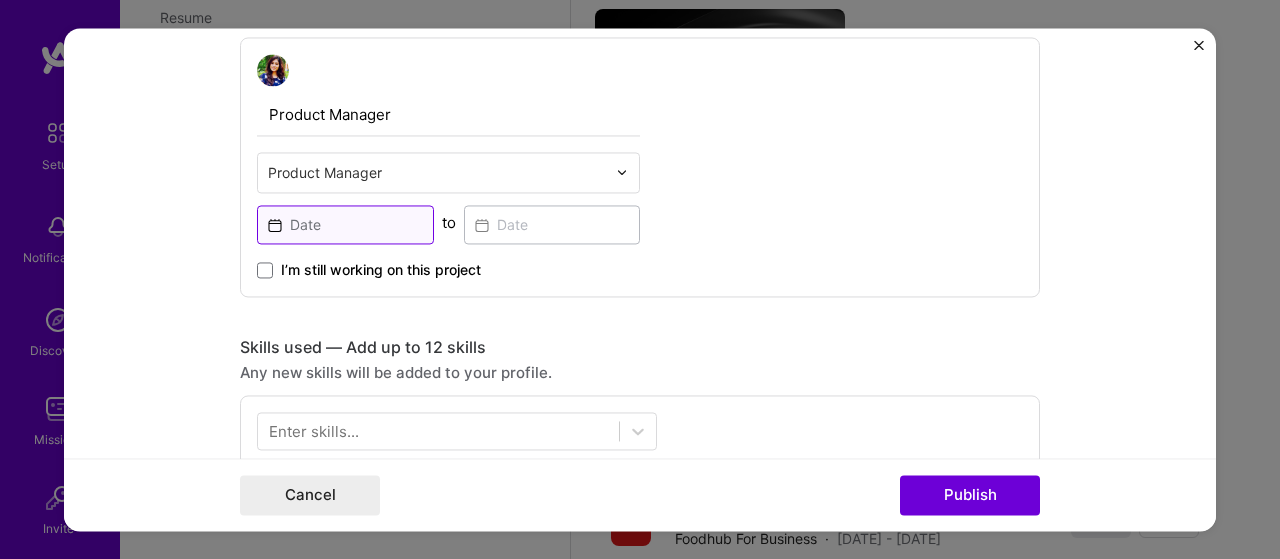 click at bounding box center (345, 224) 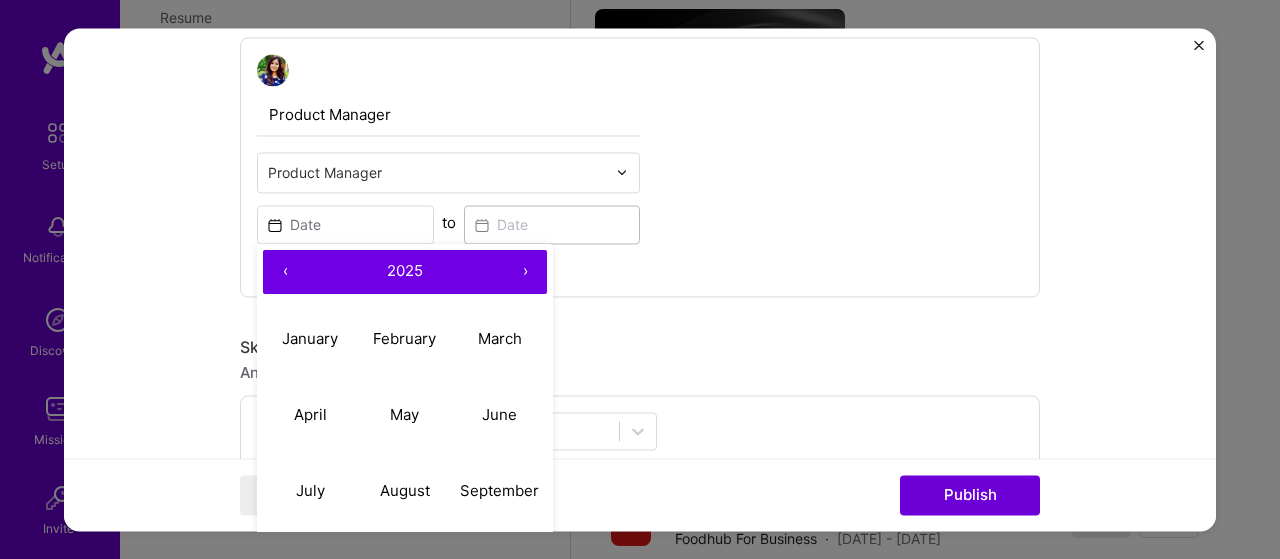 click on "‹" at bounding box center [285, 272] 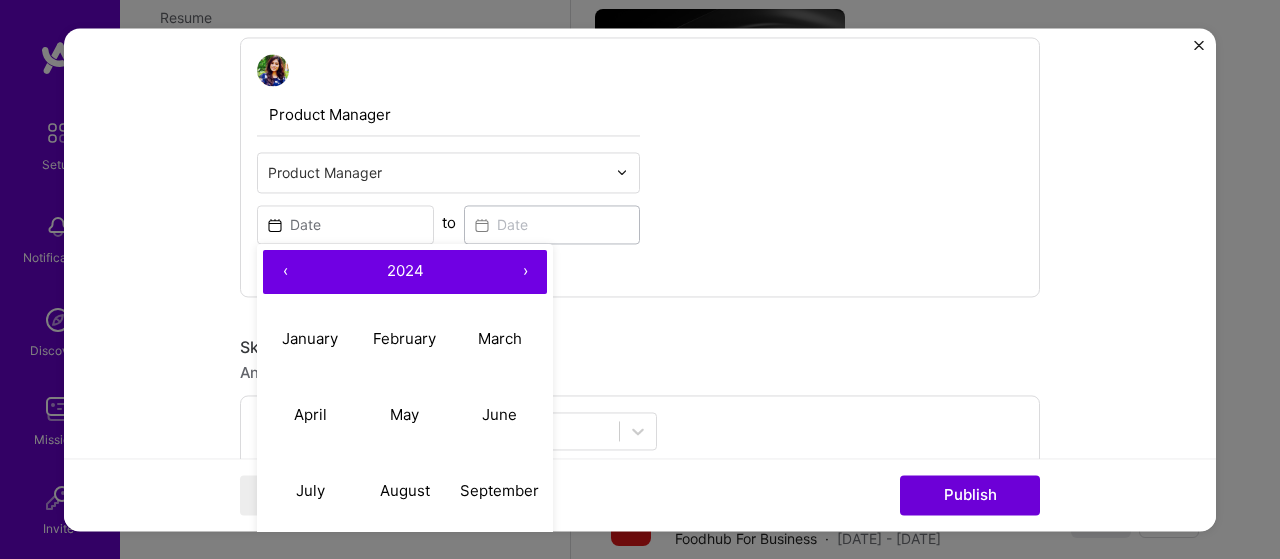 click on "‹" at bounding box center [285, 272] 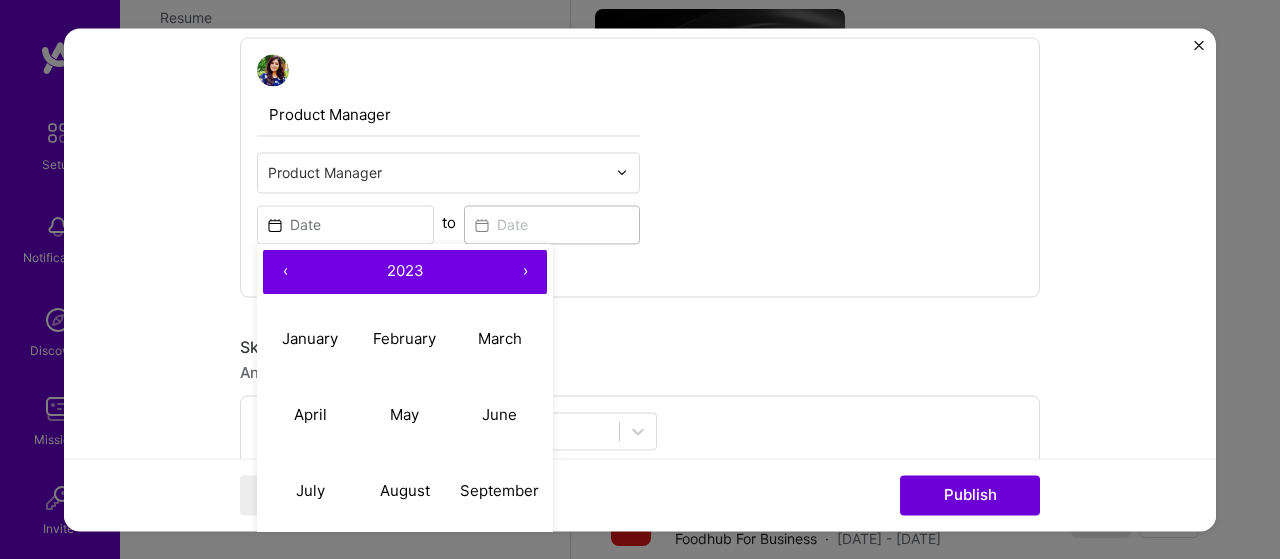 click on "‹" at bounding box center (285, 272) 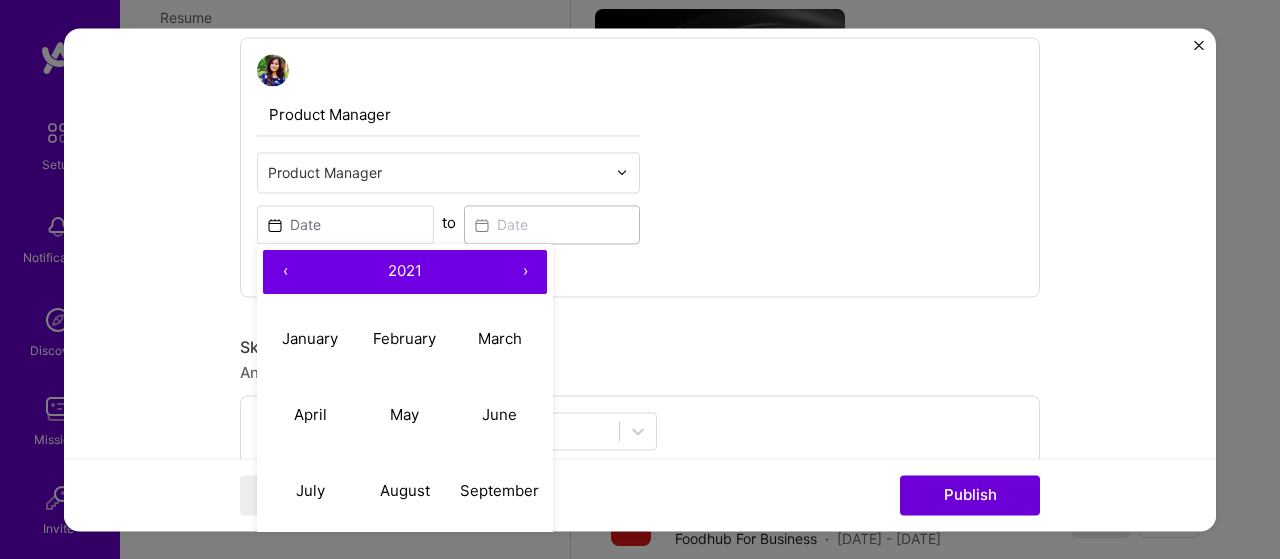 click on "‹" at bounding box center (285, 272) 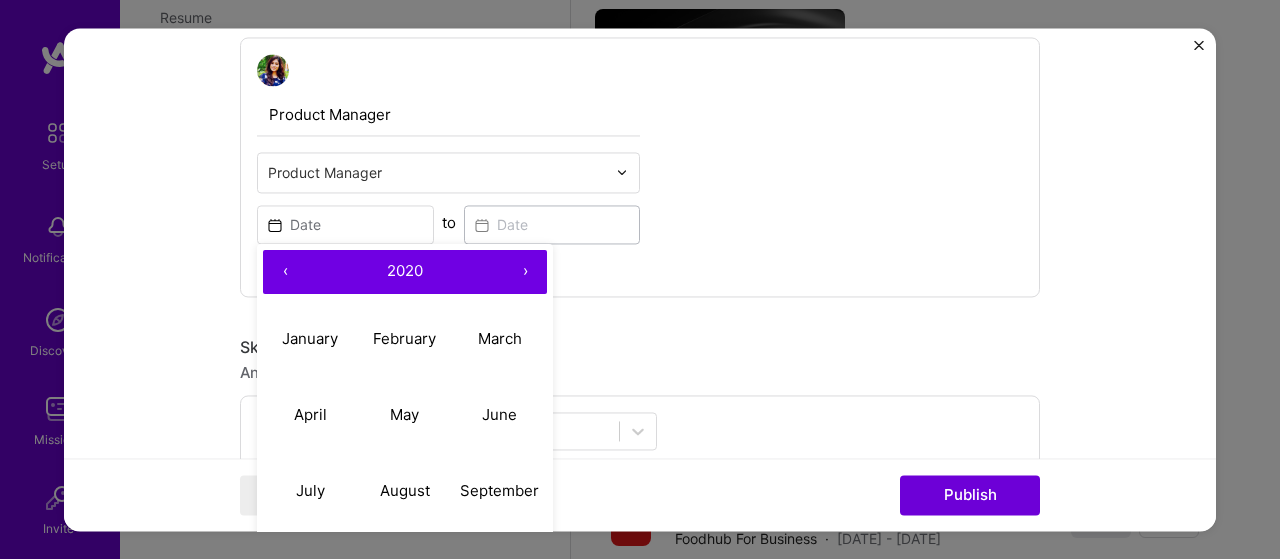 click on "‹" at bounding box center (285, 272) 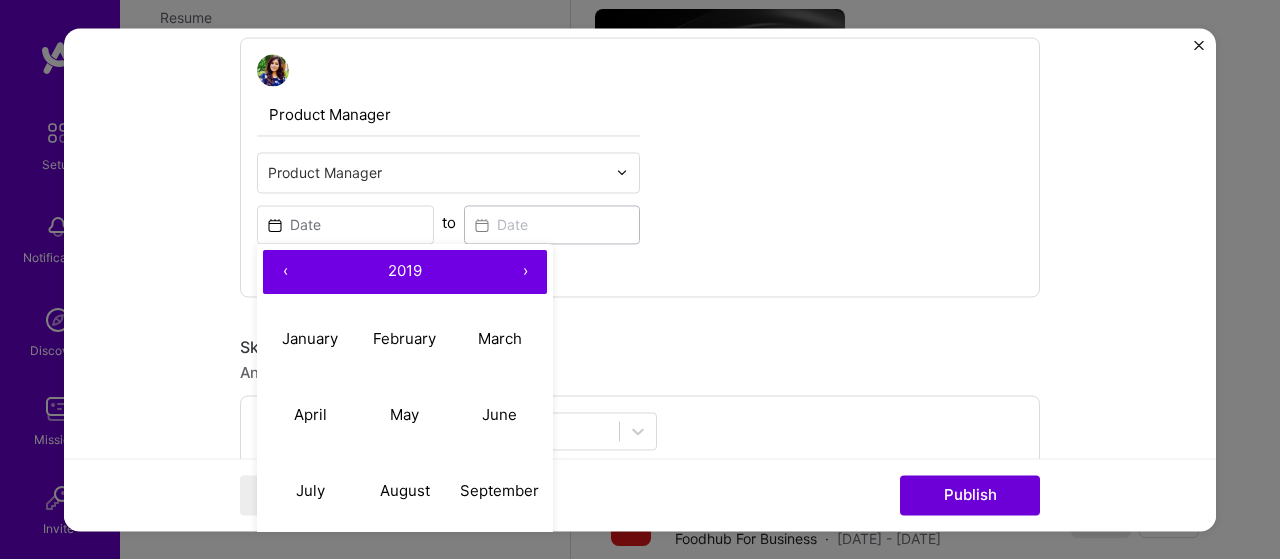 click on "‹" at bounding box center [285, 272] 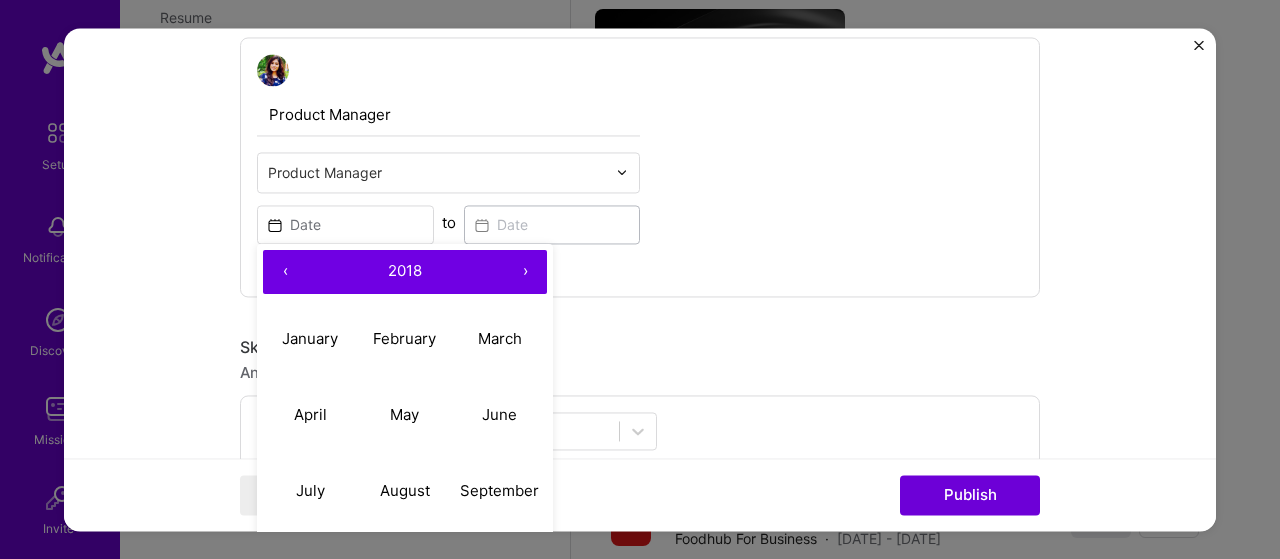 click on "‹" at bounding box center [285, 272] 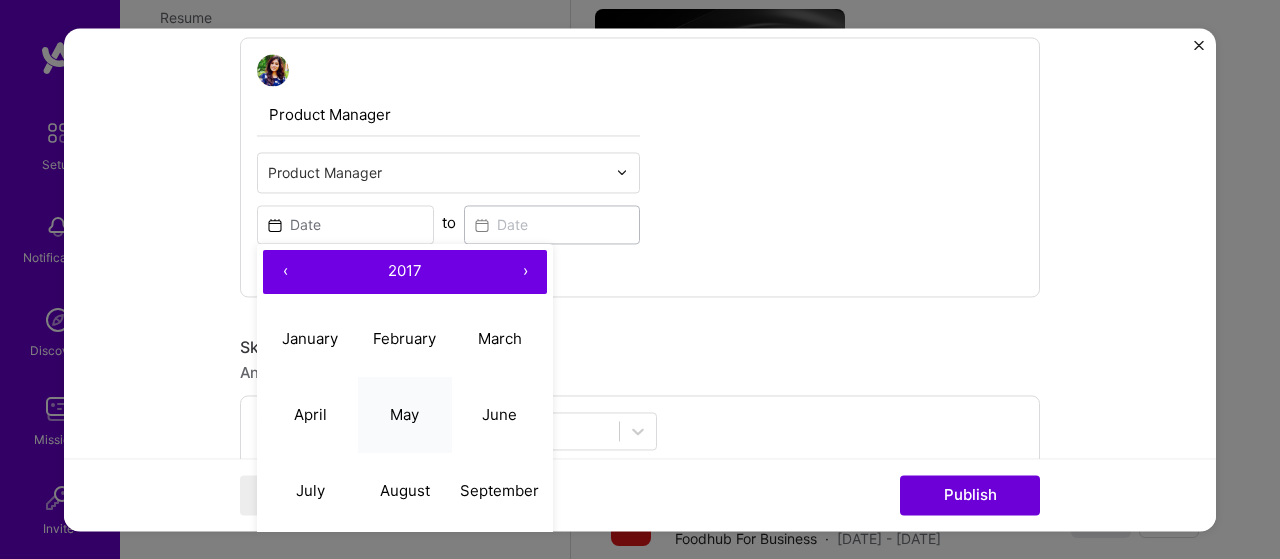 click on "May" at bounding box center [404, 414] 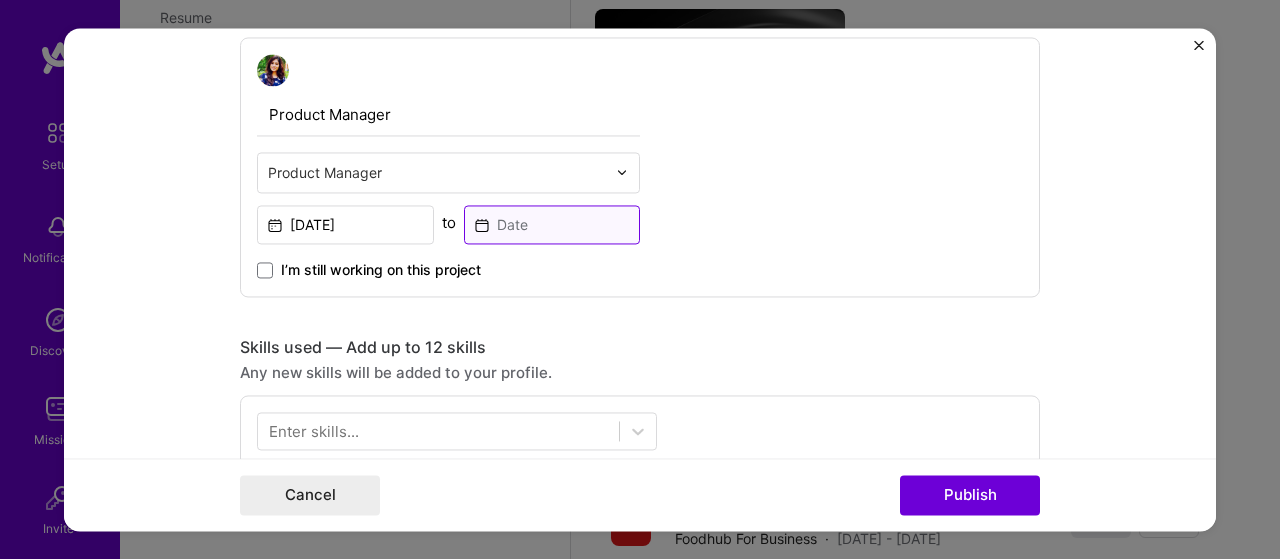 click at bounding box center [552, 224] 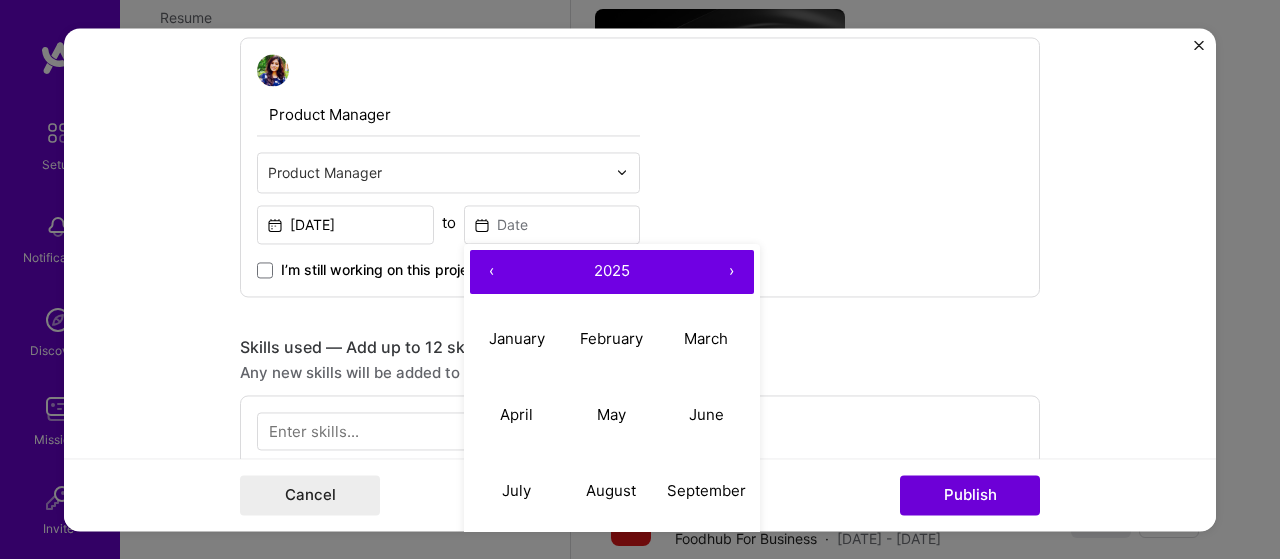 click on "2025" at bounding box center (612, 271) 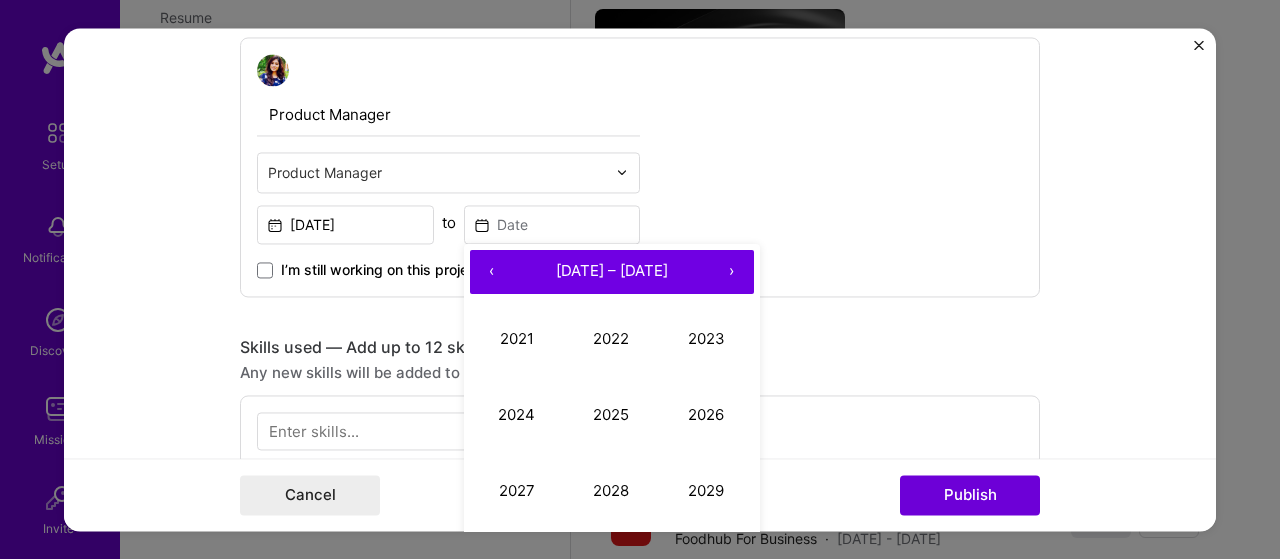 click on "‹" at bounding box center (492, 272) 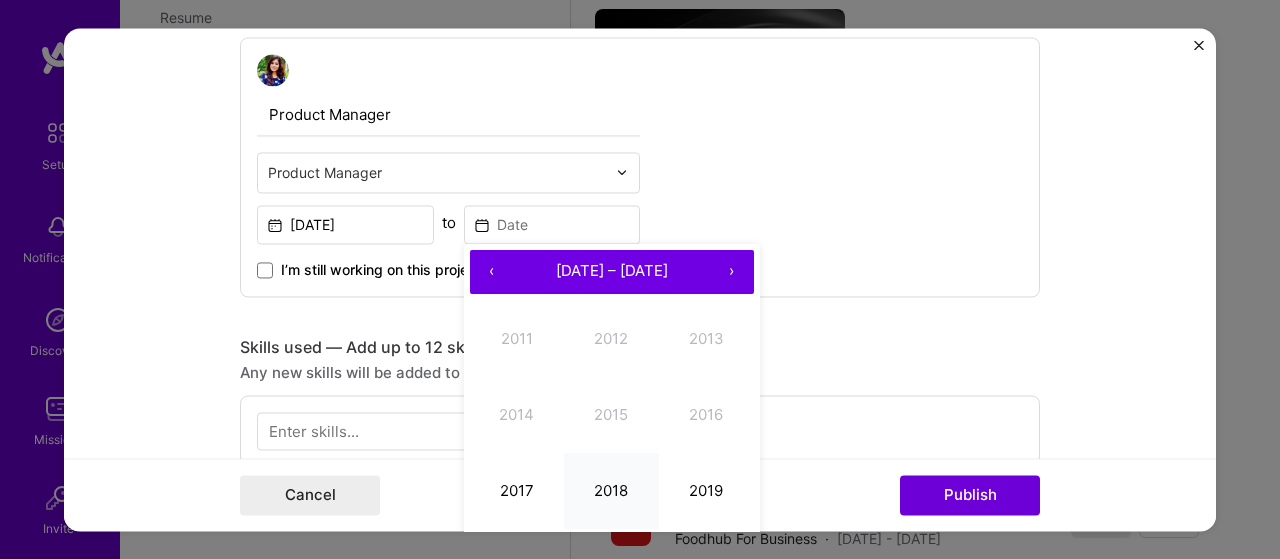 click on "2018" at bounding box center (611, 491) 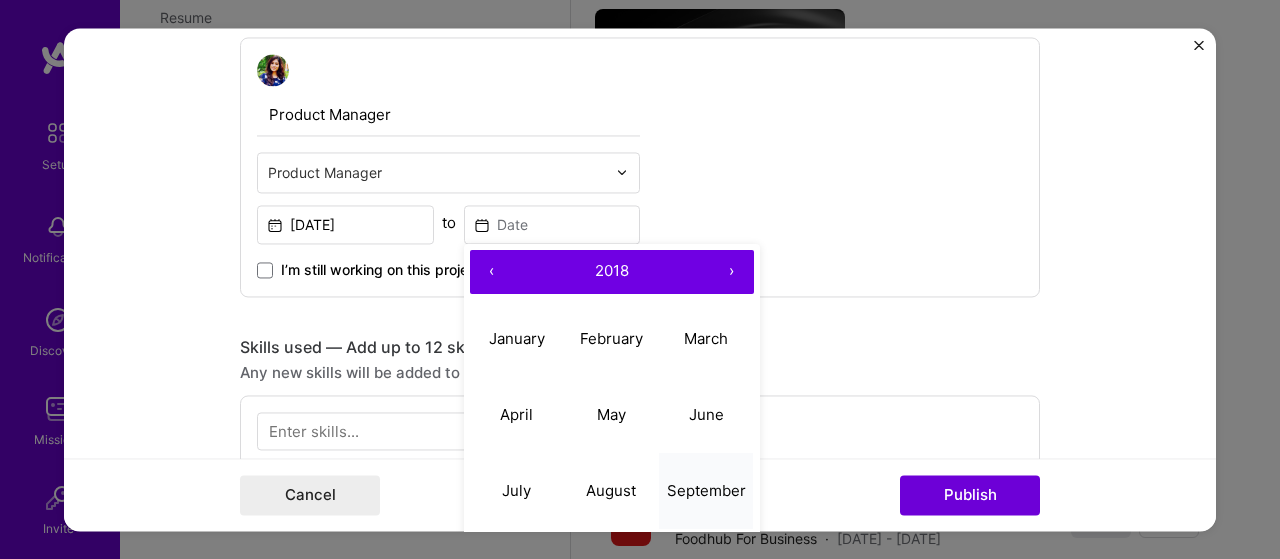 click on "September" at bounding box center (706, 490) 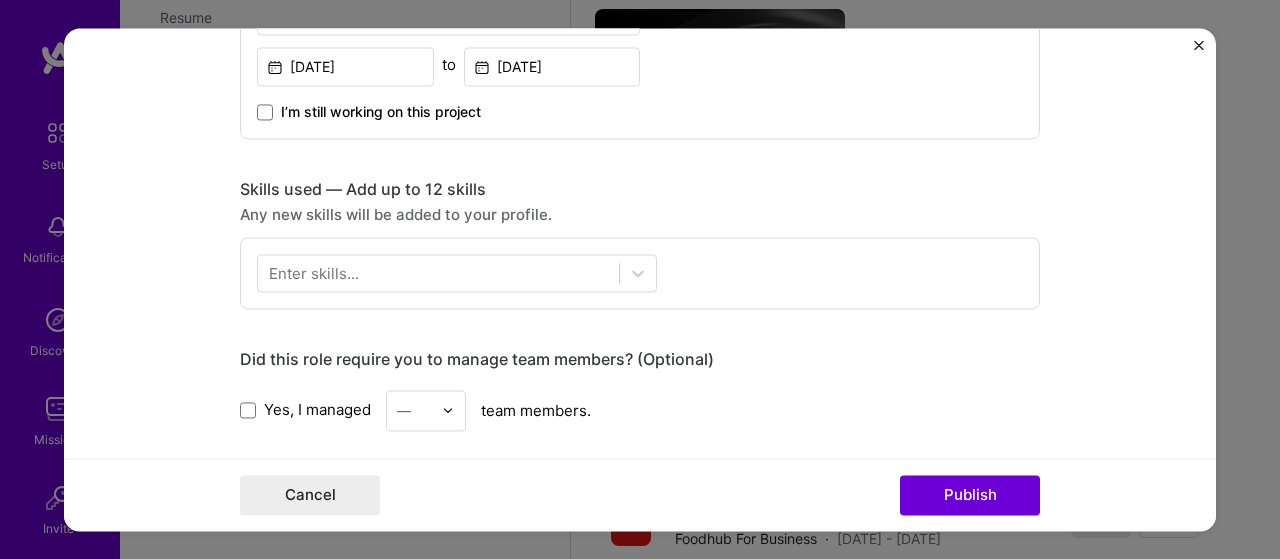 scroll, scrollTop: 800, scrollLeft: 0, axis: vertical 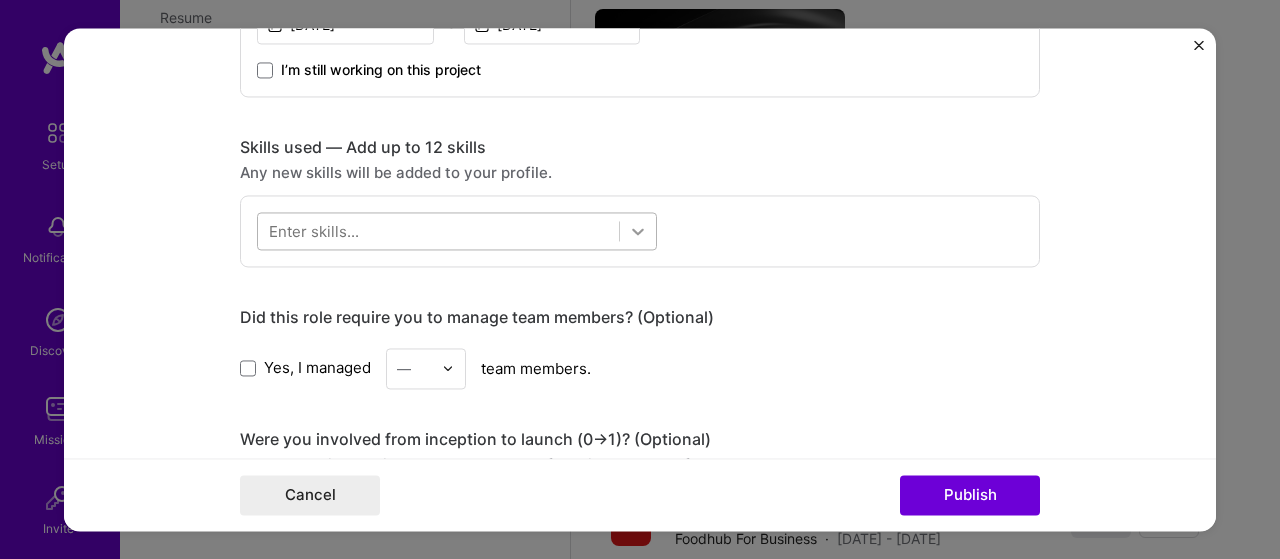 click 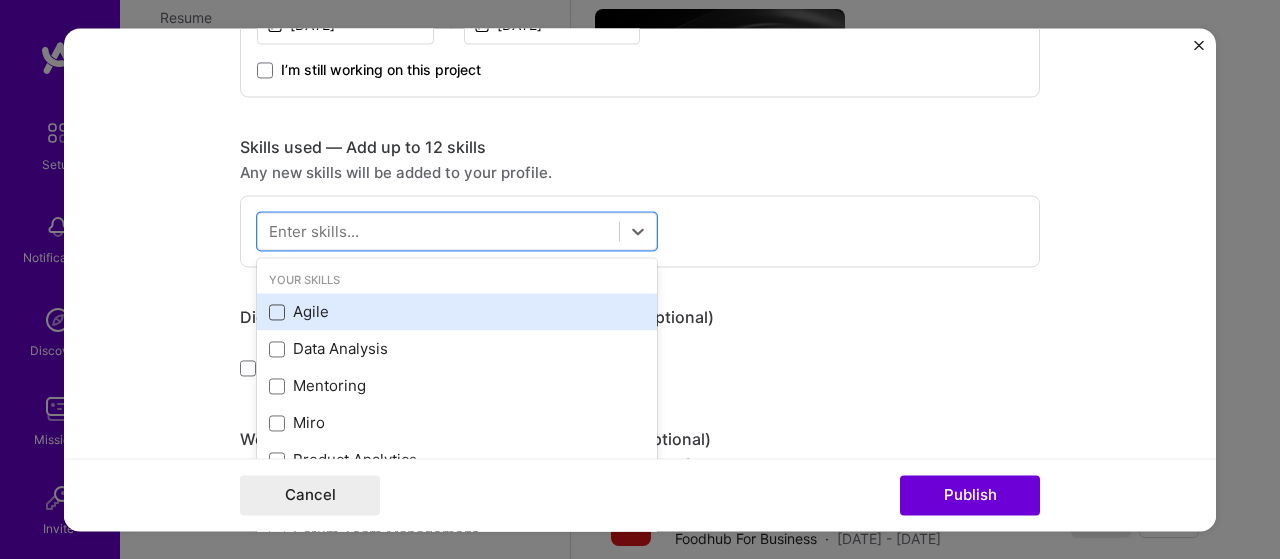 click at bounding box center (277, 312) 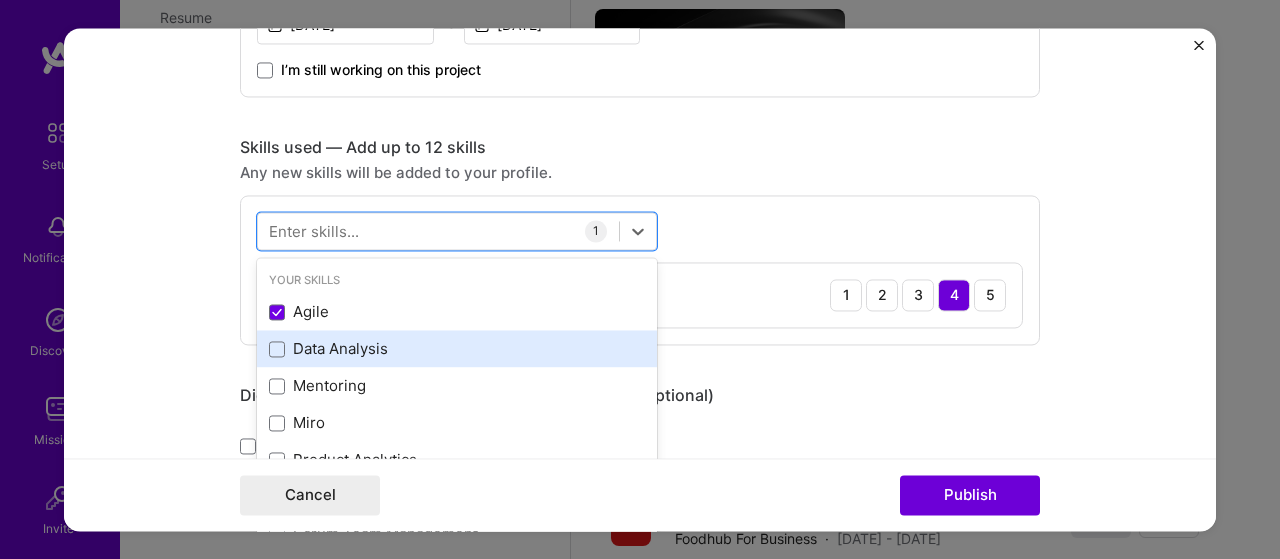 click on "Data Analysis" at bounding box center [457, 349] 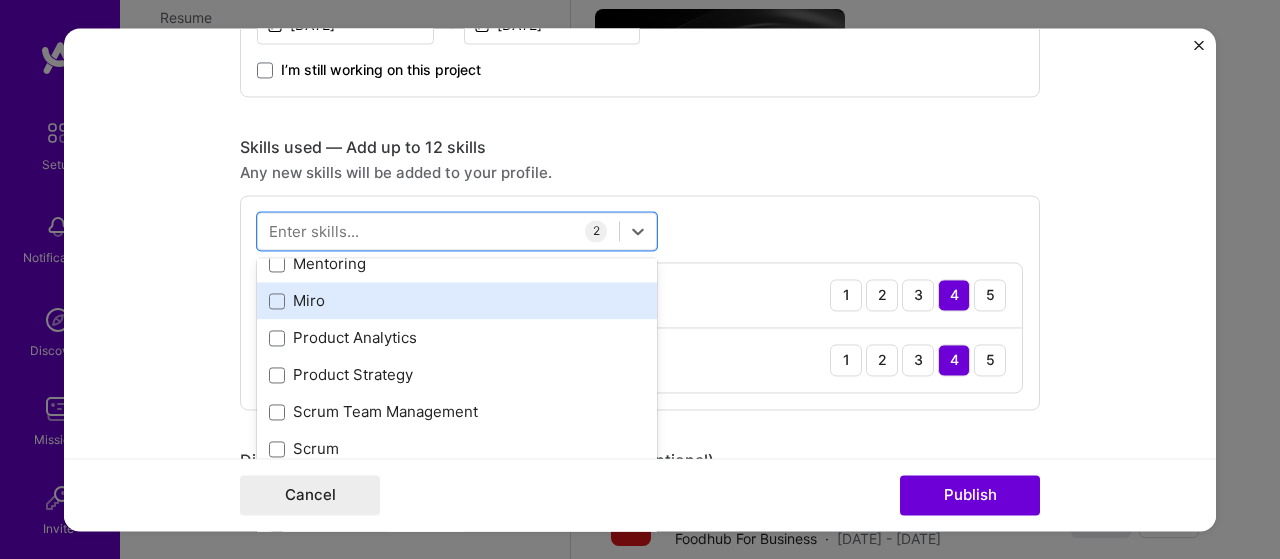scroll, scrollTop: 200, scrollLeft: 0, axis: vertical 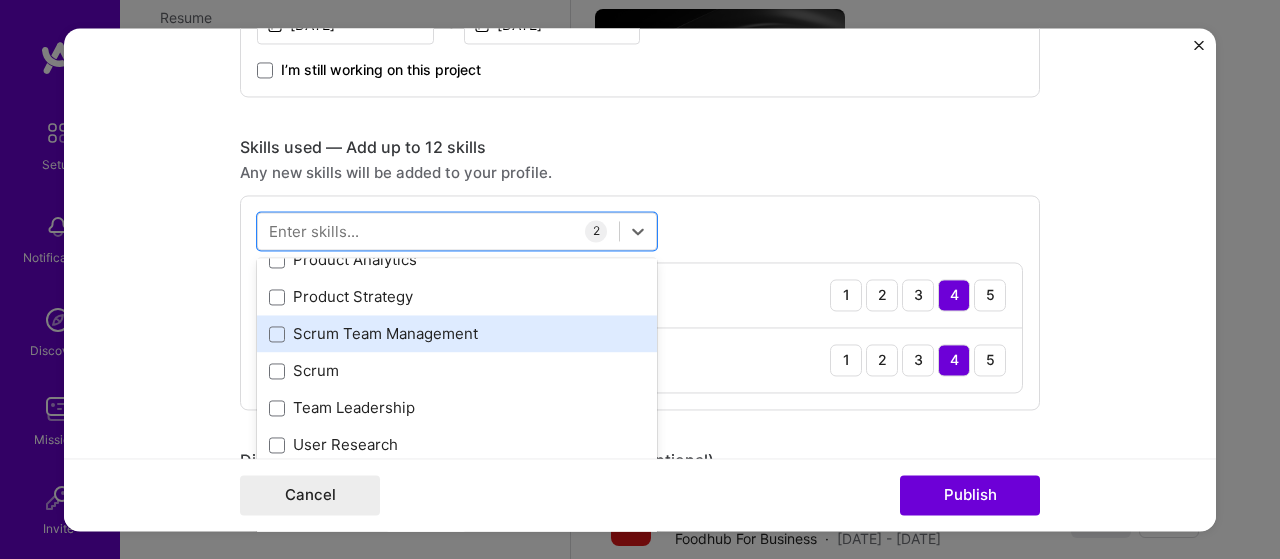 drag, startPoint x: 266, startPoint y: 294, endPoint x: 282, endPoint y: 331, distance: 40.311287 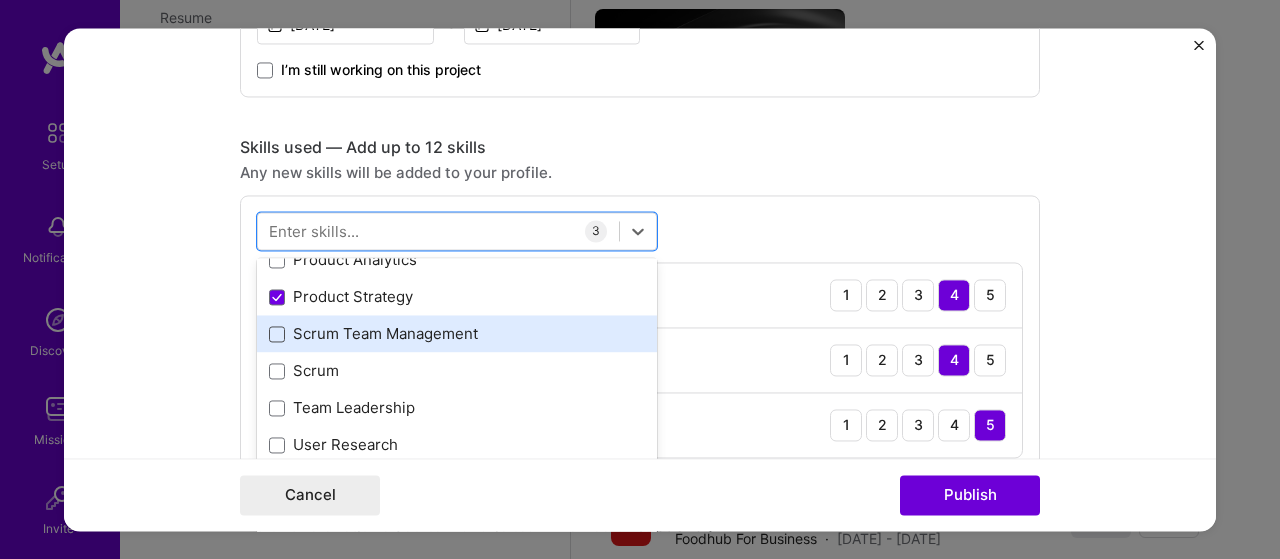 click at bounding box center [277, 334] 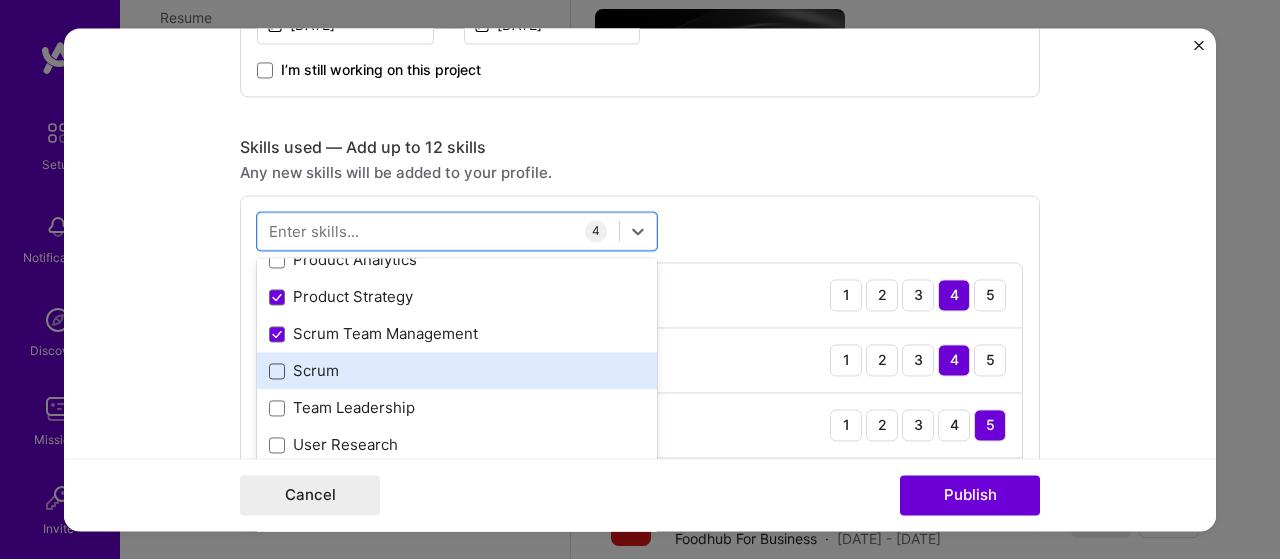 click at bounding box center [277, 371] 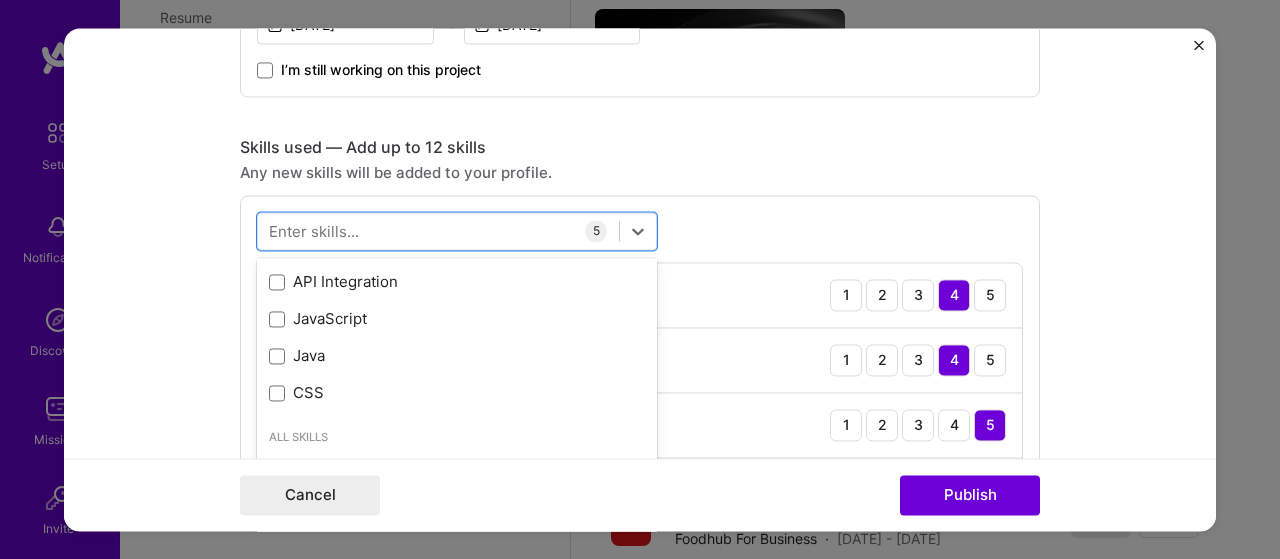 scroll, scrollTop: 300, scrollLeft: 0, axis: vertical 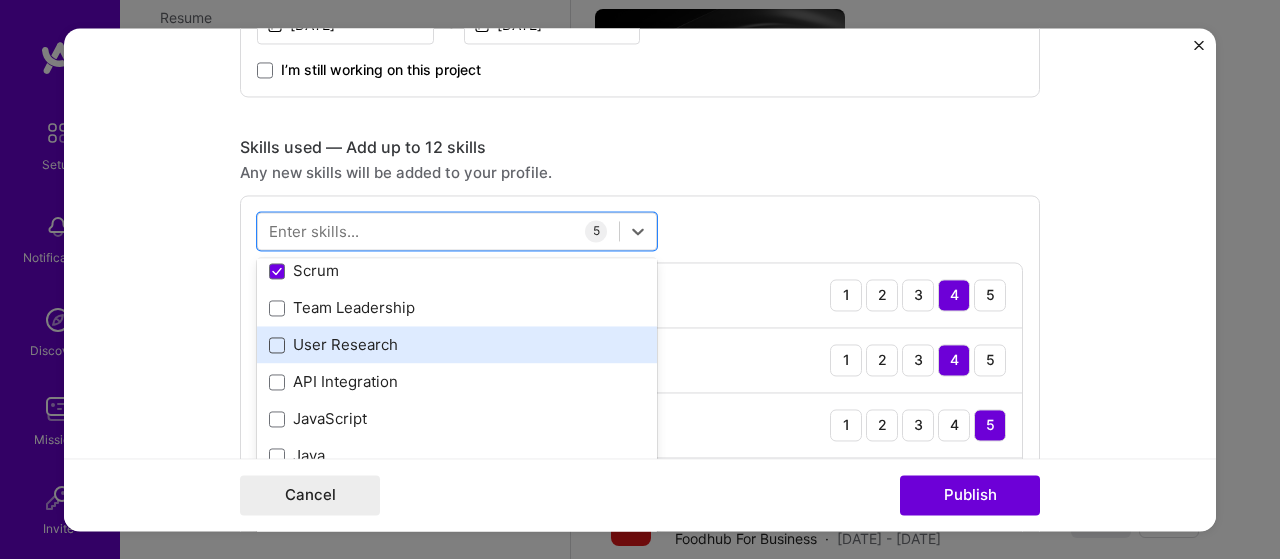 click at bounding box center [277, 345] 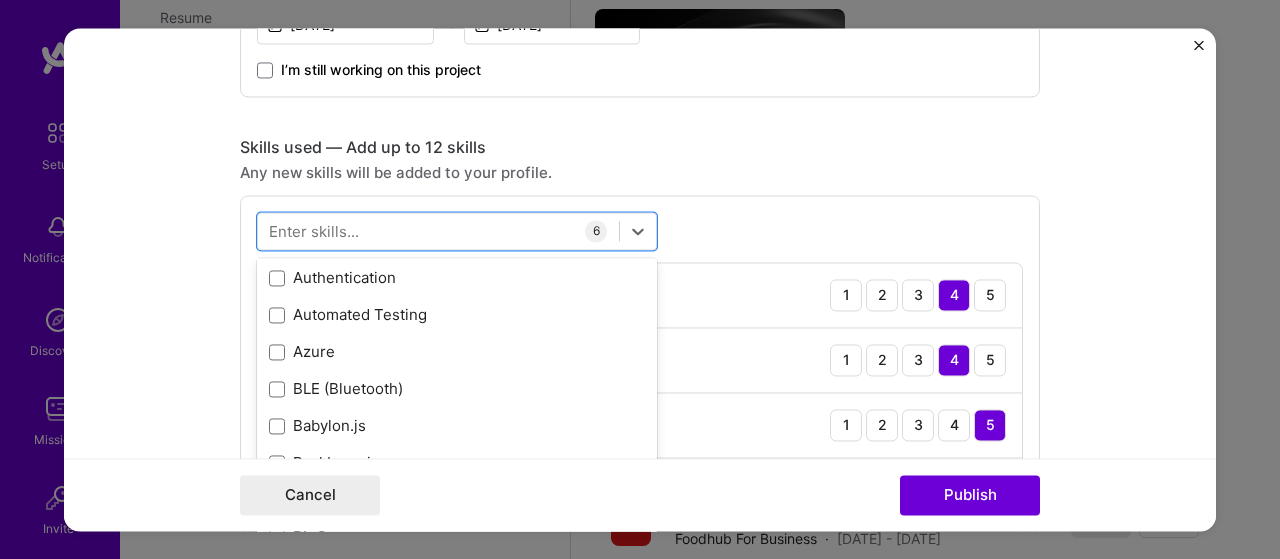scroll, scrollTop: 2100, scrollLeft: 0, axis: vertical 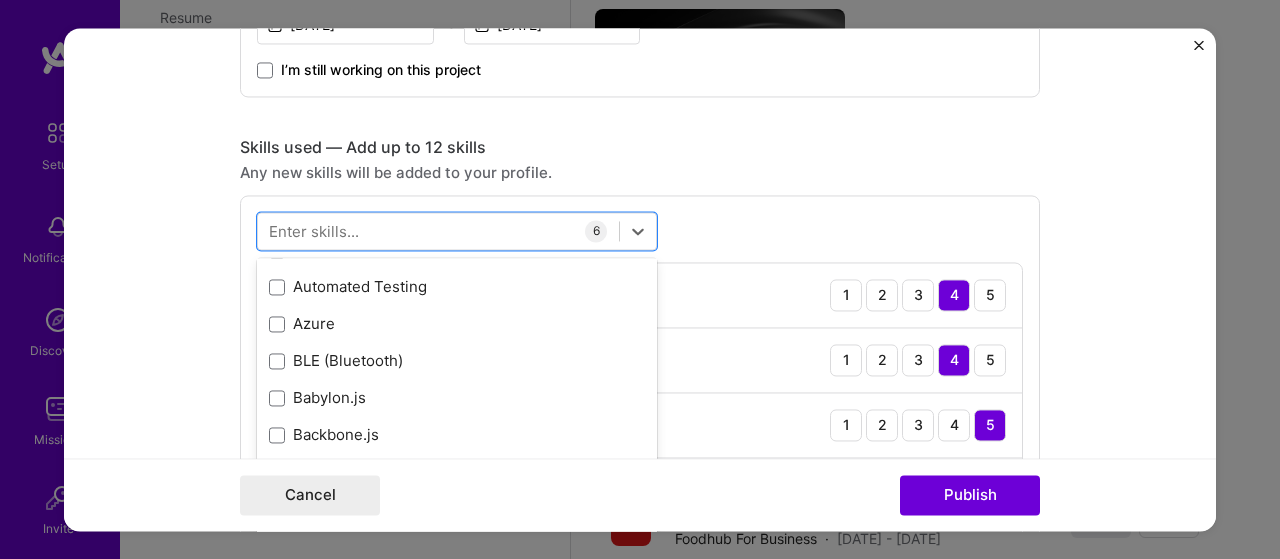 click on "option User Research, selected. option Authentication focused, 0 of 2. 378 results available. Use Up and Down to choose options, press Enter to select the currently focused option, press Escape to exit the menu, press Tab to select the option and exit the menu. Your Skills Agile Data Analysis Mentoring Miro Product Analytics Product Strategy Scrum Team Management Scrum Team Leadership User Research API Integration JavaScript Java CSS All Skills .NET 3D Engineering 3D Modeling API Design APNS ARM [DOMAIN_NAME] AWS AWS Aurora AWS BETA AWS CDK AWS CloudFormation AWS Lambda AWS Neptune AWS RDS Ada Adobe Creative Cloud Adobe Experience Manager Affiliate Marketing Agora Airflow Airtable Algorithm Design Amazon Athena Amplitude Analytics Android Angular Angular.js Ansible Apache [PERSON_NAME] Apex (Salesforce) Apollo App Clip (iOS) ArangoDB Artifactory Artificial Intelligence (AI) Assembly [DOMAIN_NAME] [PERSON_NAME] Authentication Automated Testing Azure BLE (Bluetooth) Babylon.js Backbone.js Backlog Prioritization BigQuery Blog Bloomreach" at bounding box center [640, 432] 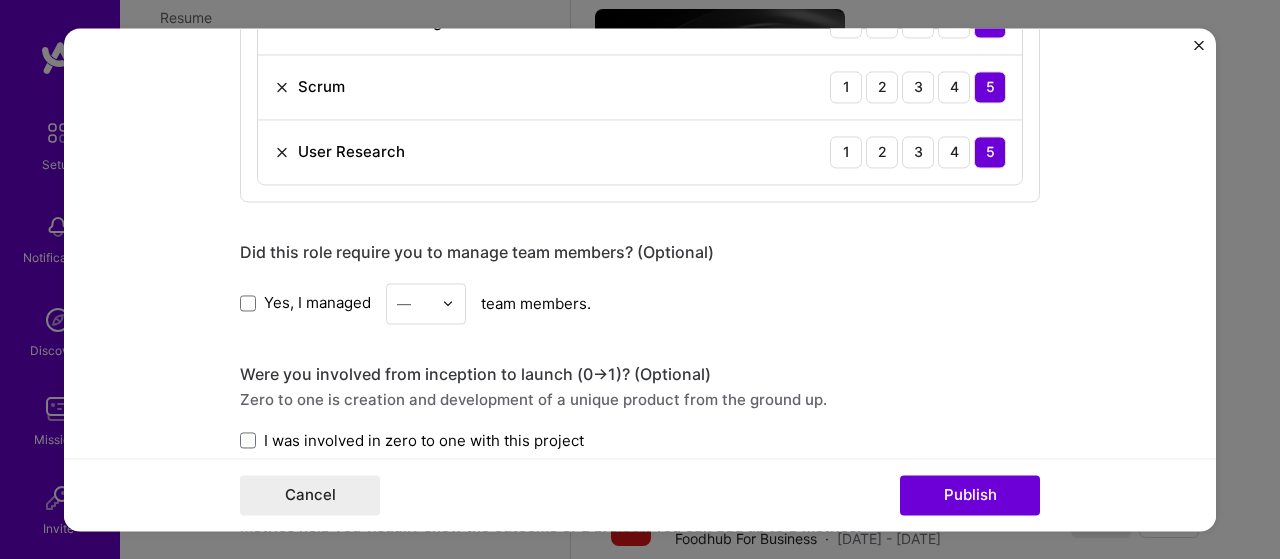 scroll, scrollTop: 1300, scrollLeft: 0, axis: vertical 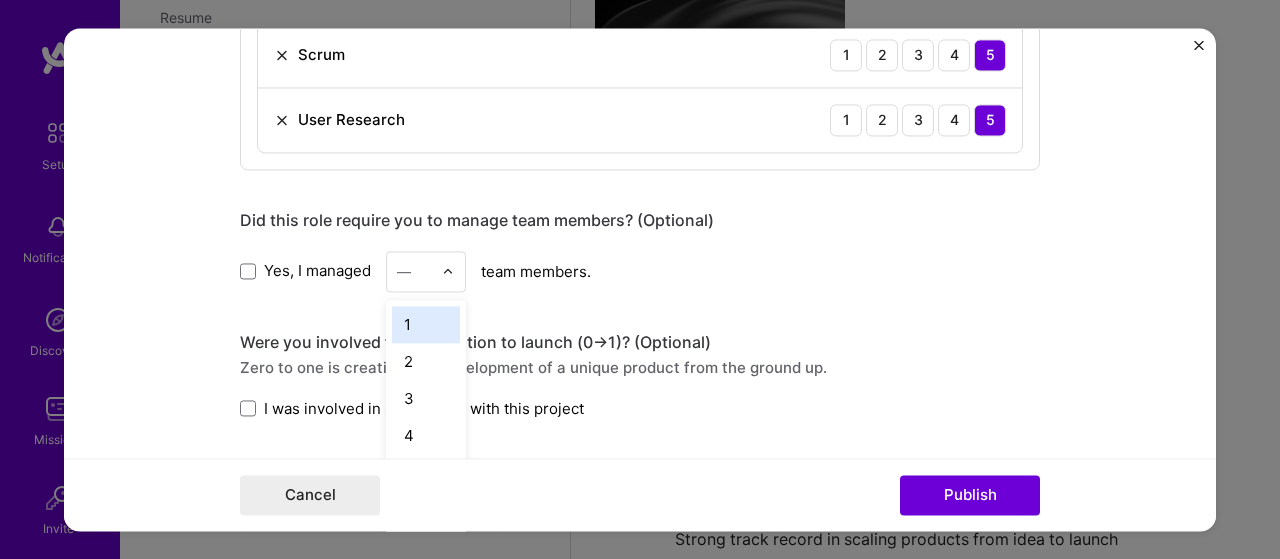 click at bounding box center [453, 271] 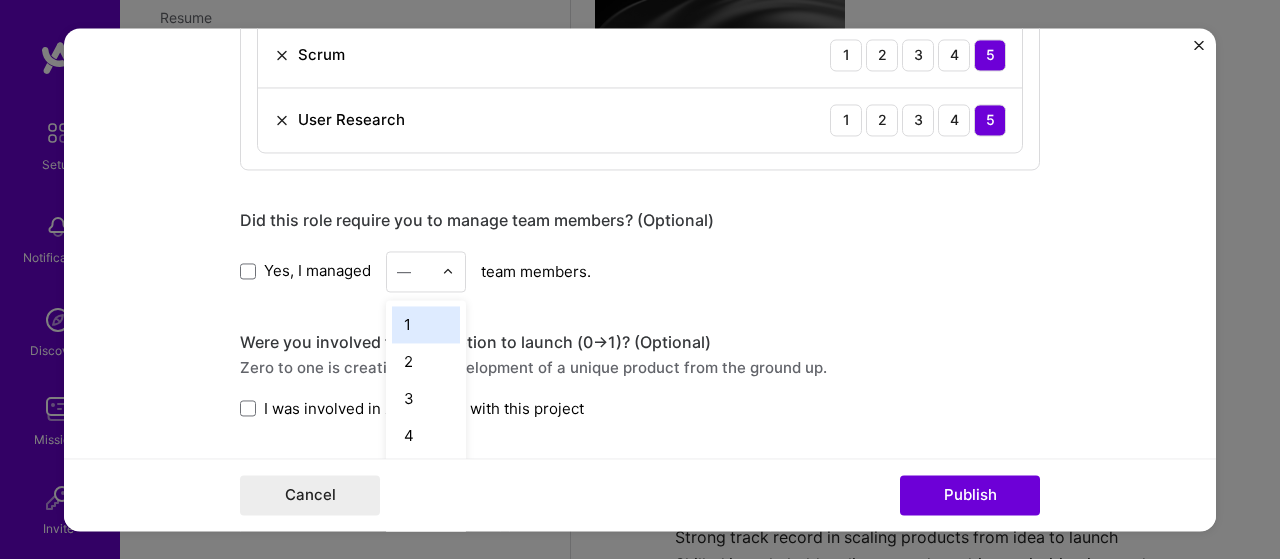 scroll, scrollTop: 1917, scrollLeft: 0, axis: vertical 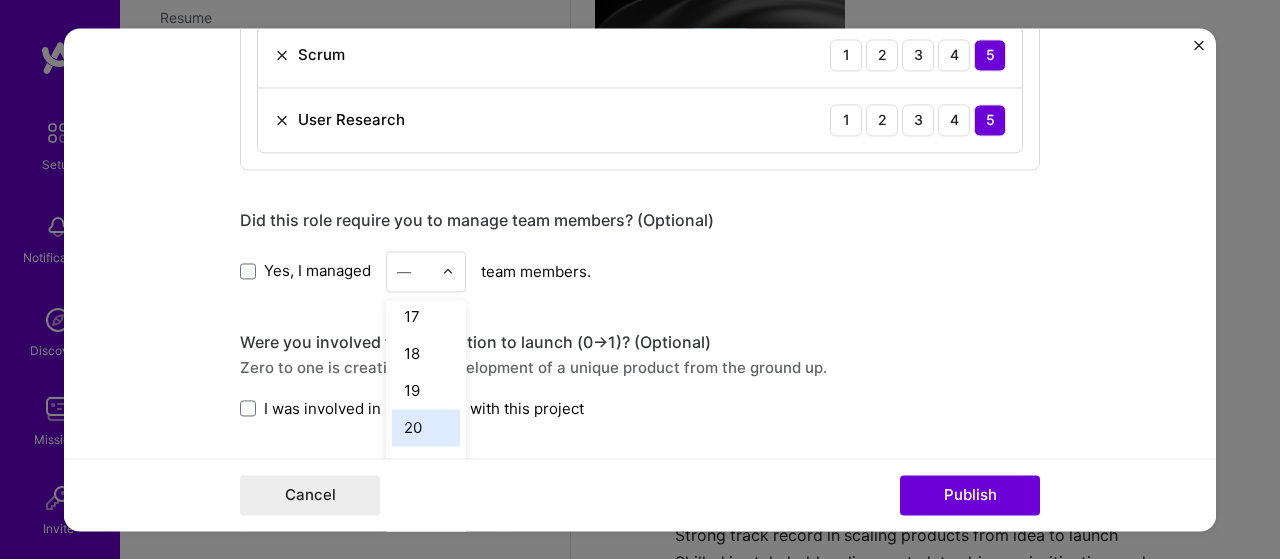 click on "20" at bounding box center [426, 427] 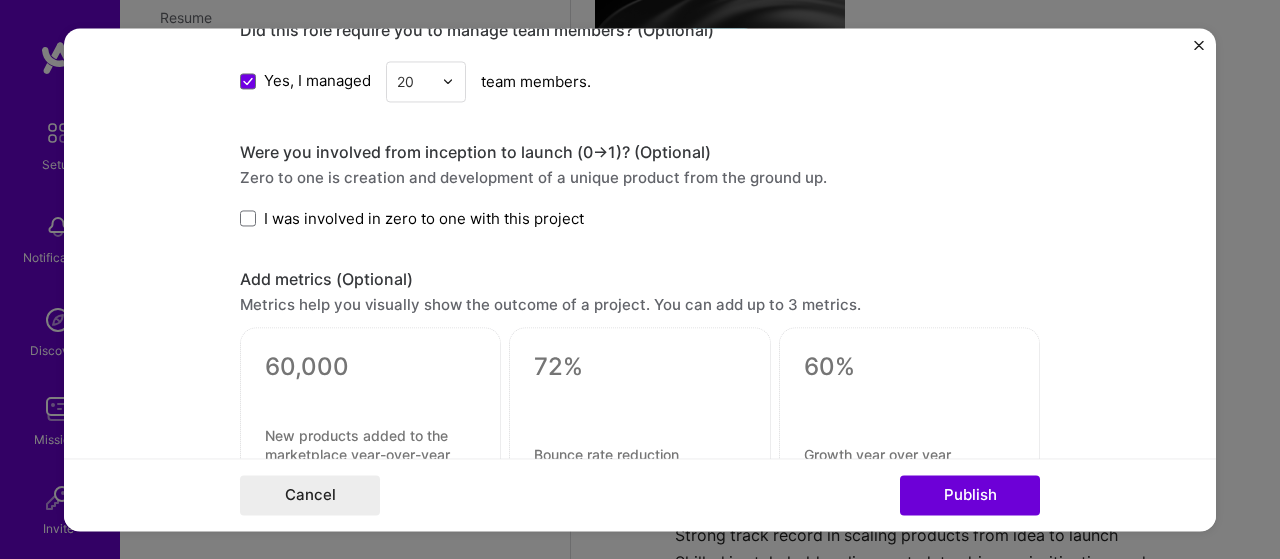 scroll, scrollTop: 1500, scrollLeft: 0, axis: vertical 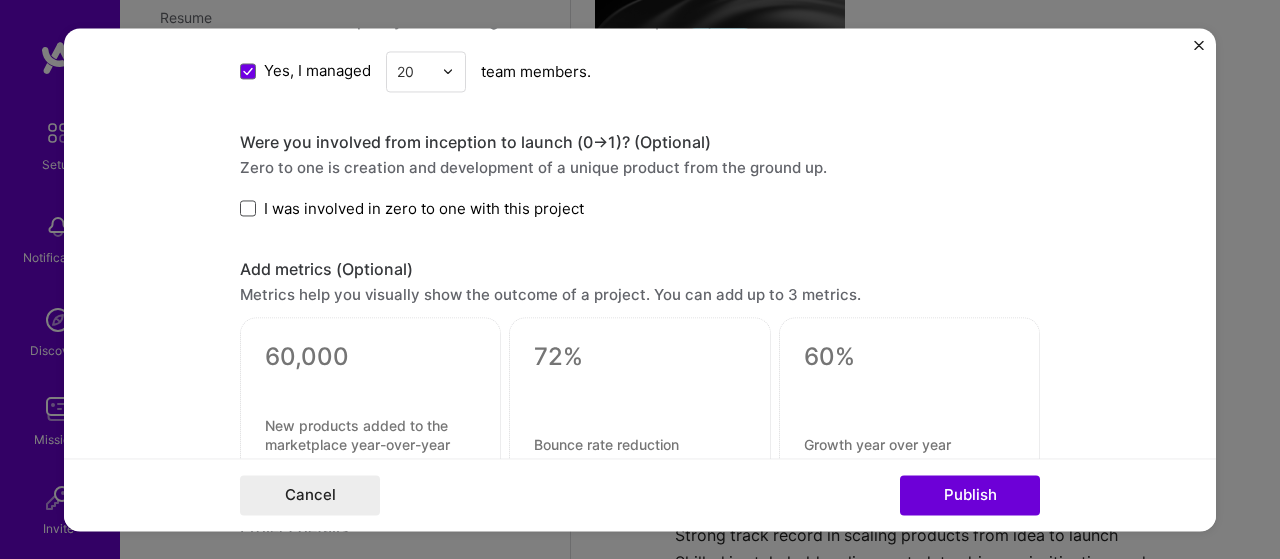 click at bounding box center [248, 209] 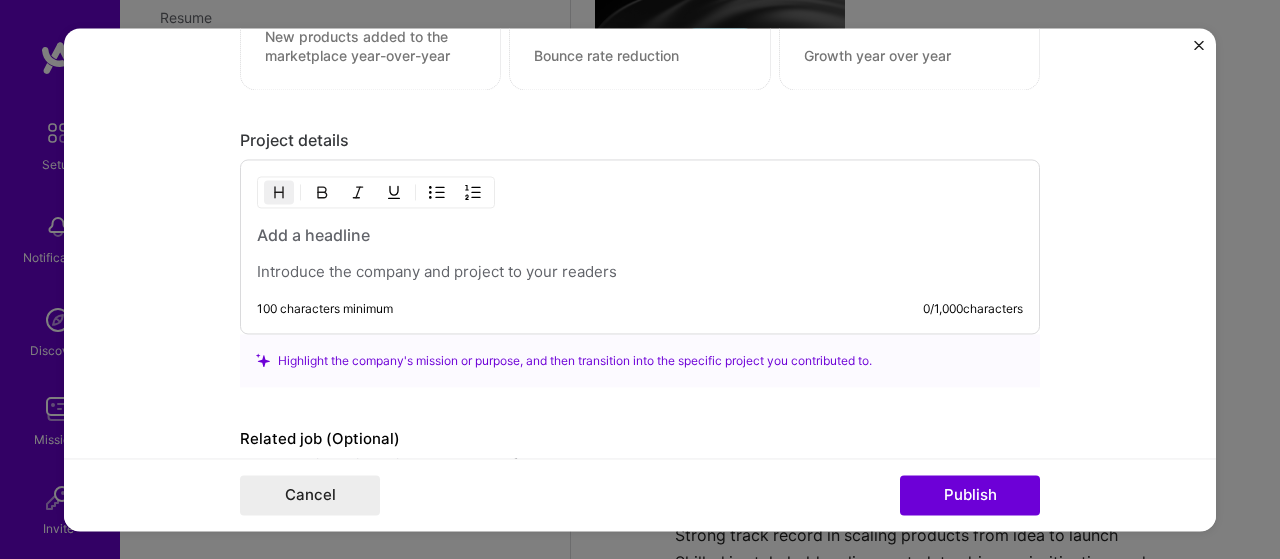 scroll, scrollTop: 1989, scrollLeft: 0, axis: vertical 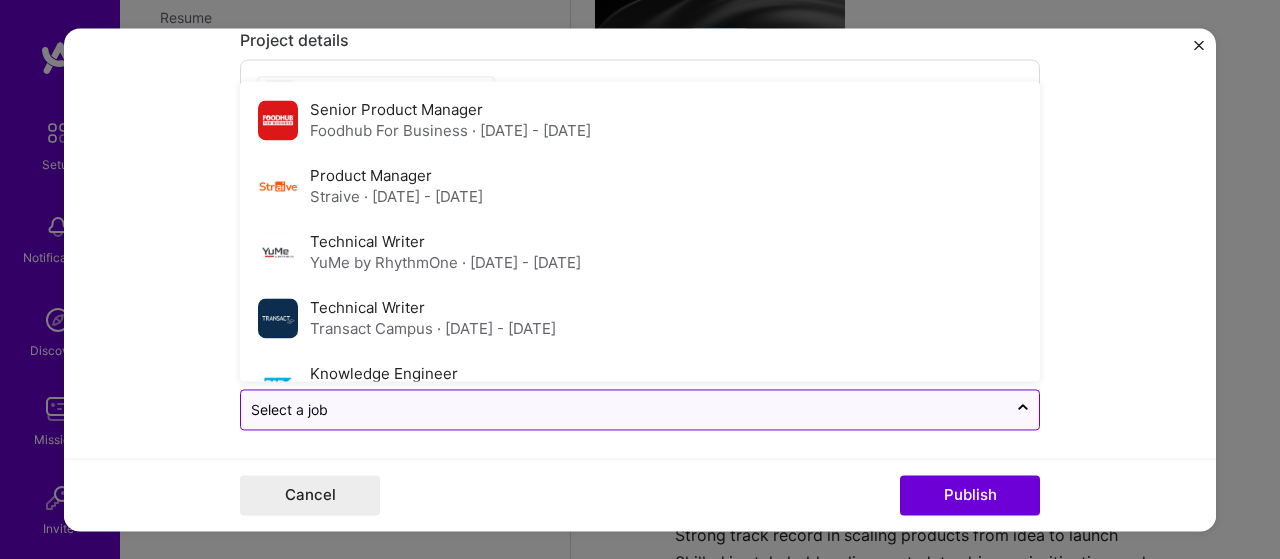 click at bounding box center (624, 409) 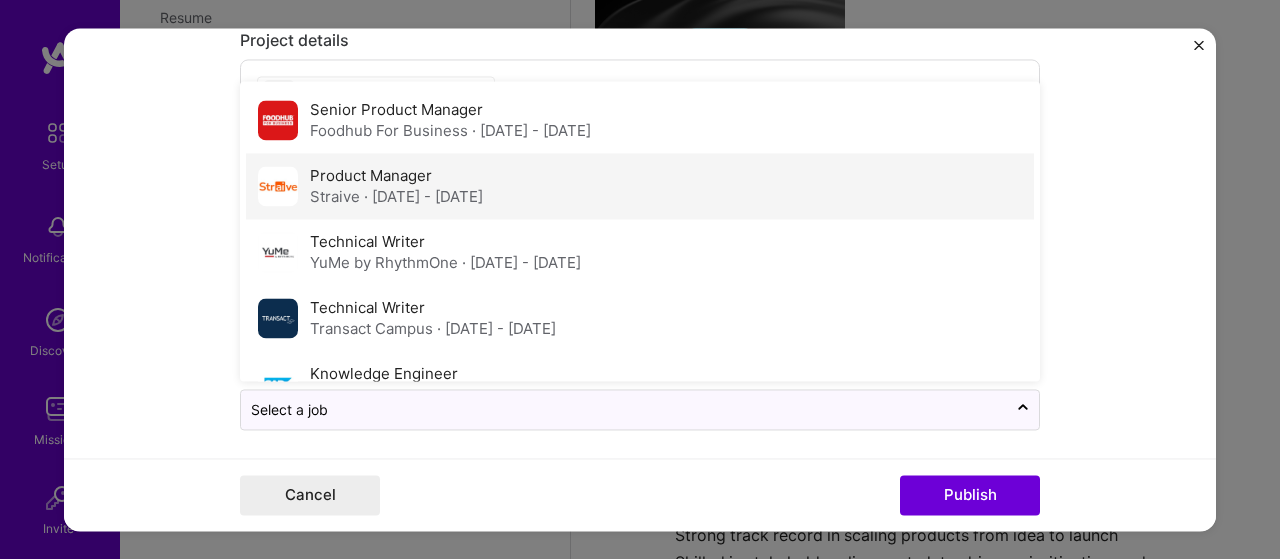 click on "Product Manager" at bounding box center [371, 175] 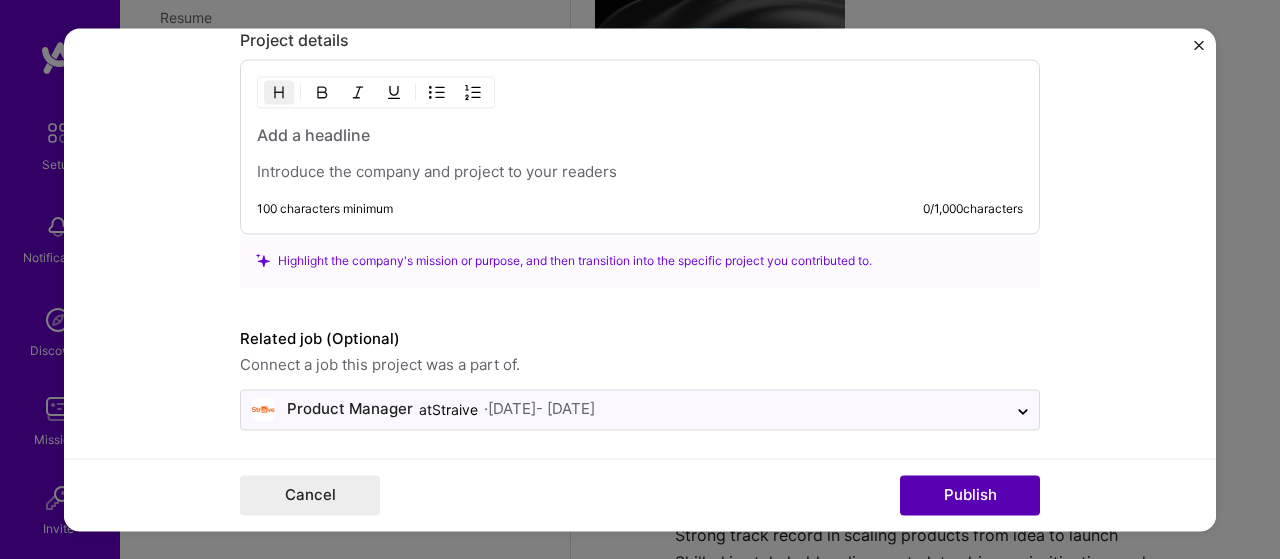 click on "Publish" at bounding box center (970, 495) 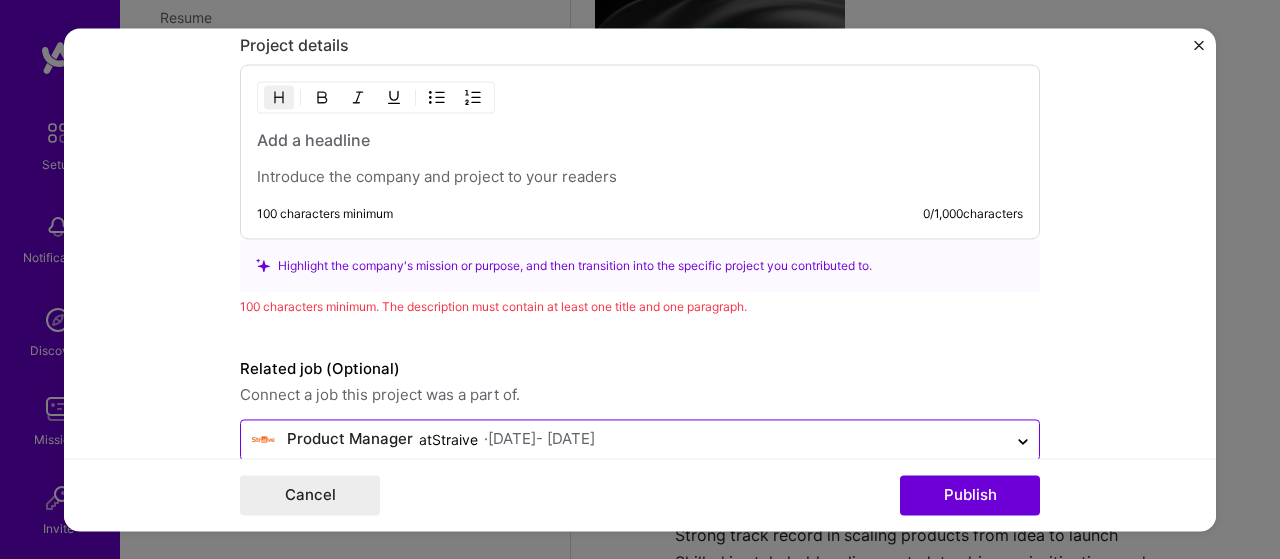 scroll, scrollTop: 1784, scrollLeft: 0, axis: vertical 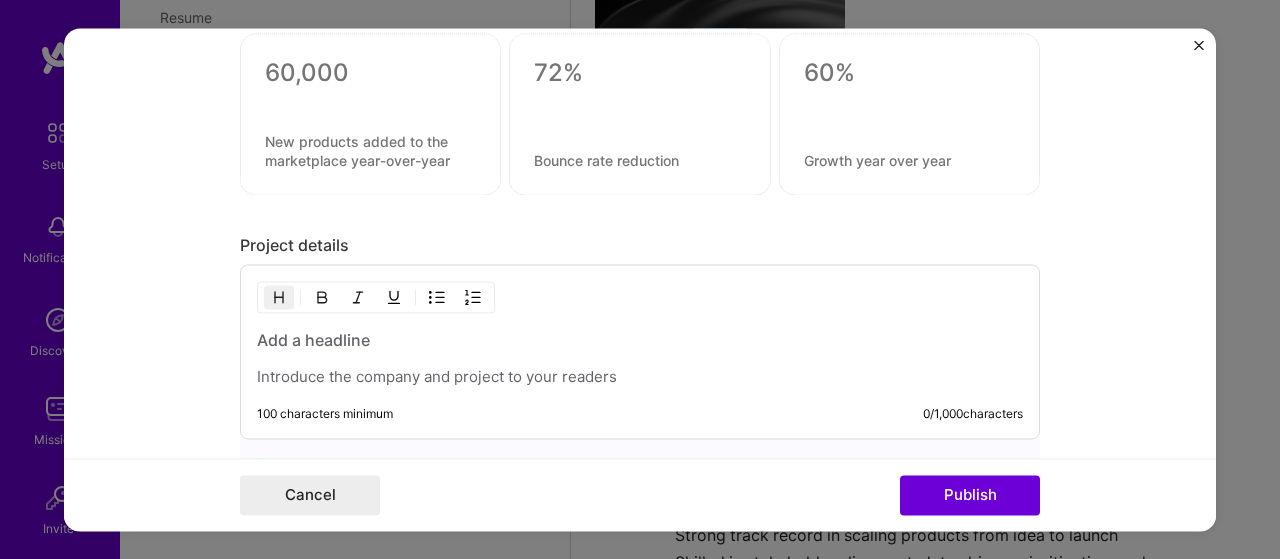click at bounding box center [640, 358] 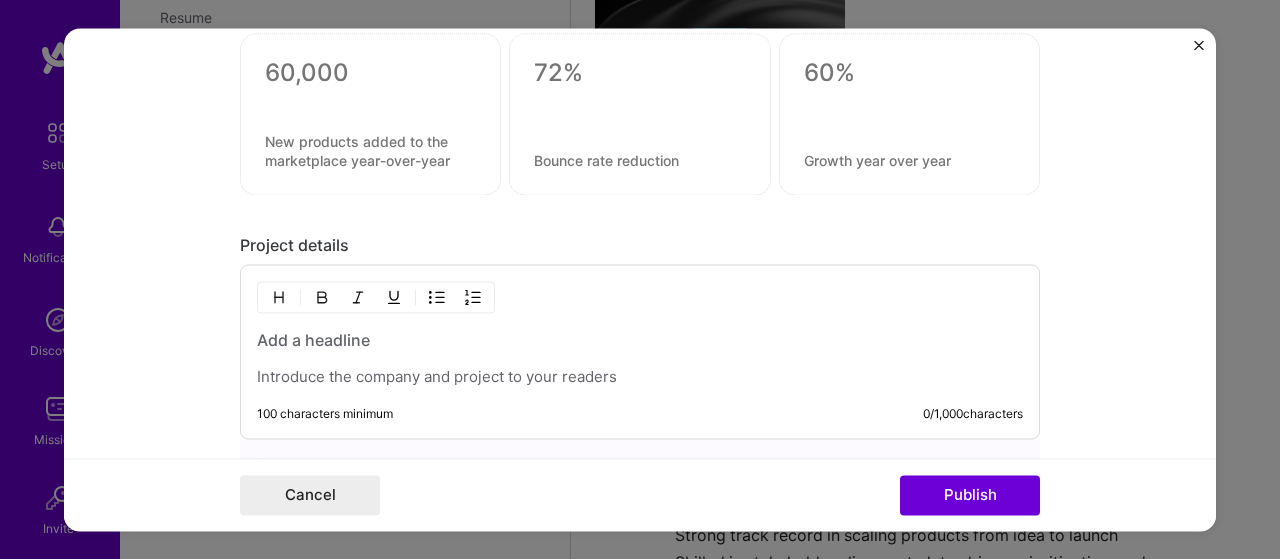 type 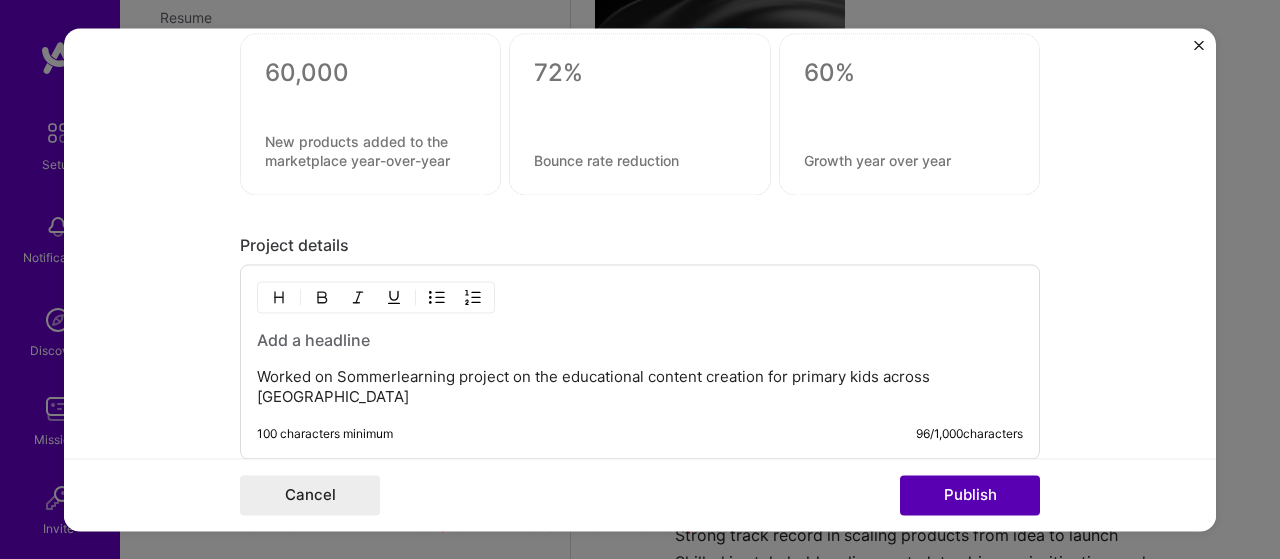 click on "Publish" at bounding box center (970, 495) 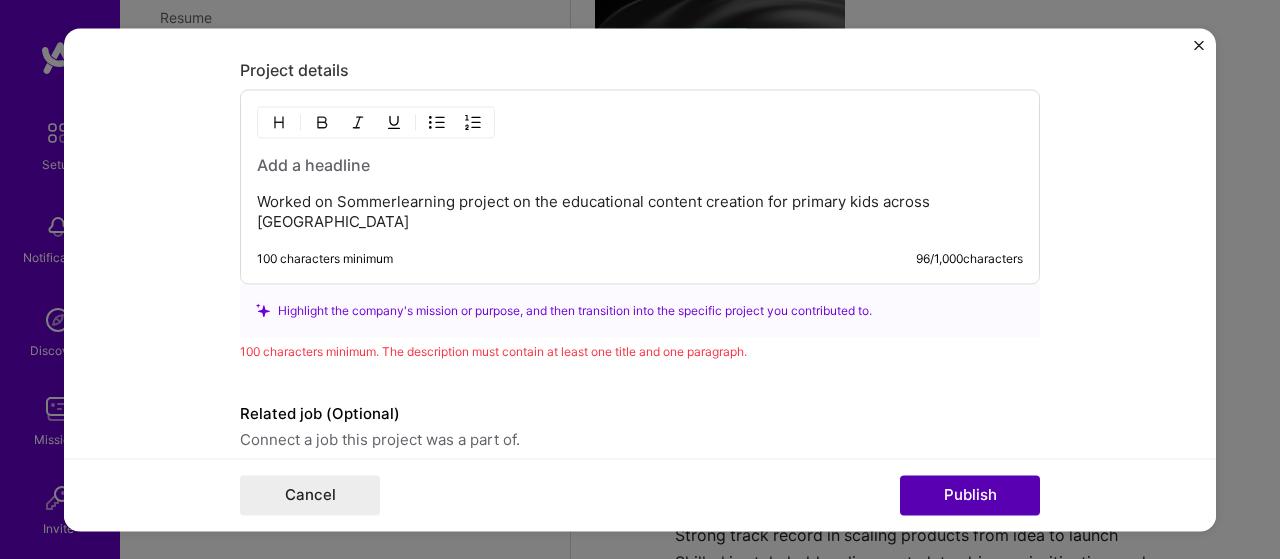 scroll, scrollTop: 1984, scrollLeft: 0, axis: vertical 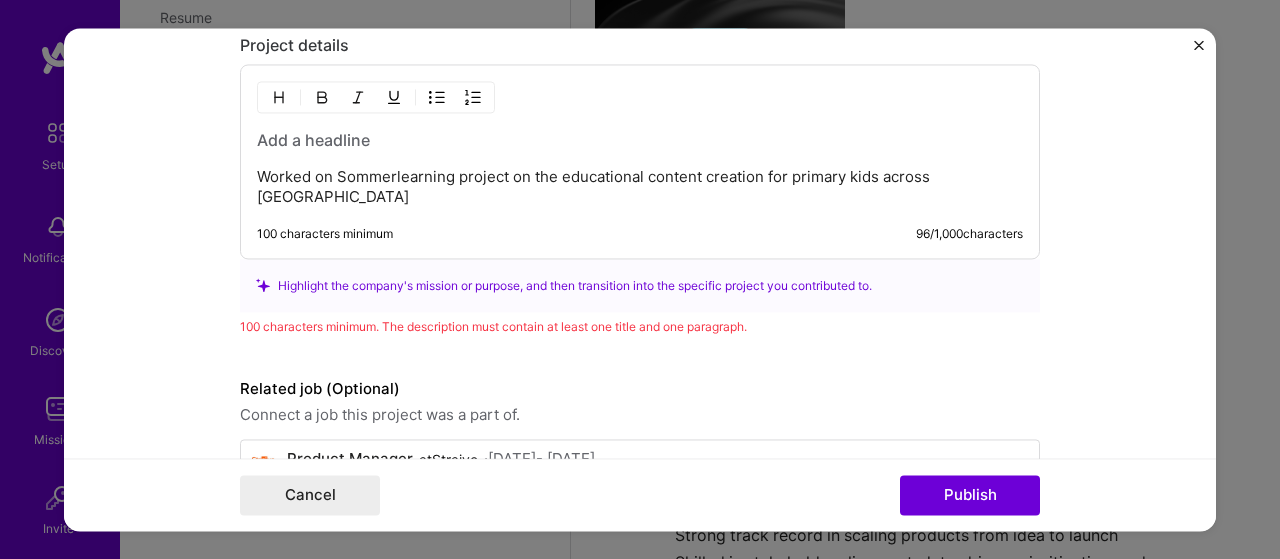 click on "Worked on Sommerlearning project on the educational content creation for primary kids across [GEOGRAPHIC_DATA]" at bounding box center (640, 187) 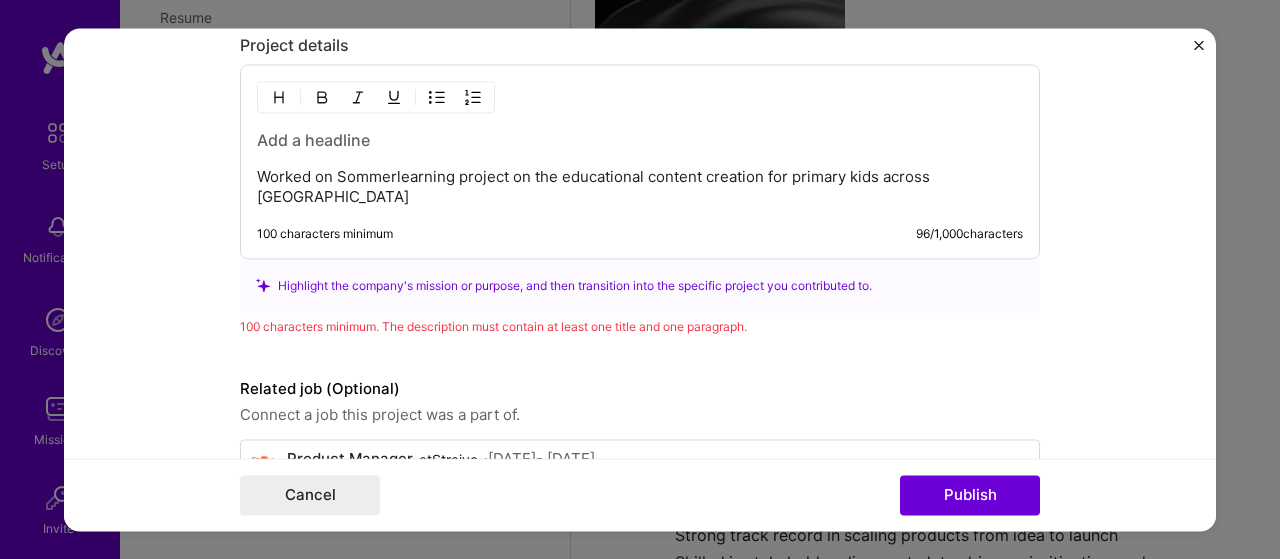 click on "Worked on Sommerlearning project on the educational content creation for primary kids across [GEOGRAPHIC_DATA]" at bounding box center [640, 187] 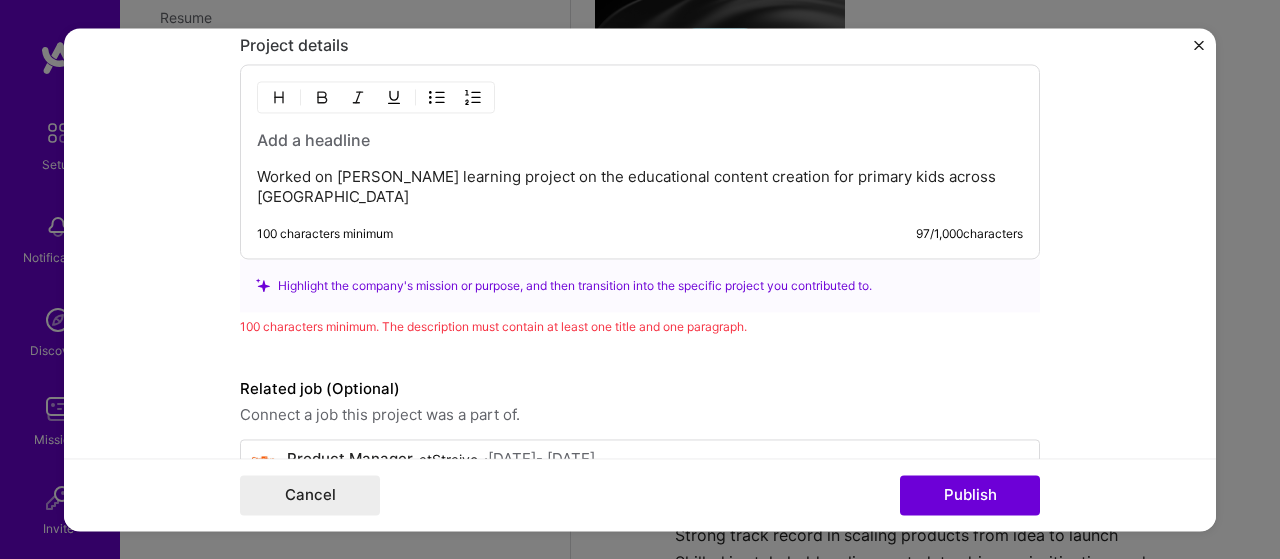 click on "Worked on [PERSON_NAME] learning project on the educational content creation for primary kids across [GEOGRAPHIC_DATA]" at bounding box center [640, 187] 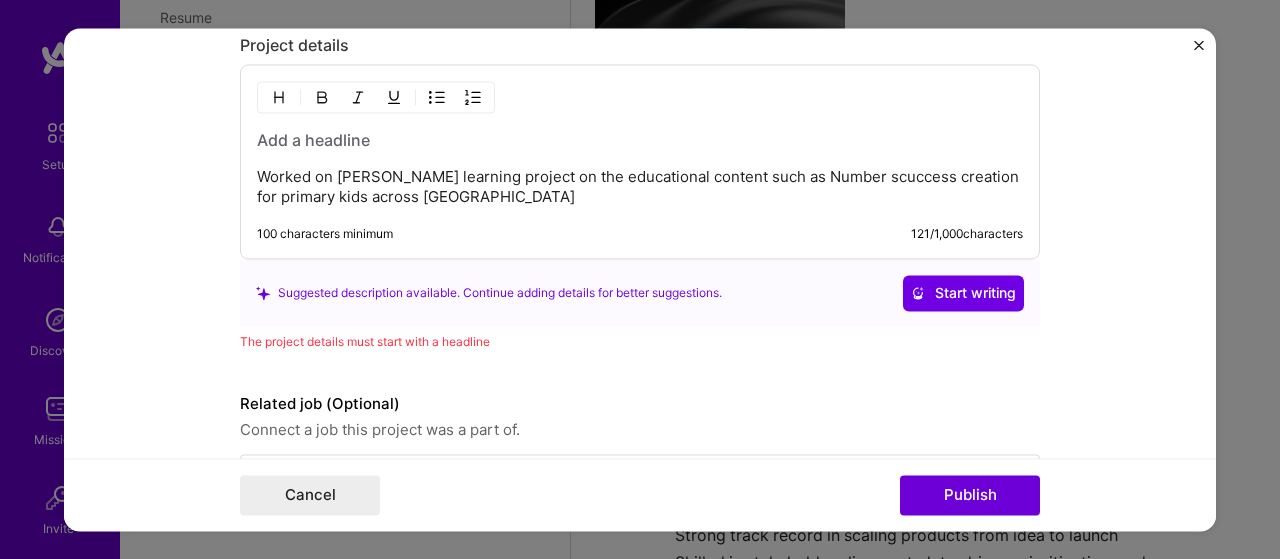 click on "Worked on [PERSON_NAME] learning project on the educational content such as Number scuccess creation for primary kids across [GEOGRAPHIC_DATA]" at bounding box center [640, 187] 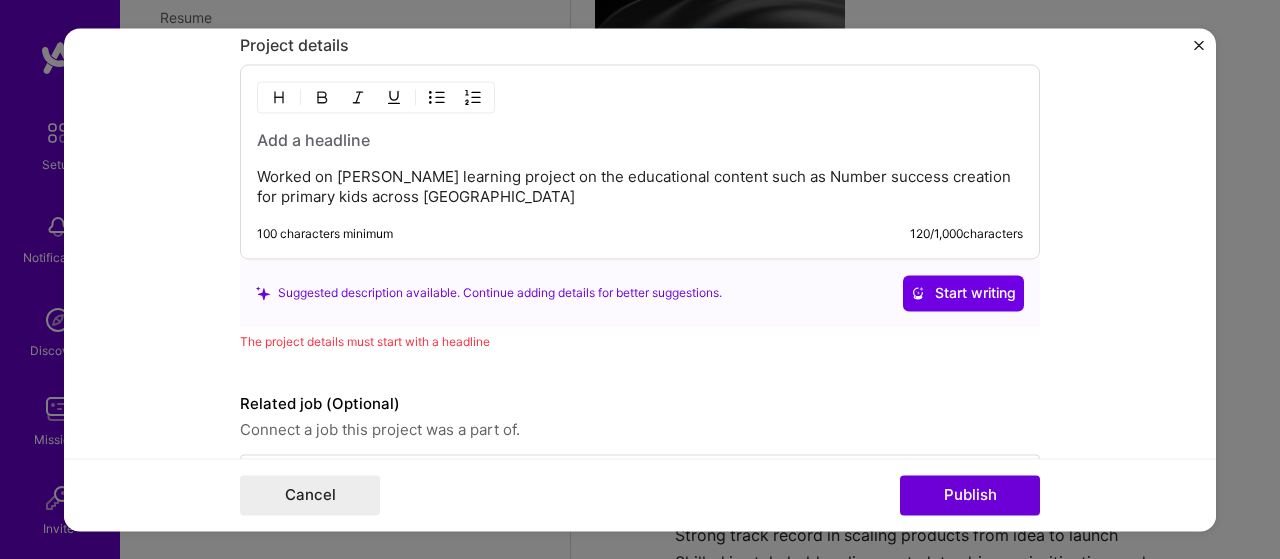 click on "Worked on [PERSON_NAME] learning project on the educational content such as Number success creation for primary kids across [GEOGRAPHIC_DATA]" at bounding box center (640, 187) 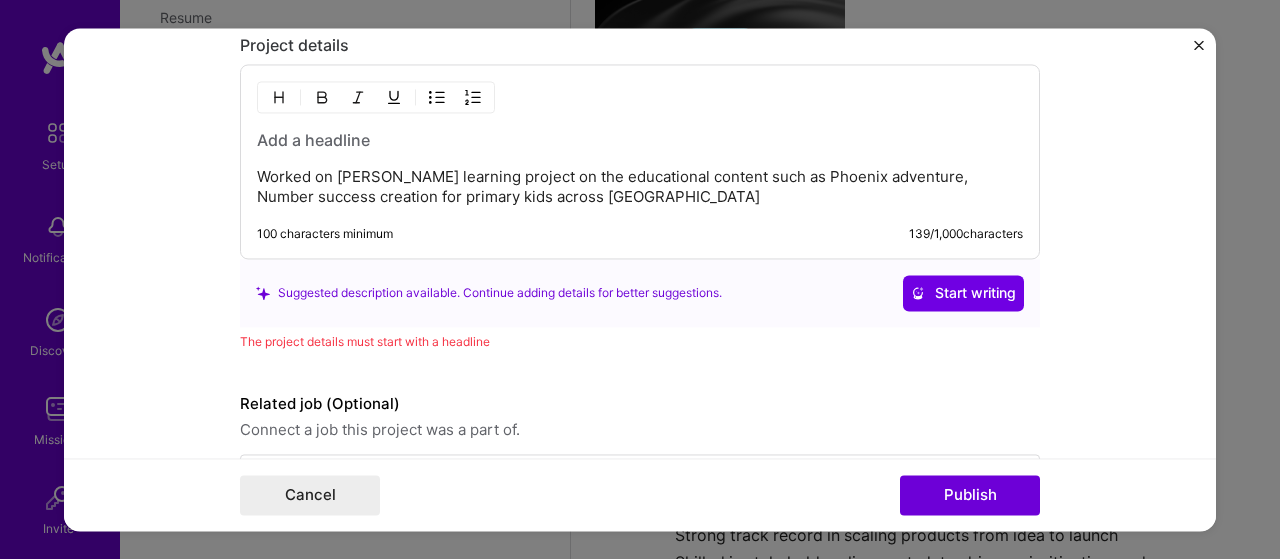 click on "Worked on [PERSON_NAME] learning project on the educational content such as Phoenix adventure, Number success creation for primary kids across [GEOGRAPHIC_DATA]" at bounding box center [640, 187] 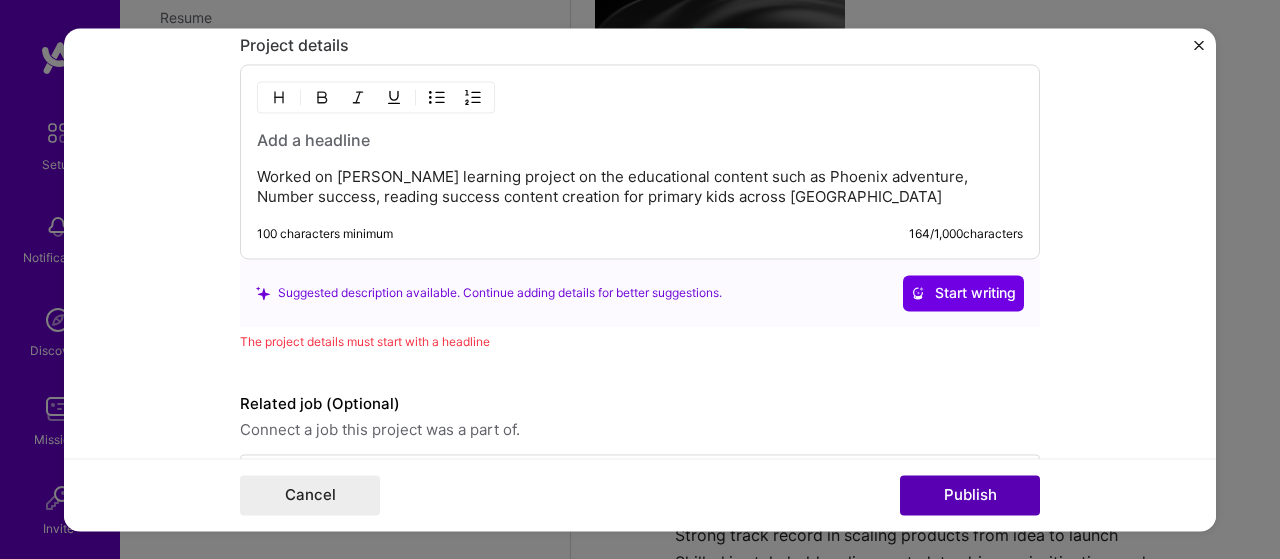 click on "Publish" at bounding box center [970, 495] 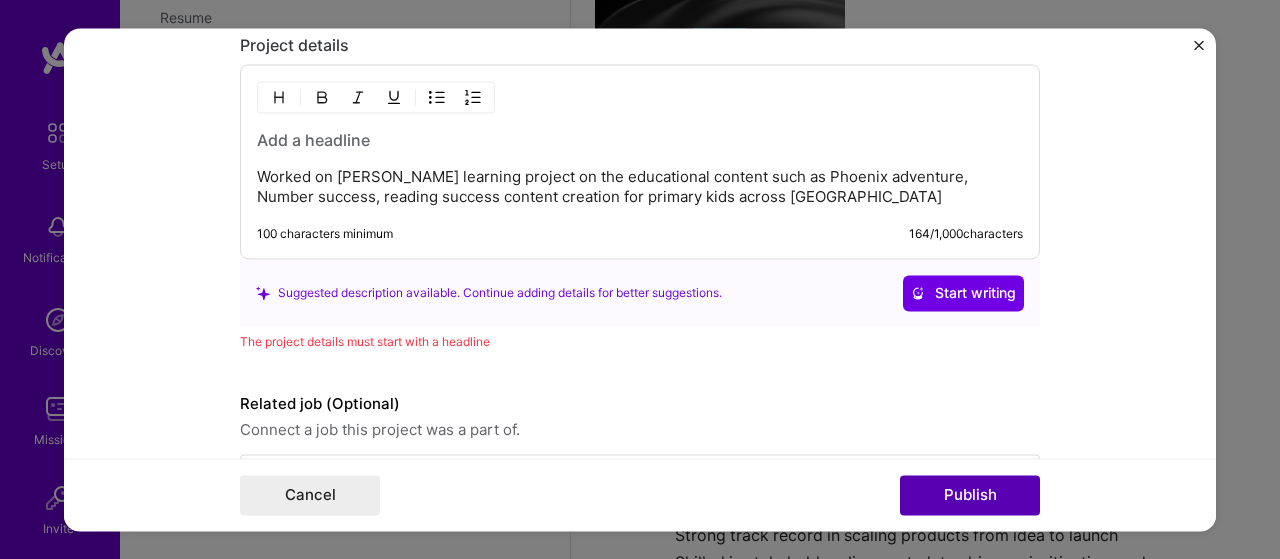 click on "Publish" at bounding box center (970, 495) 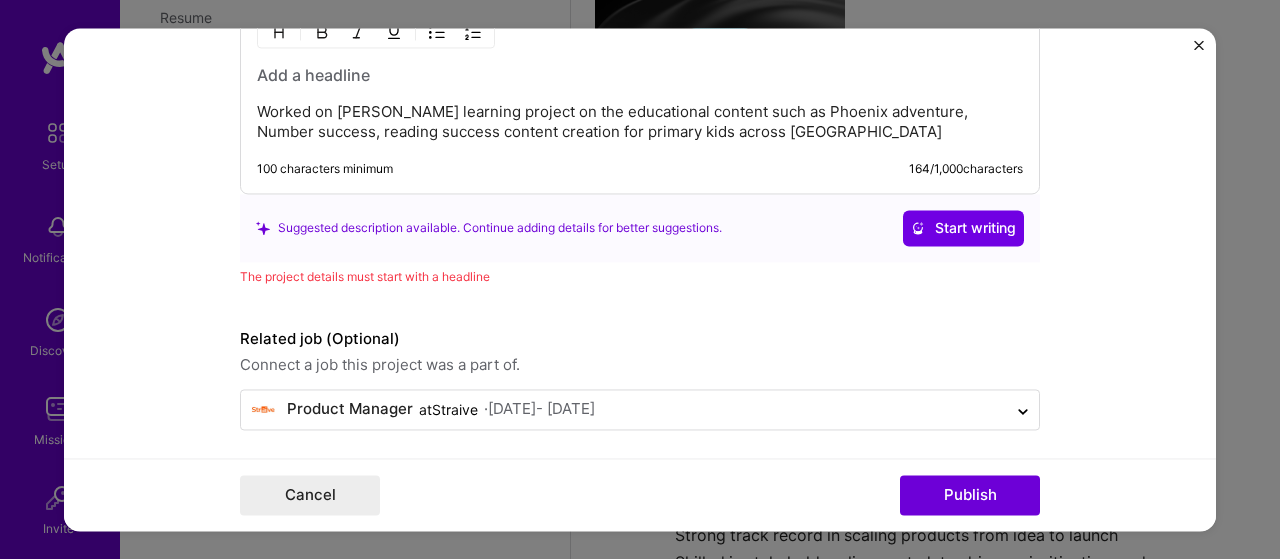scroll, scrollTop: 1949, scrollLeft: 0, axis: vertical 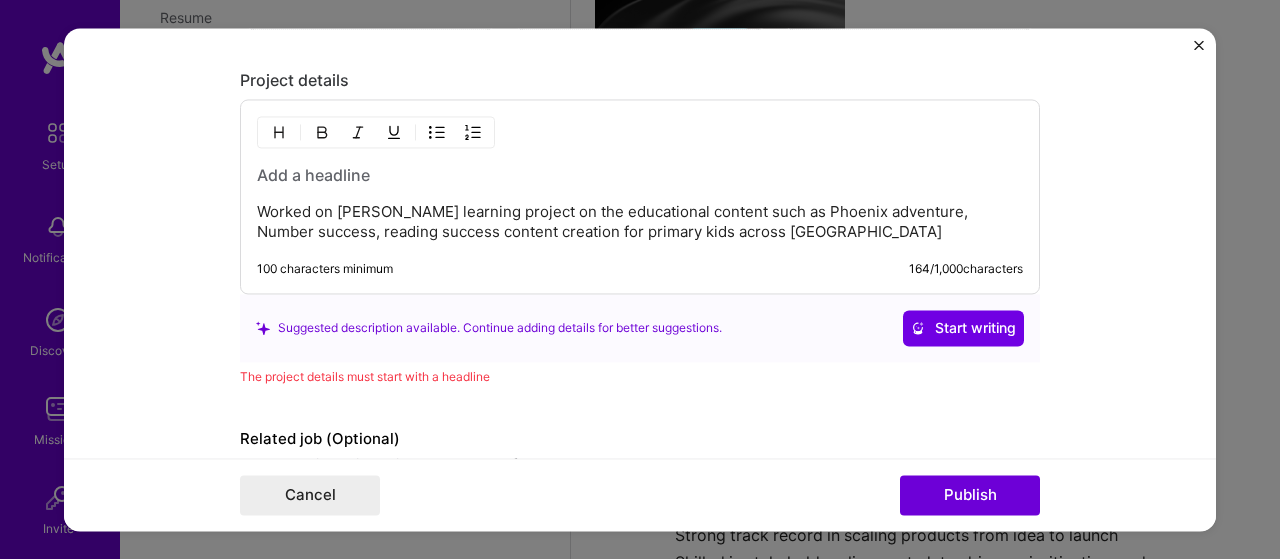 click at bounding box center (640, 175) 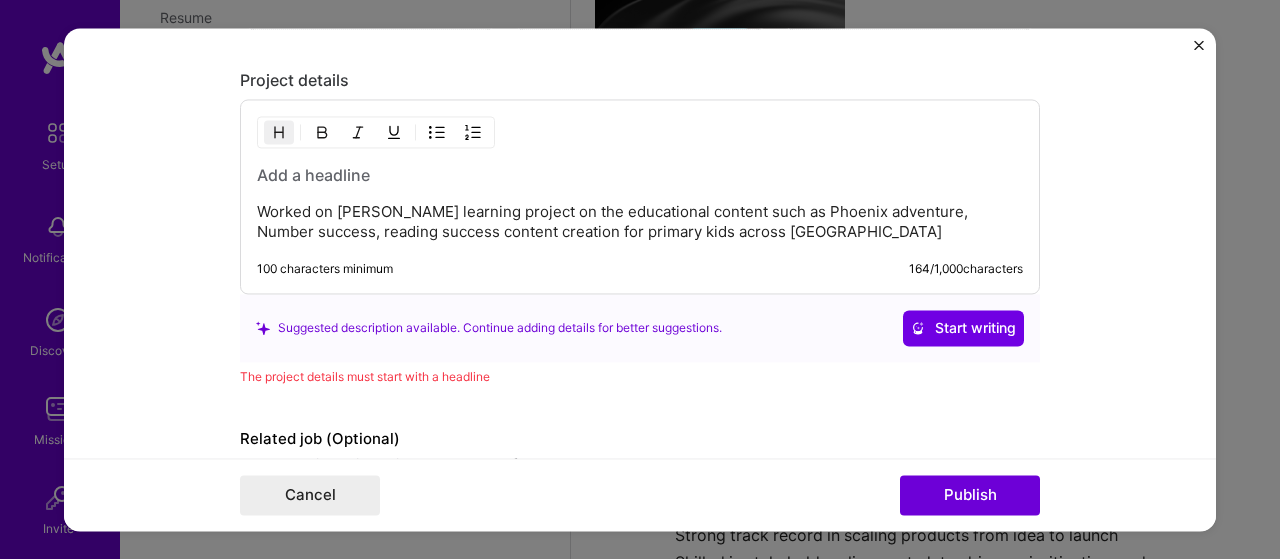 drag, startPoint x: 362, startPoint y: 165, endPoint x: 224, endPoint y: 146, distance: 139.30183 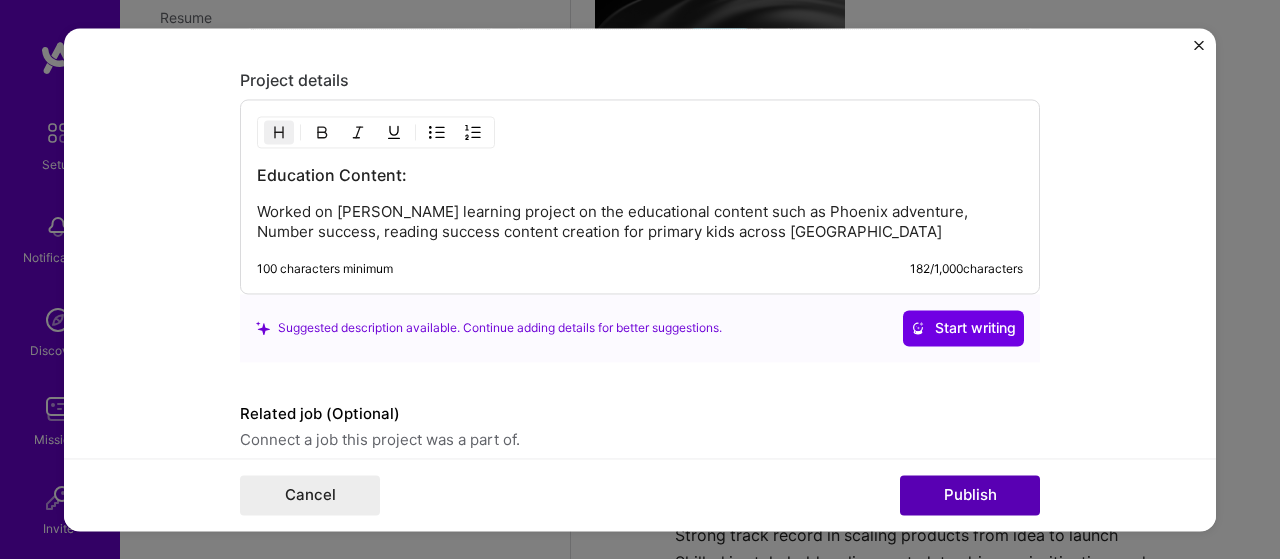 click on "Publish" at bounding box center [970, 495] 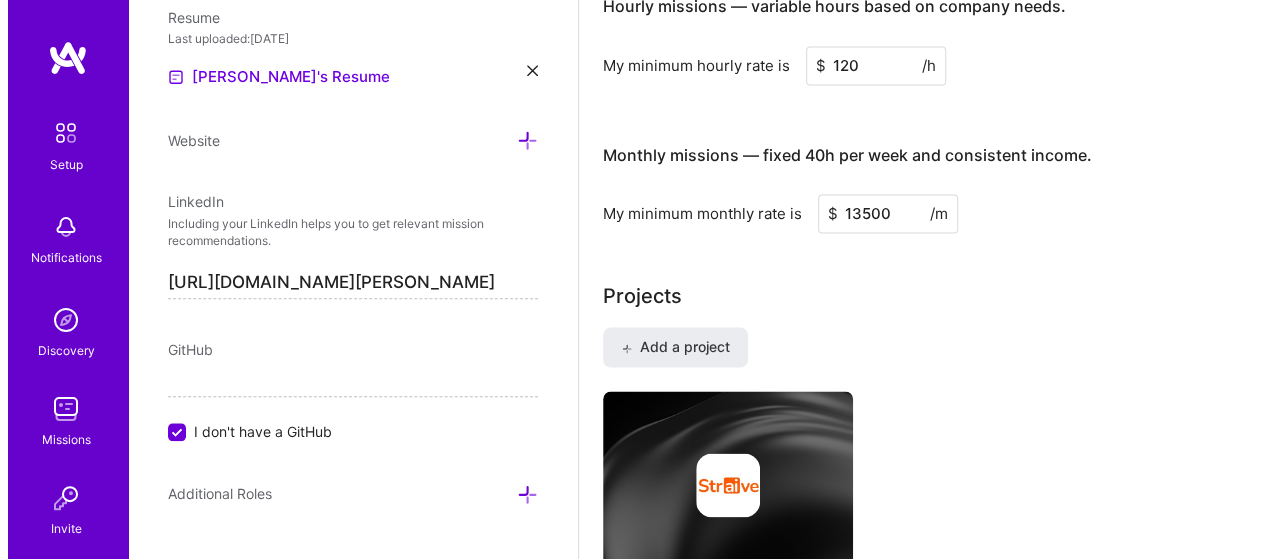 scroll, scrollTop: 1456, scrollLeft: 0, axis: vertical 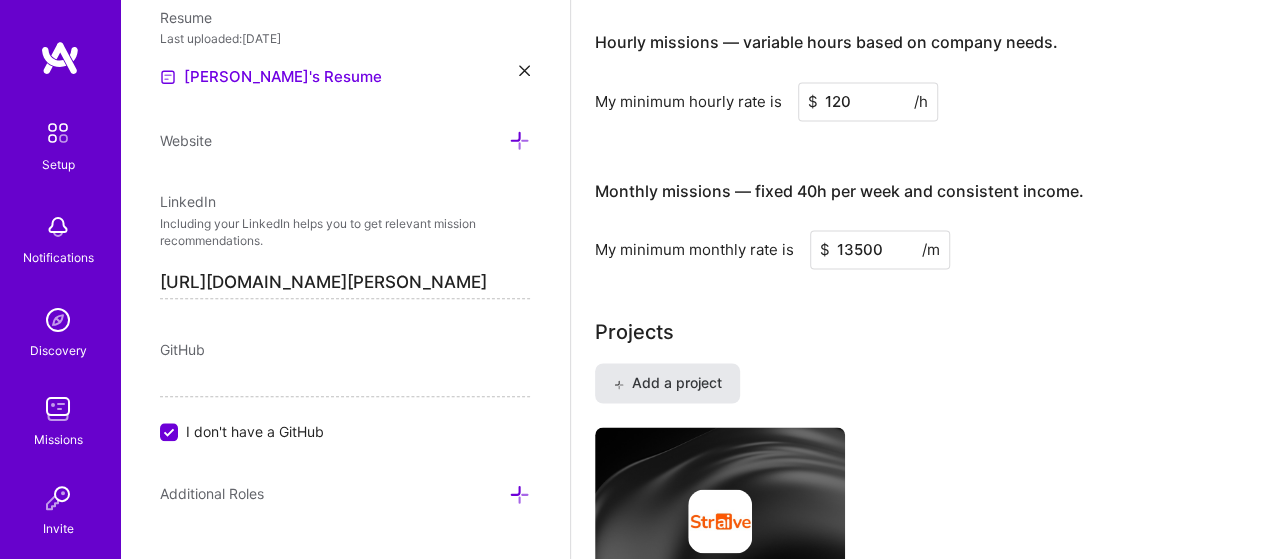 click on "Add a project" at bounding box center [667, 383] 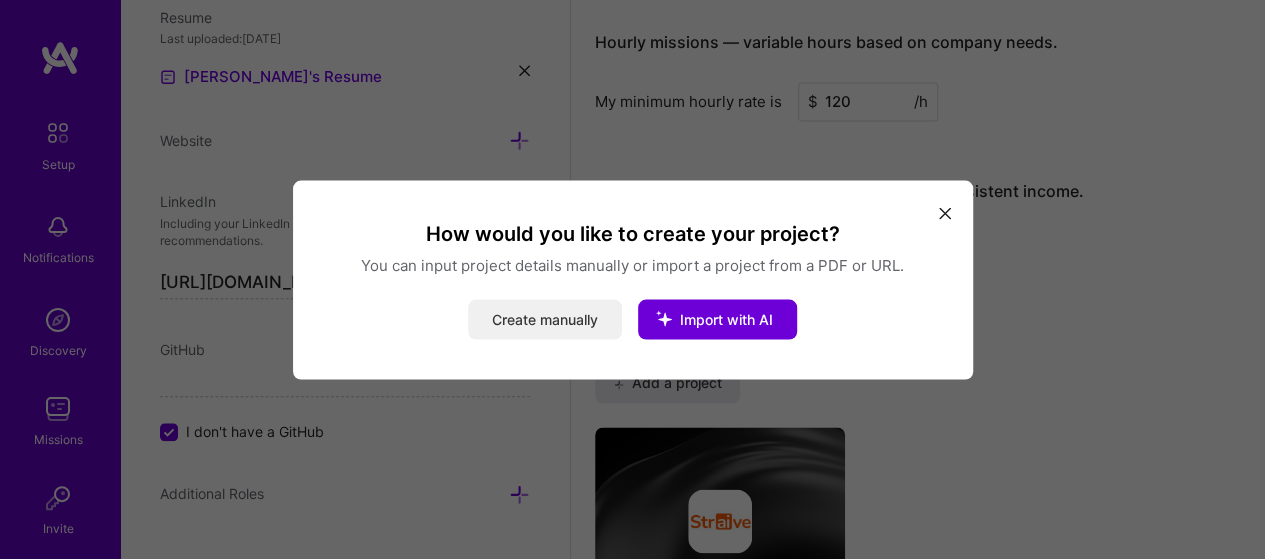 click on "Create manually" at bounding box center (545, 319) 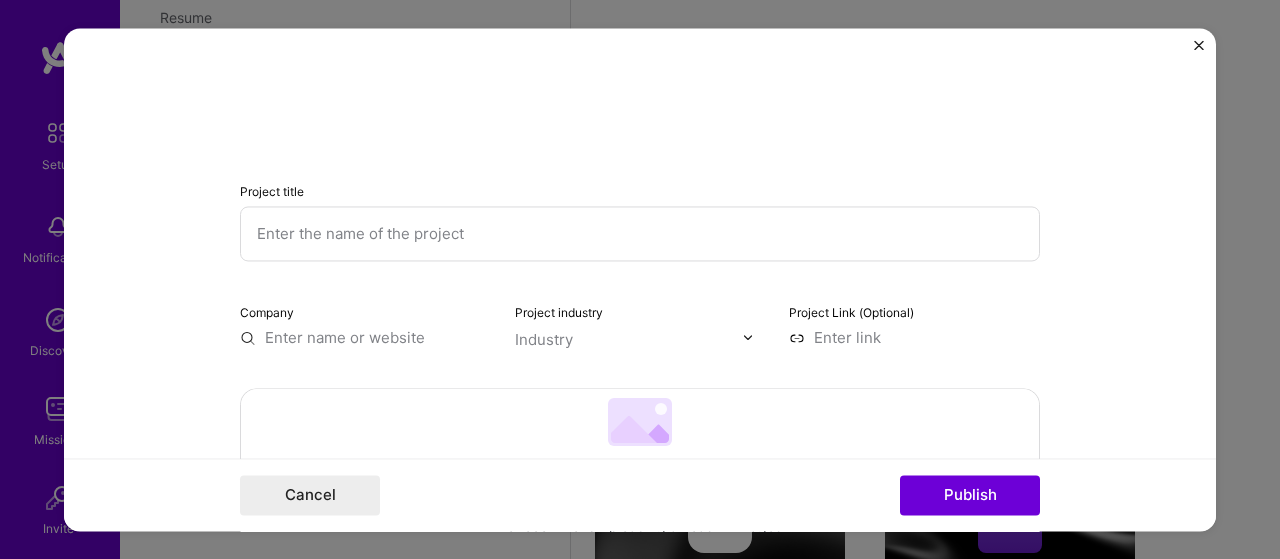 click at bounding box center (640, 233) 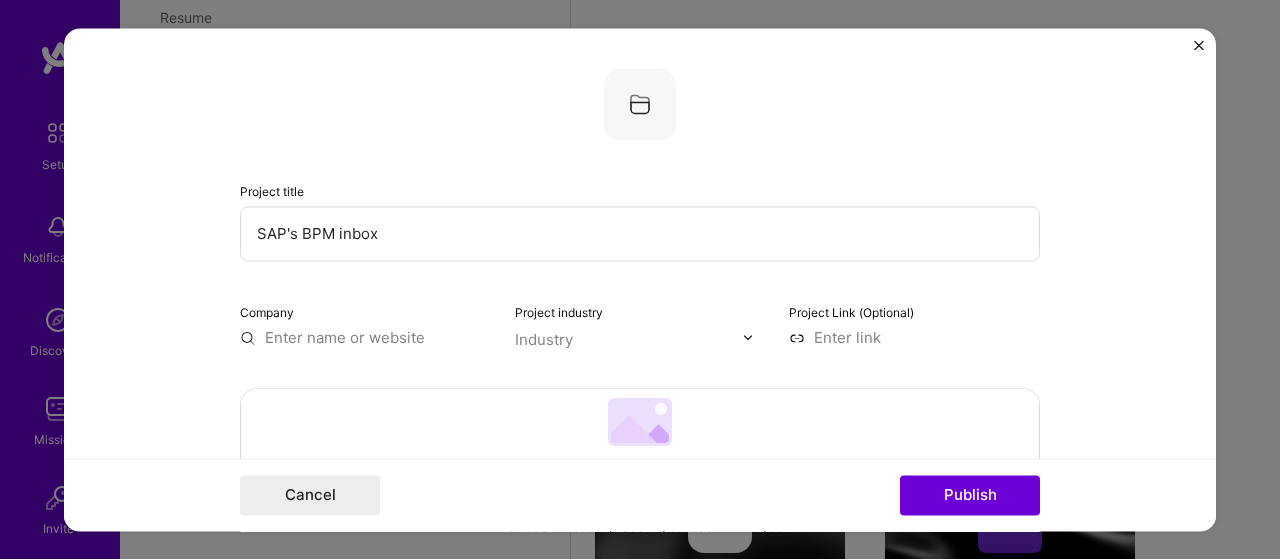 click on "SAP's BPM inbox" at bounding box center (640, 233) 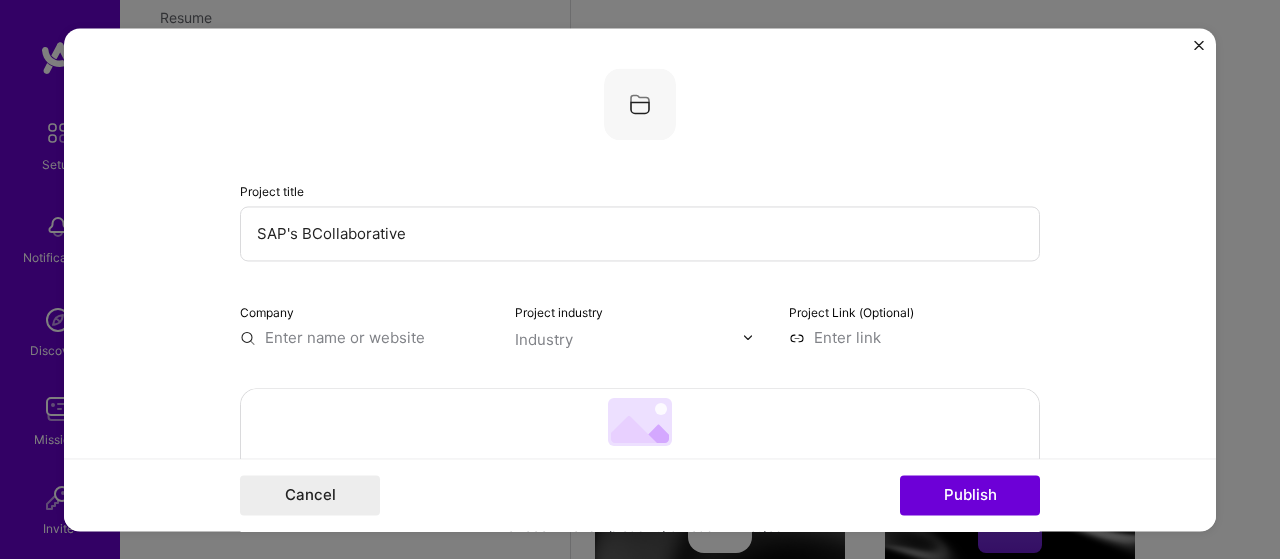 click on "SAP's BCollaborative" at bounding box center [640, 233] 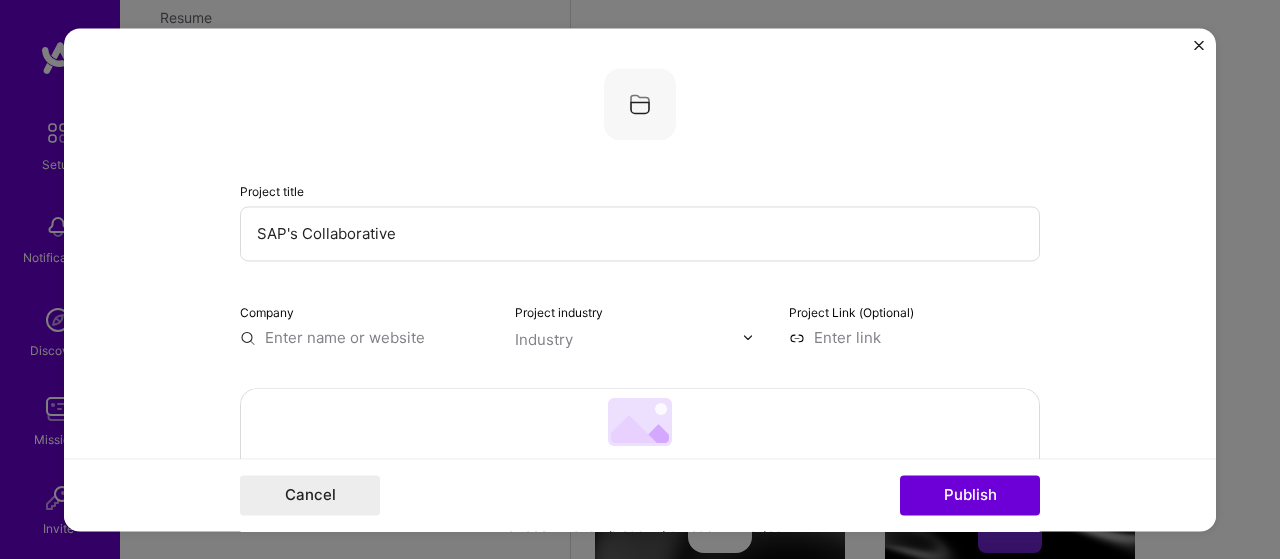 click on "SAP's Collaborative" at bounding box center [640, 233] 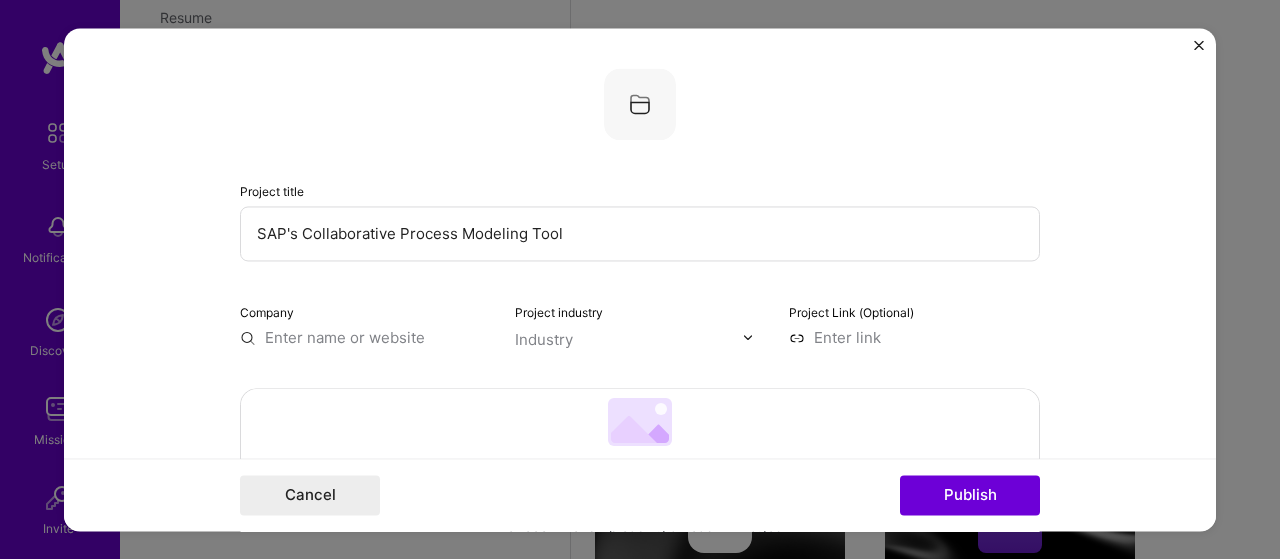 type on "SAP's Collaborative Process Modeling Tool" 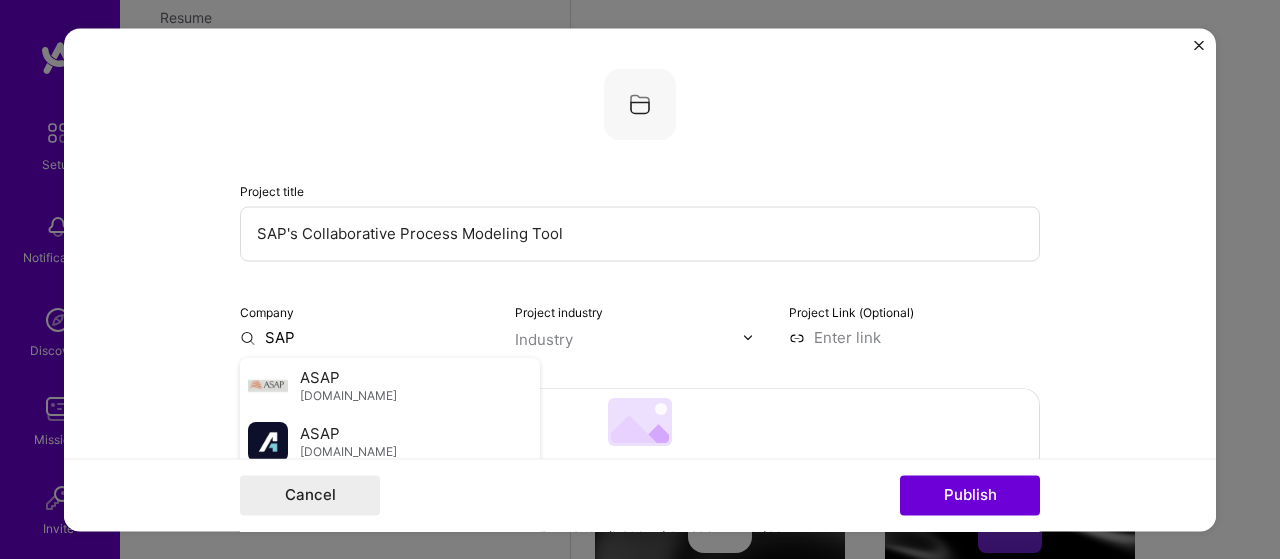 scroll, scrollTop: 100, scrollLeft: 0, axis: vertical 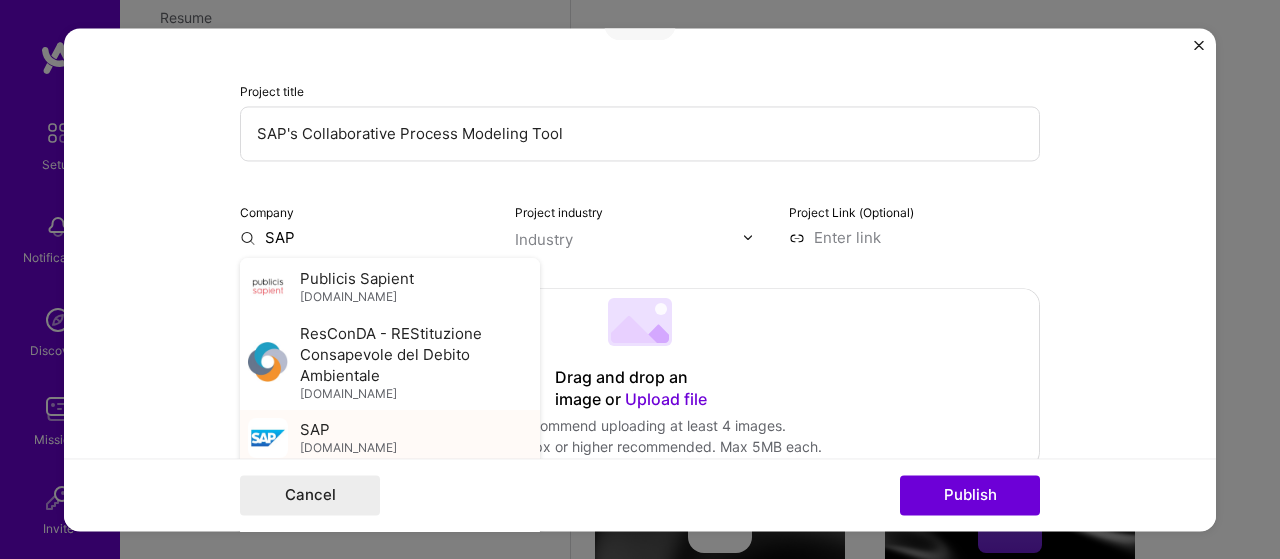 type on "SAP" 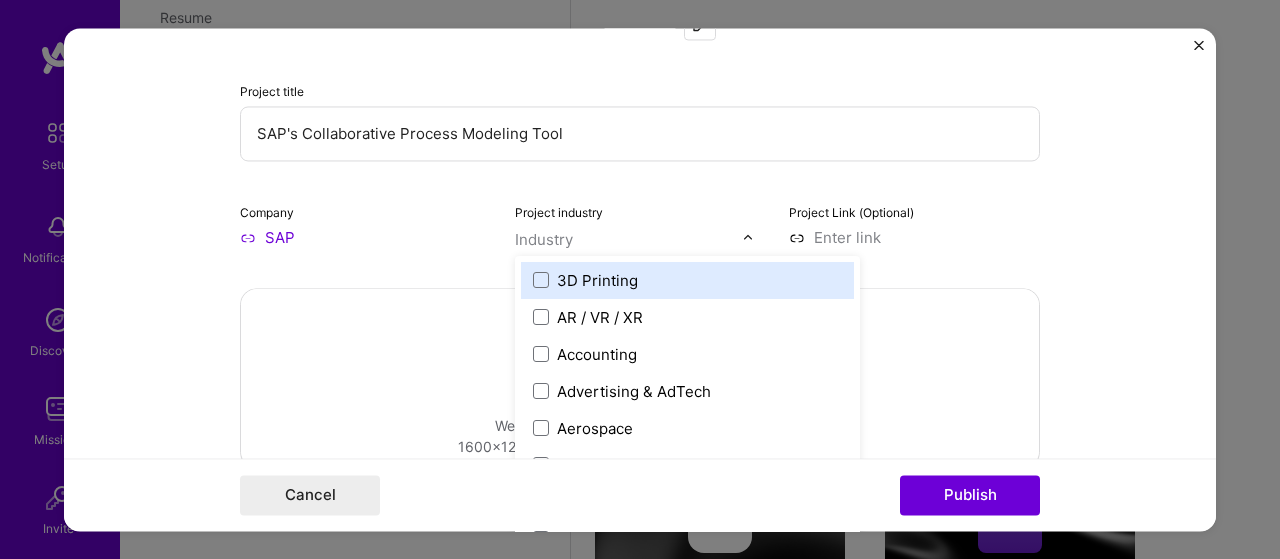 click at bounding box center (748, 237) 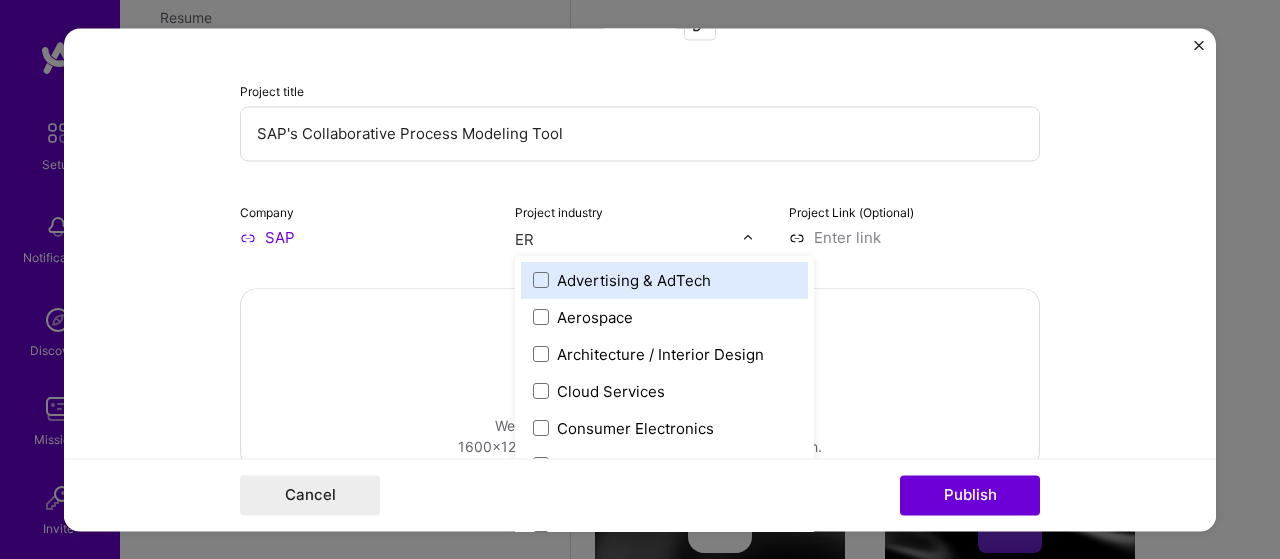 type on "ERP" 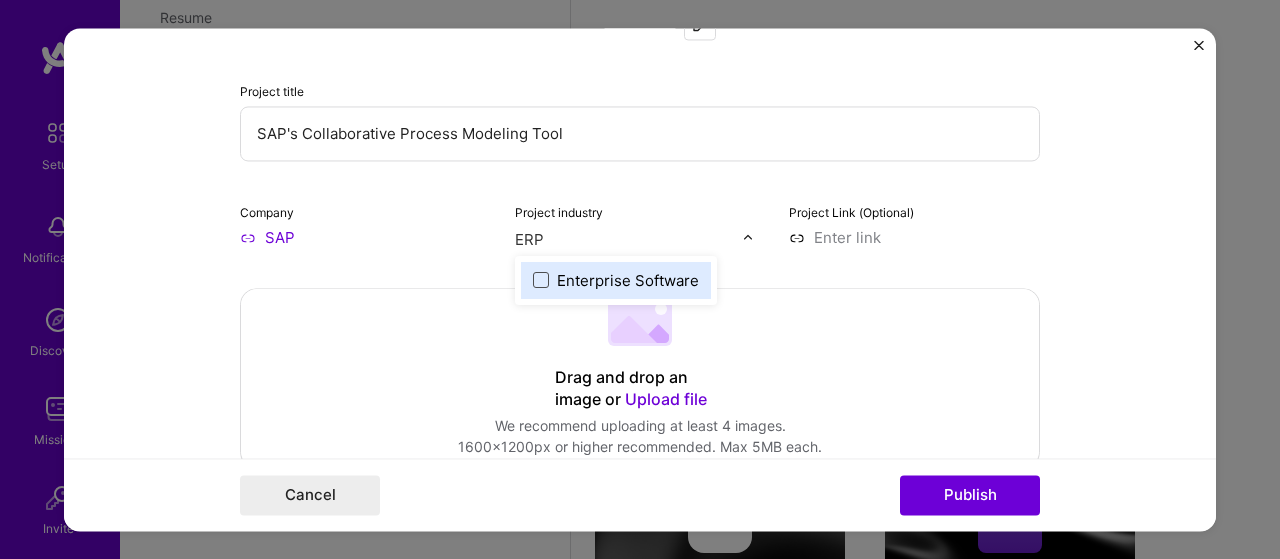 click at bounding box center [541, 280] 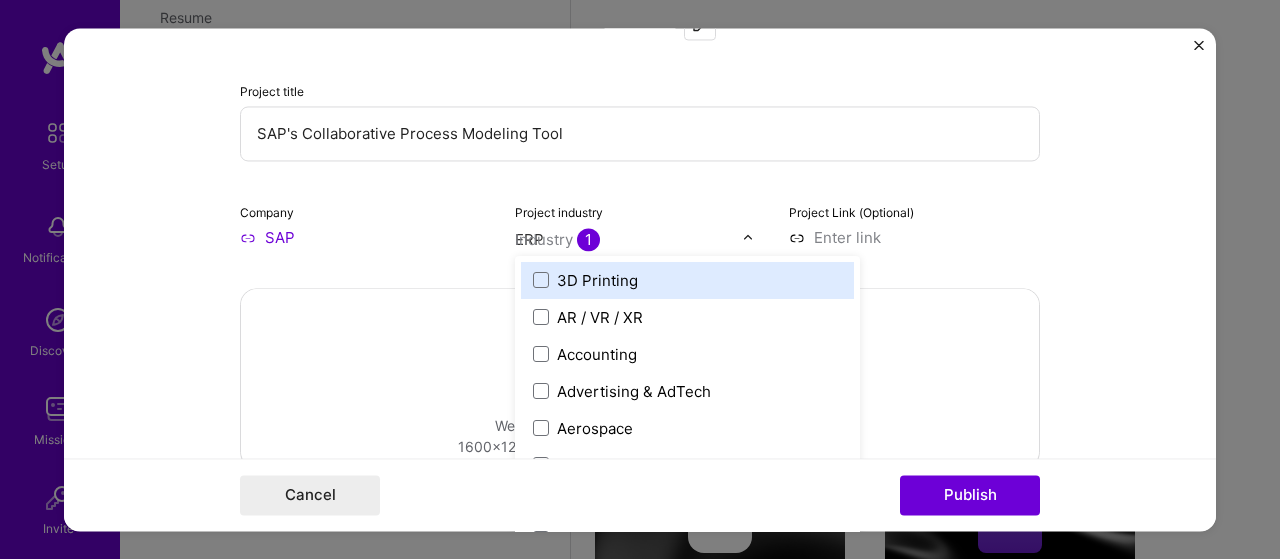type 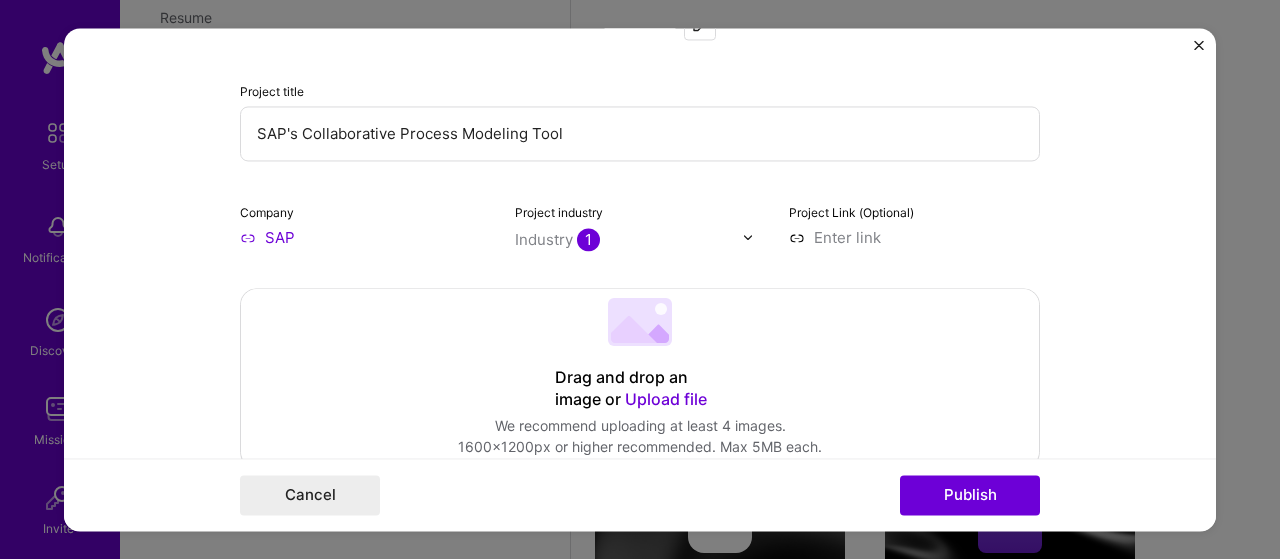 click at bounding box center (914, 237) 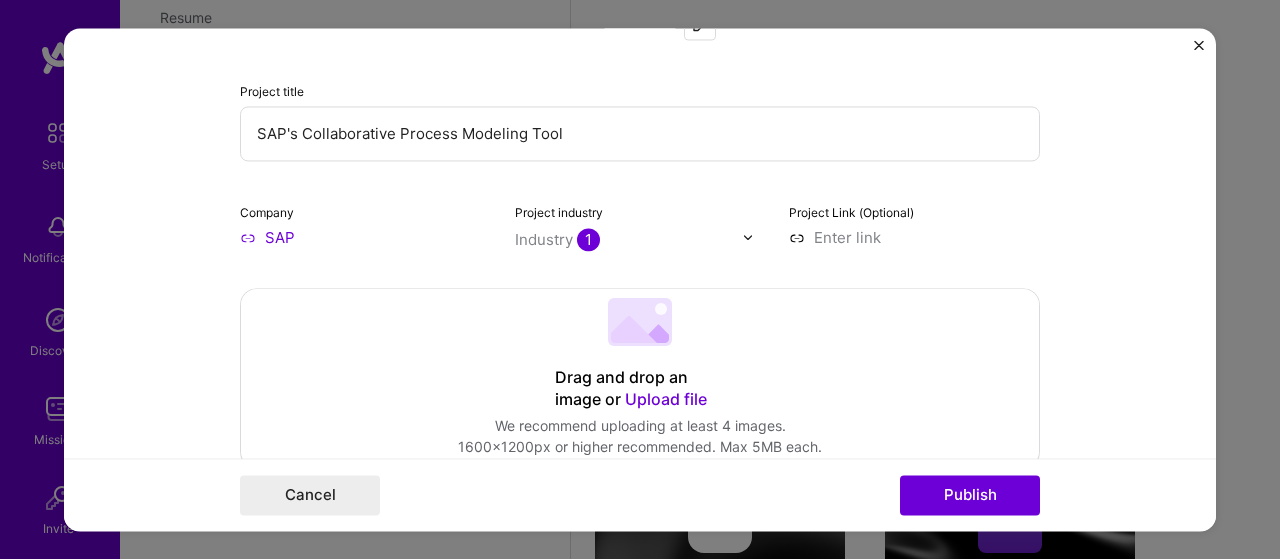 paste on "[URL][DOMAIN_NAME]" 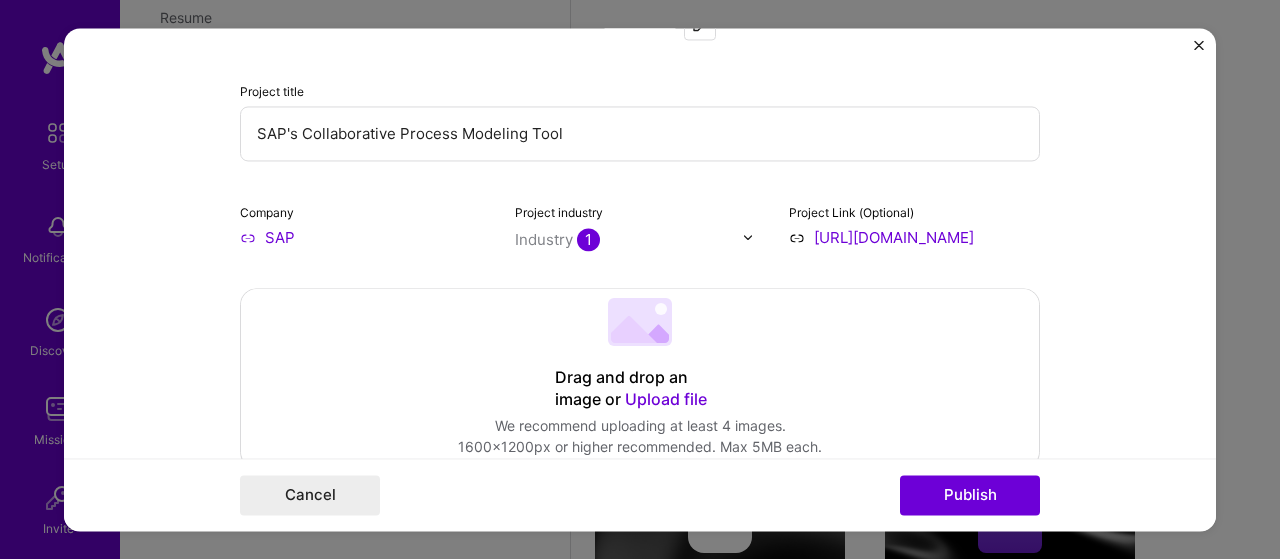 scroll, scrollTop: 0, scrollLeft: 540, axis: horizontal 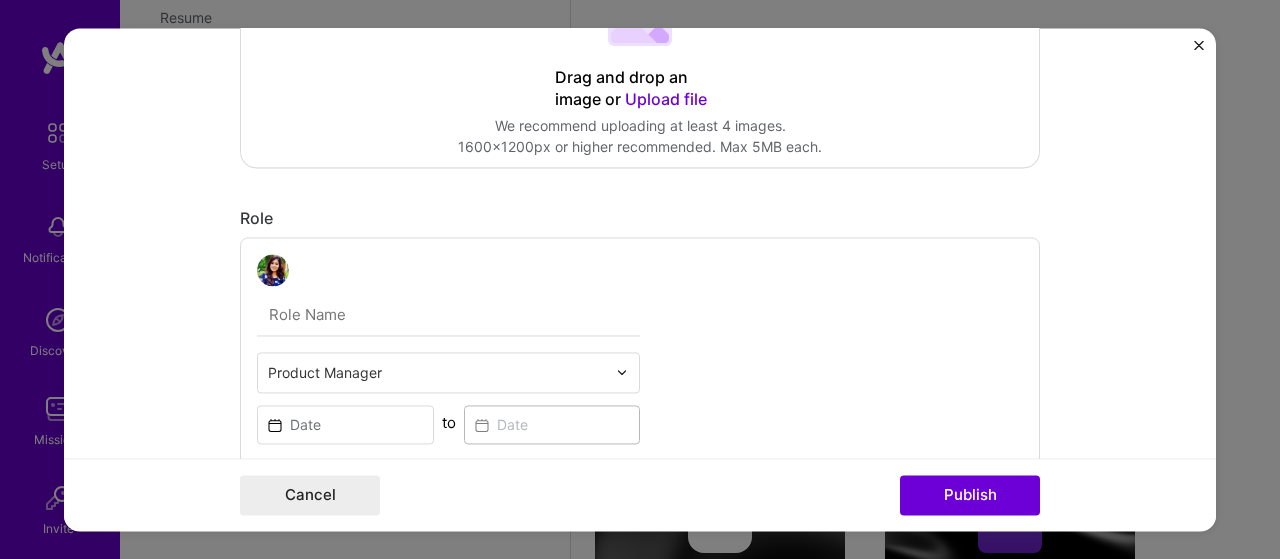 type on "[URL][DOMAIN_NAME]" 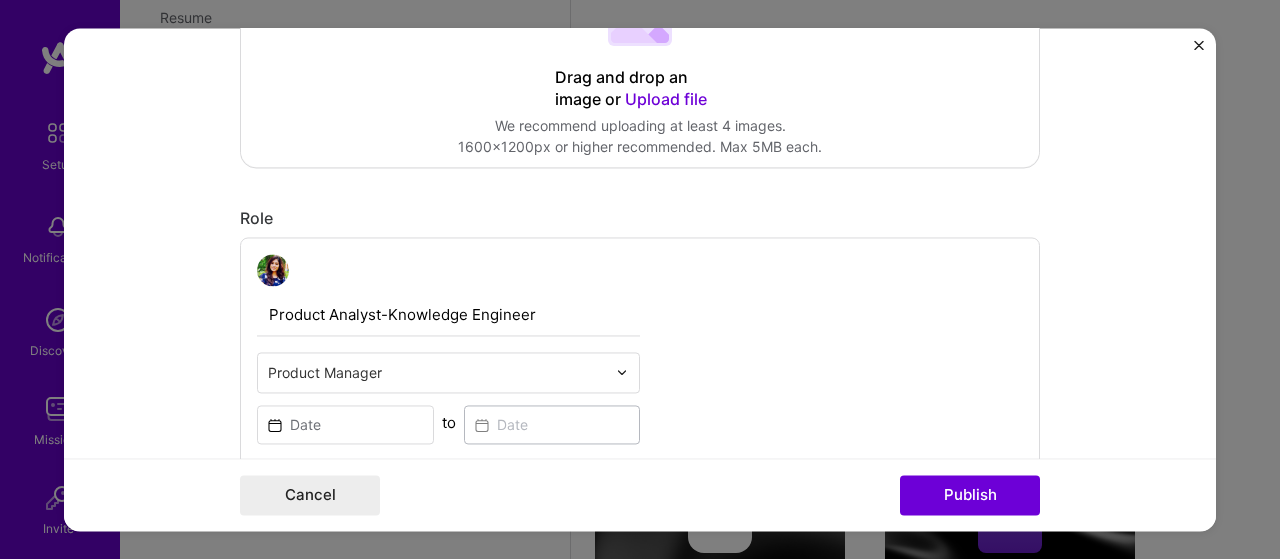 type on "Product Analyst-Knowledge Engineer" 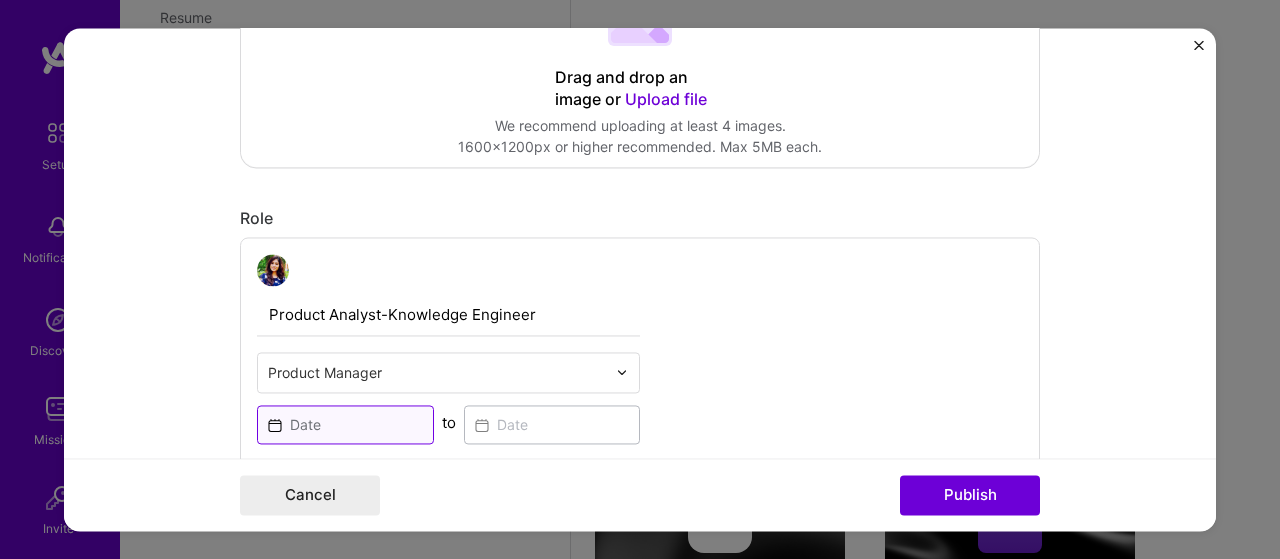 click at bounding box center [345, 424] 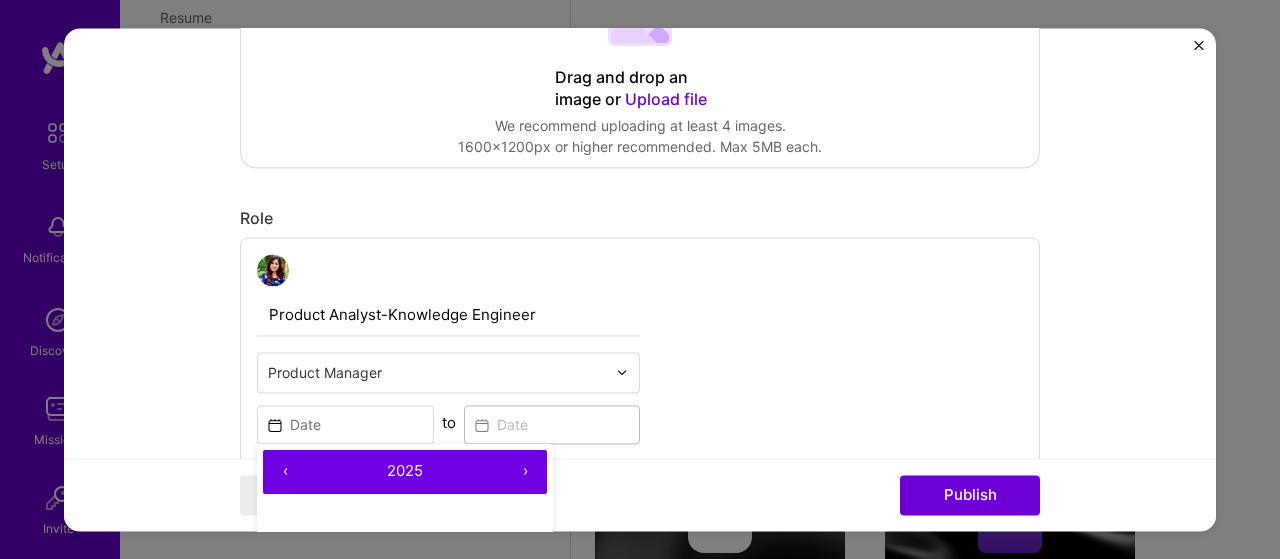 click on "2025" at bounding box center [405, 471] 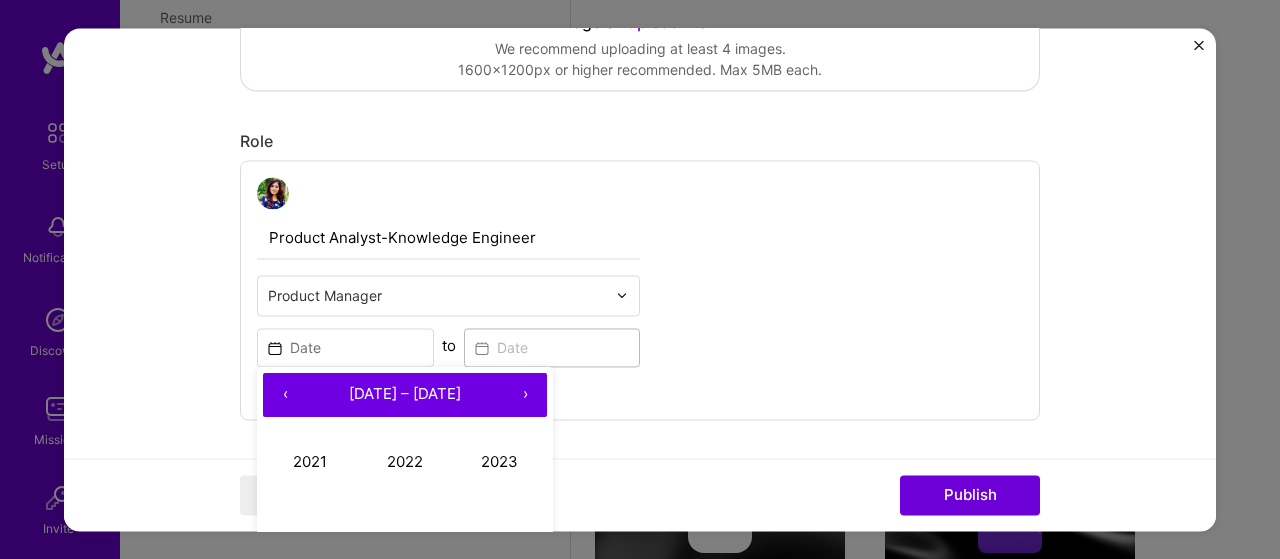 scroll, scrollTop: 700, scrollLeft: 0, axis: vertical 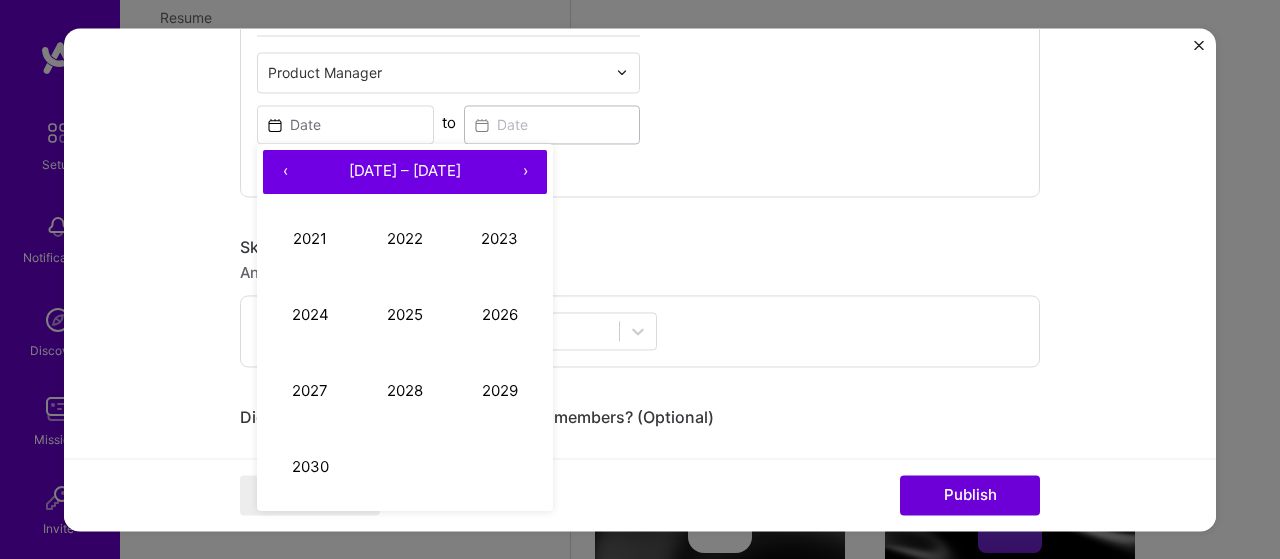 click on "‹" at bounding box center (285, 172) 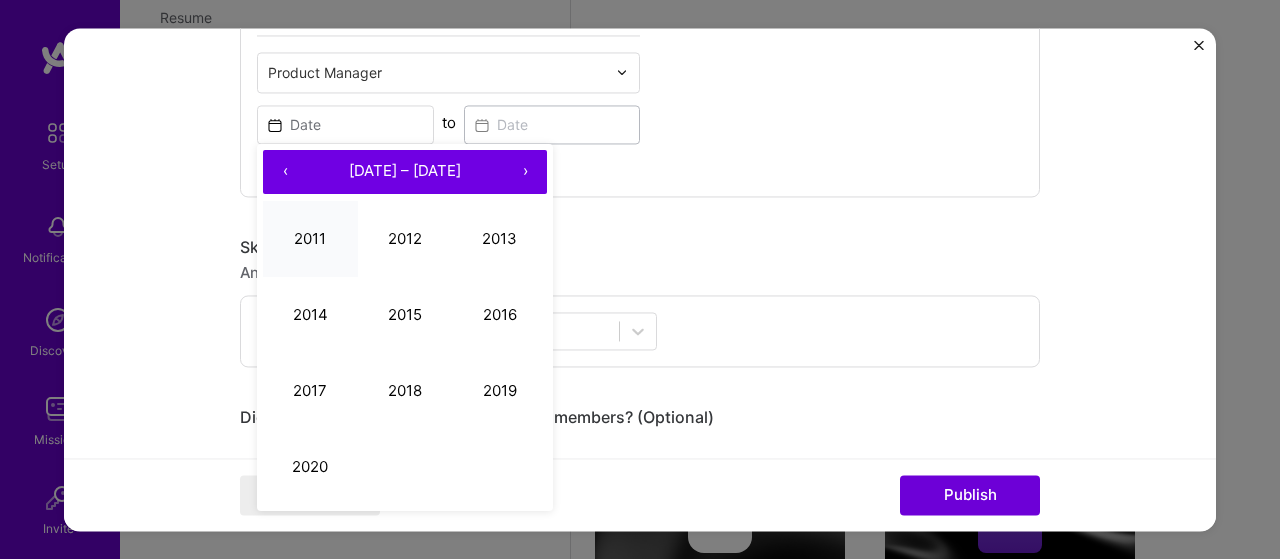 click on "2011" at bounding box center [310, 239] 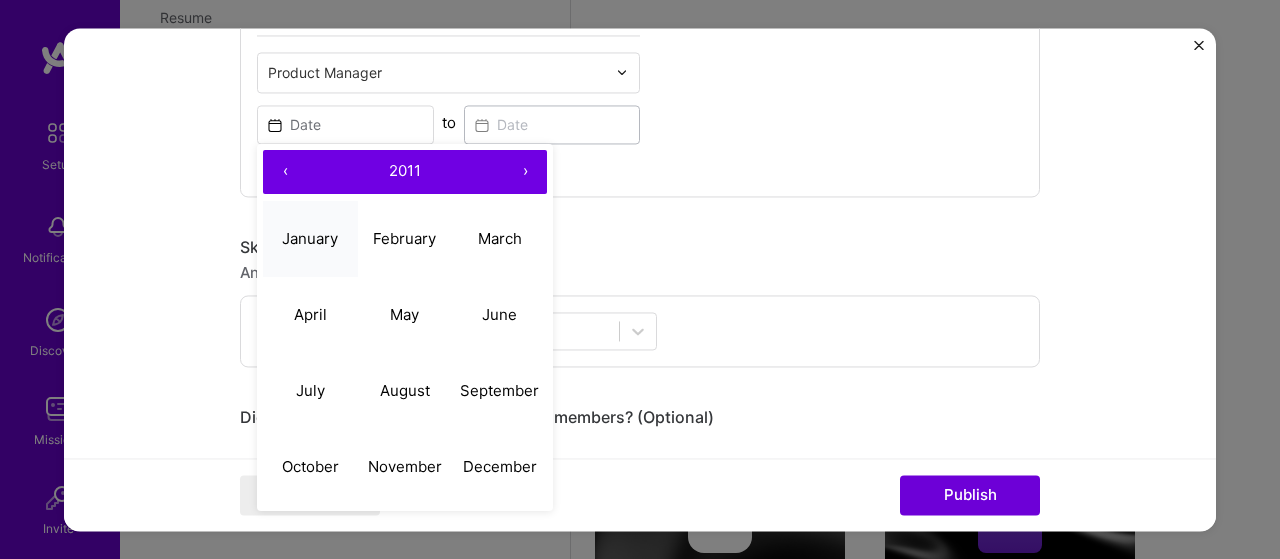 click on "January" at bounding box center [310, 238] 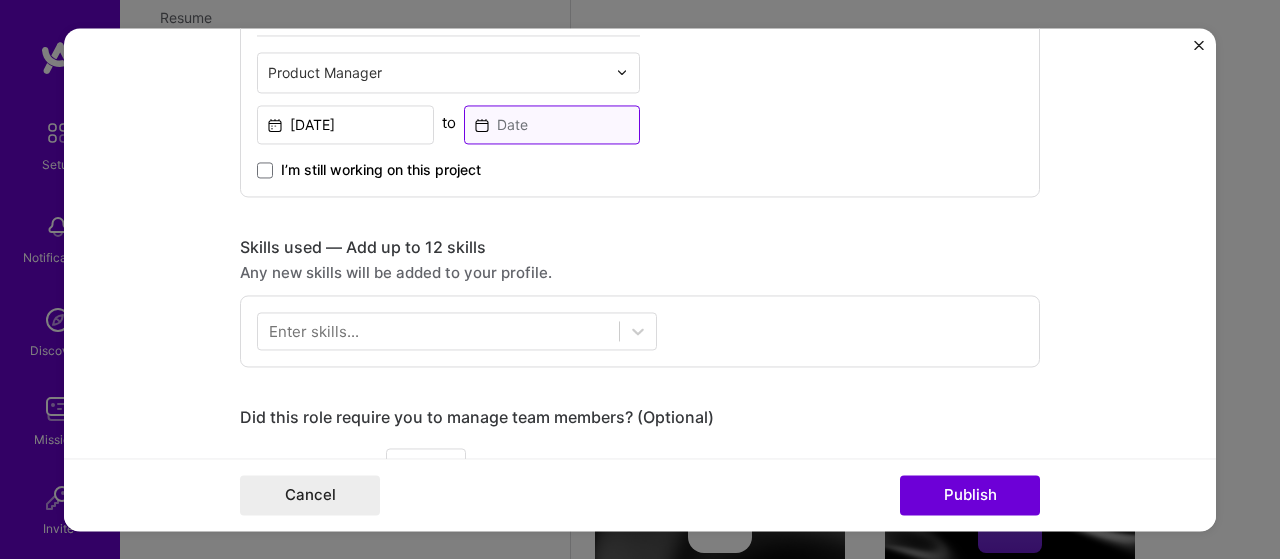 click at bounding box center (552, 124) 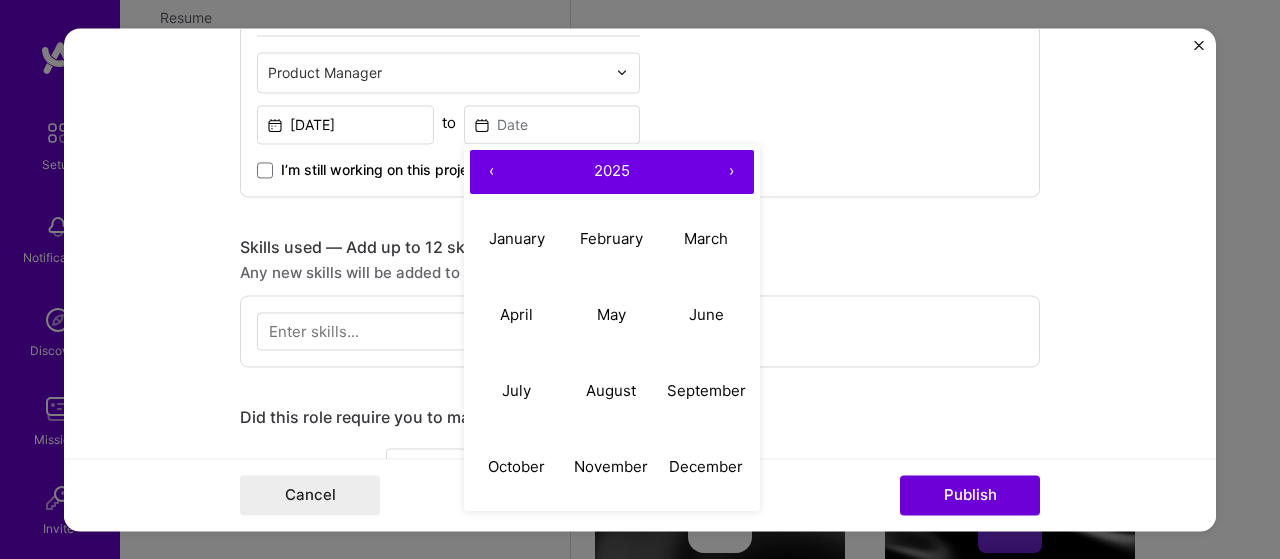 click on "2025" at bounding box center (612, 171) 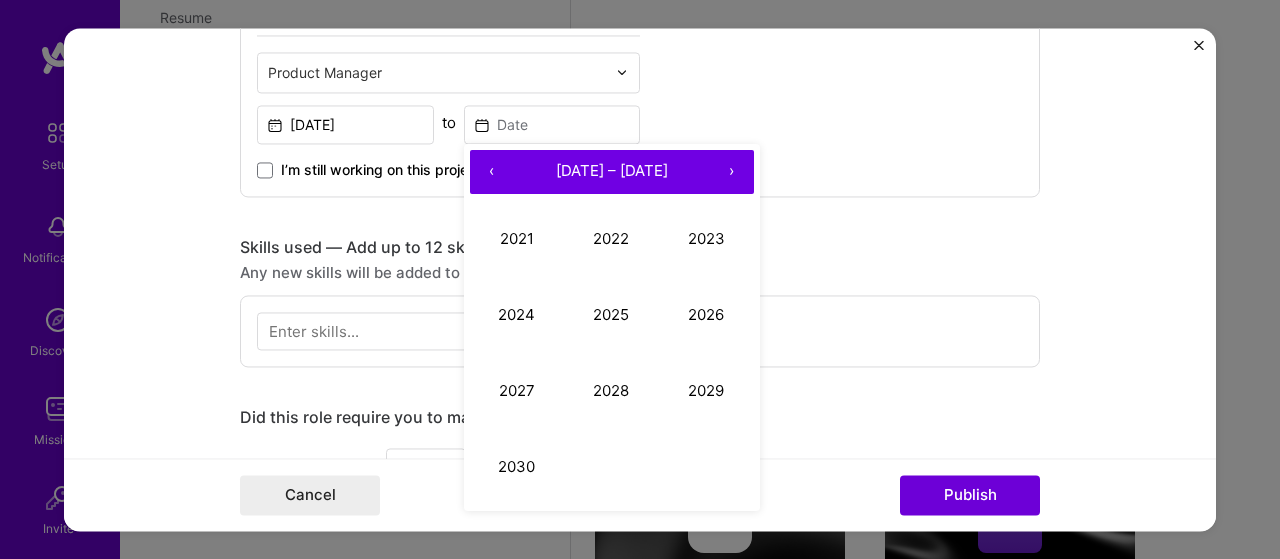 click on "‹" at bounding box center [492, 172] 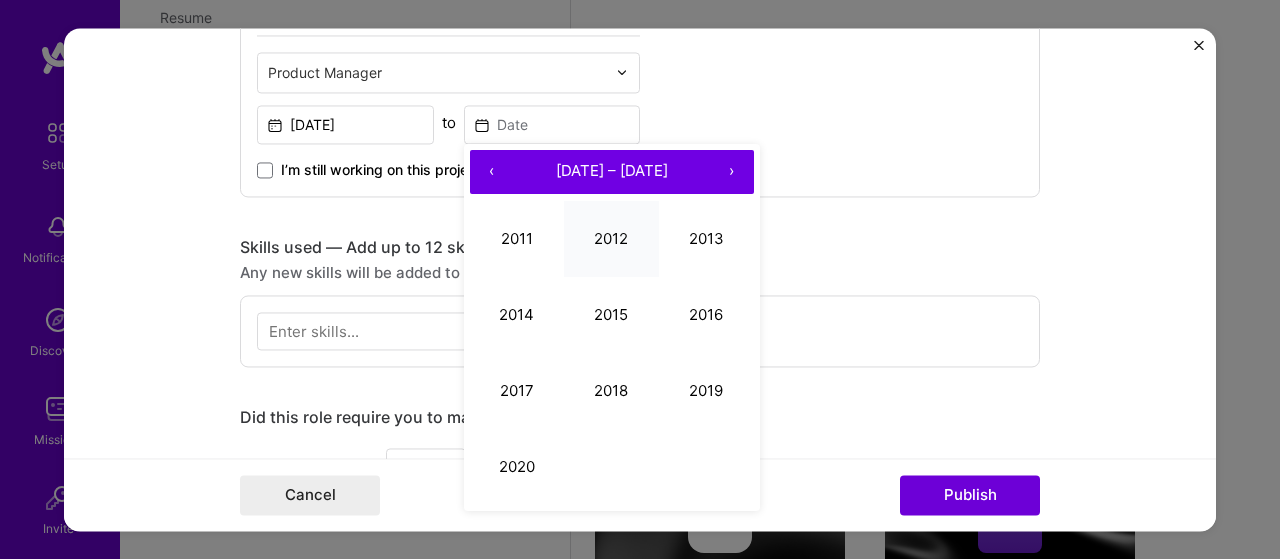 click on "2012" at bounding box center (611, 239) 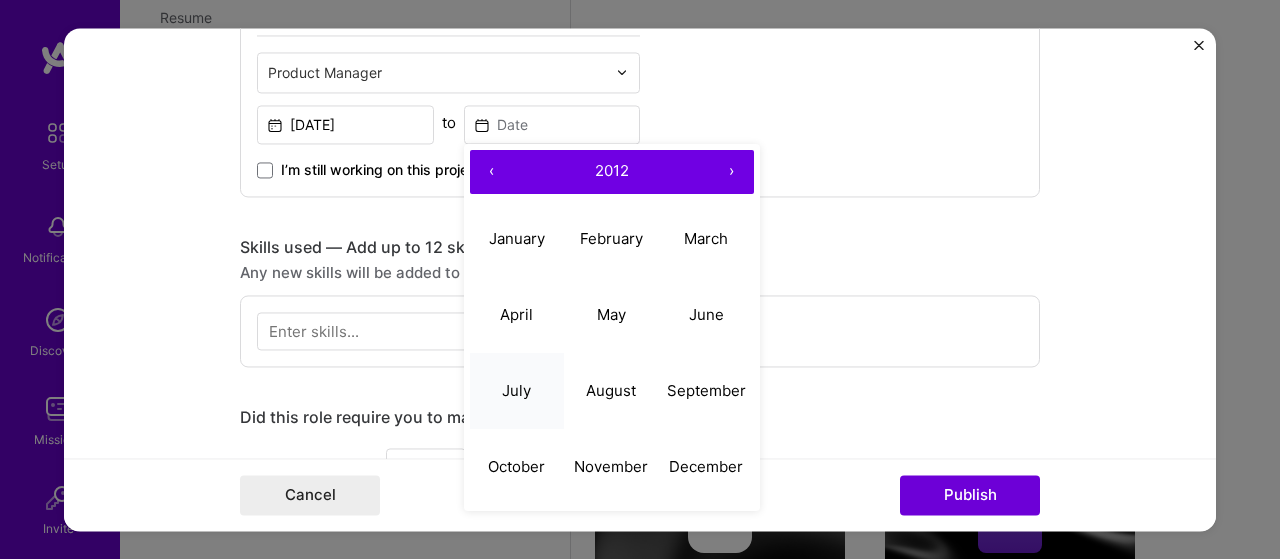 click on "July" at bounding box center [517, 391] 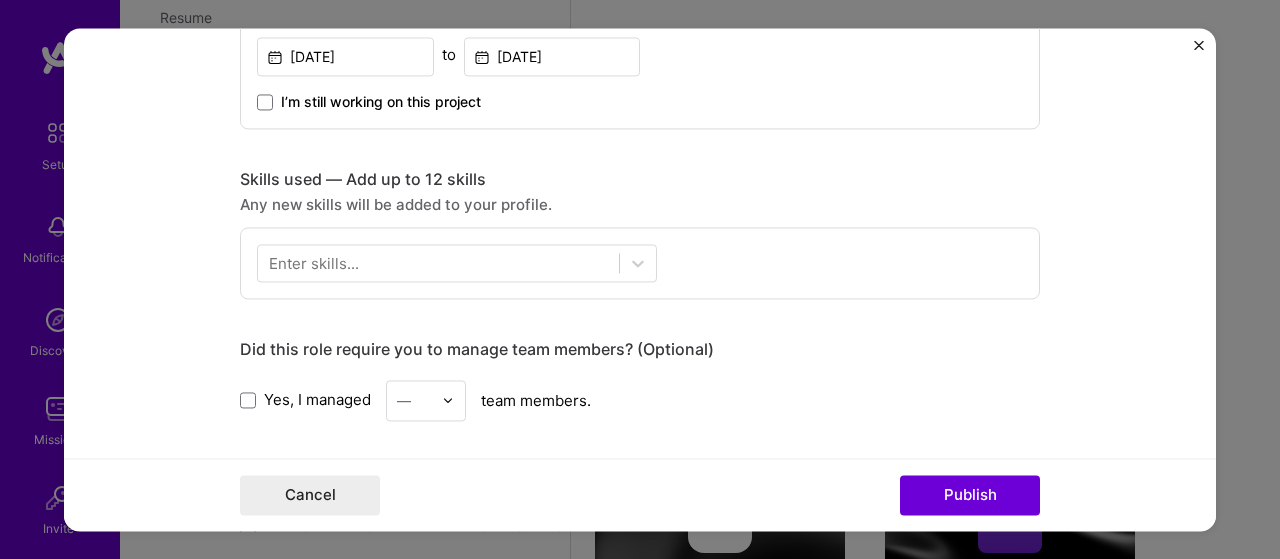 scroll, scrollTop: 800, scrollLeft: 0, axis: vertical 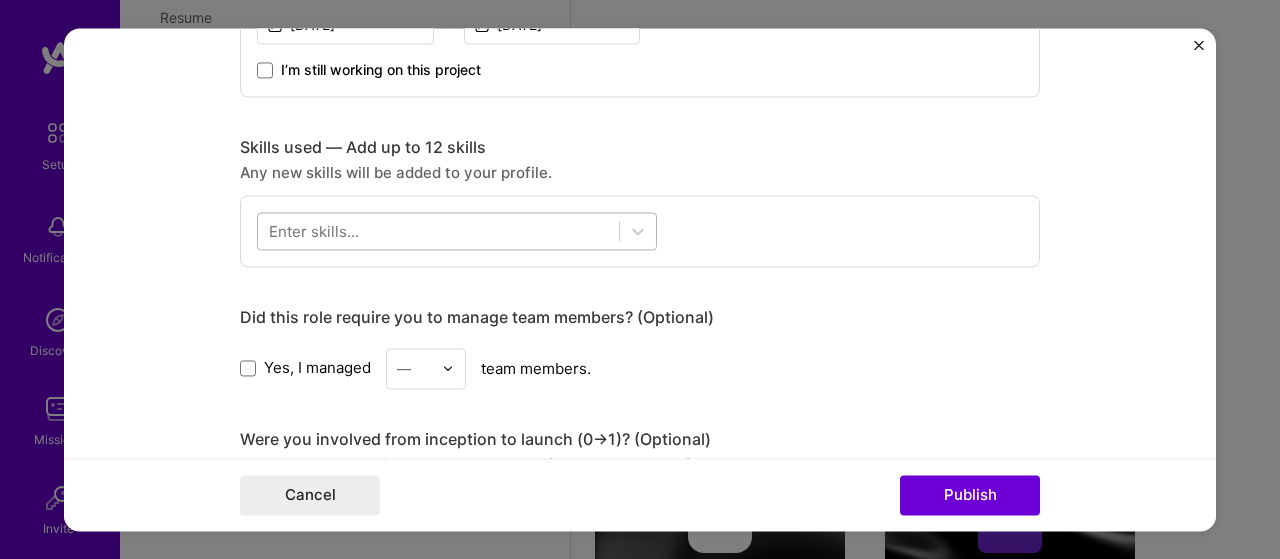click at bounding box center [438, 230] 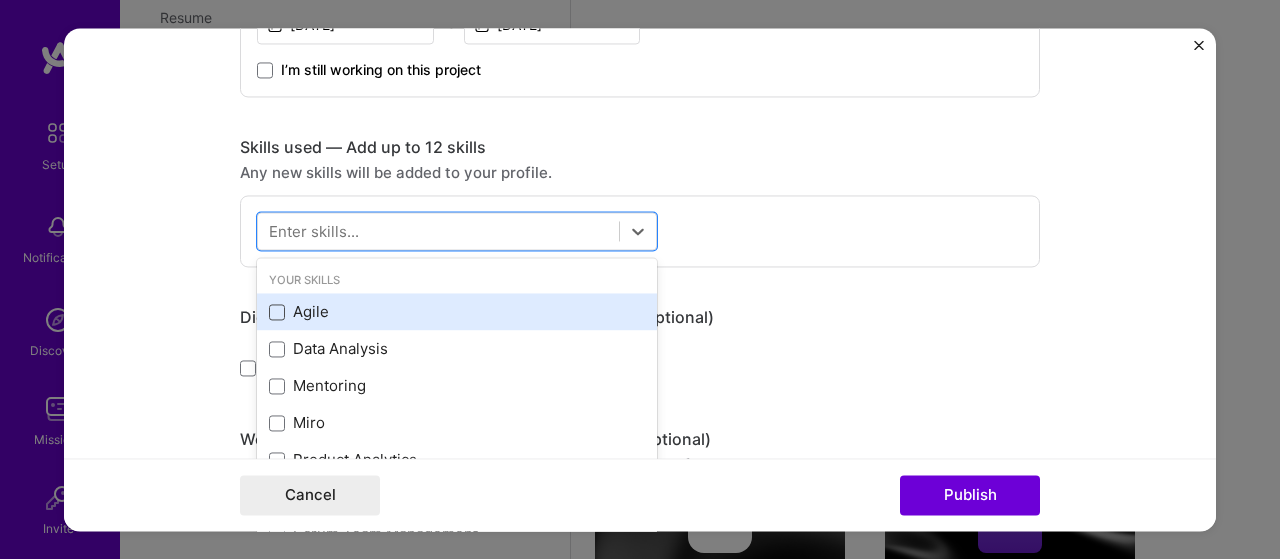 click at bounding box center [277, 312] 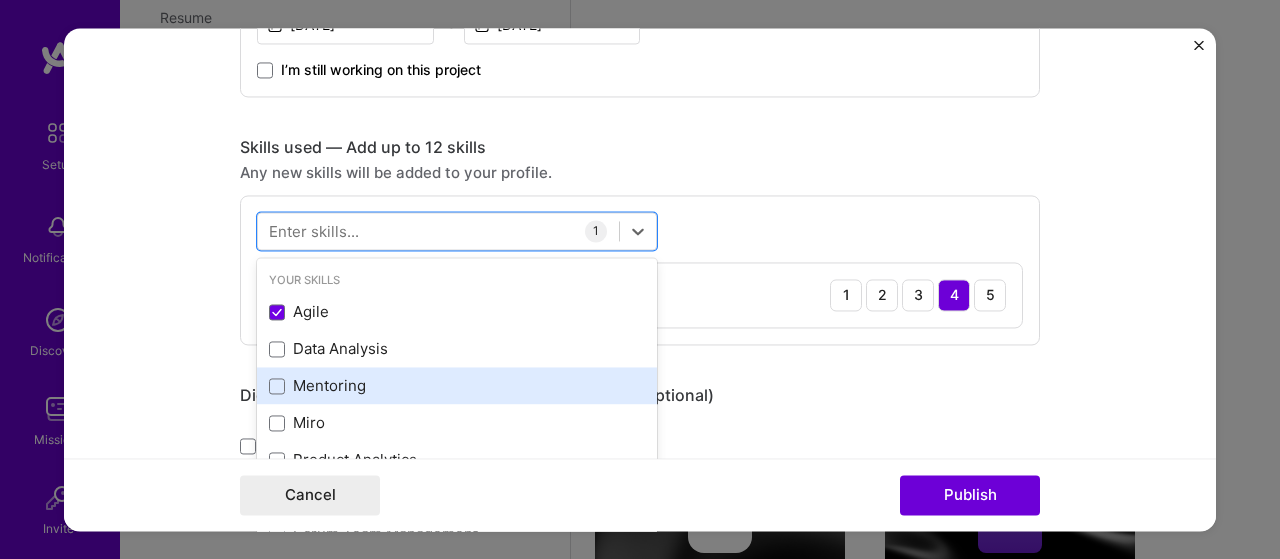 scroll, scrollTop: 100, scrollLeft: 0, axis: vertical 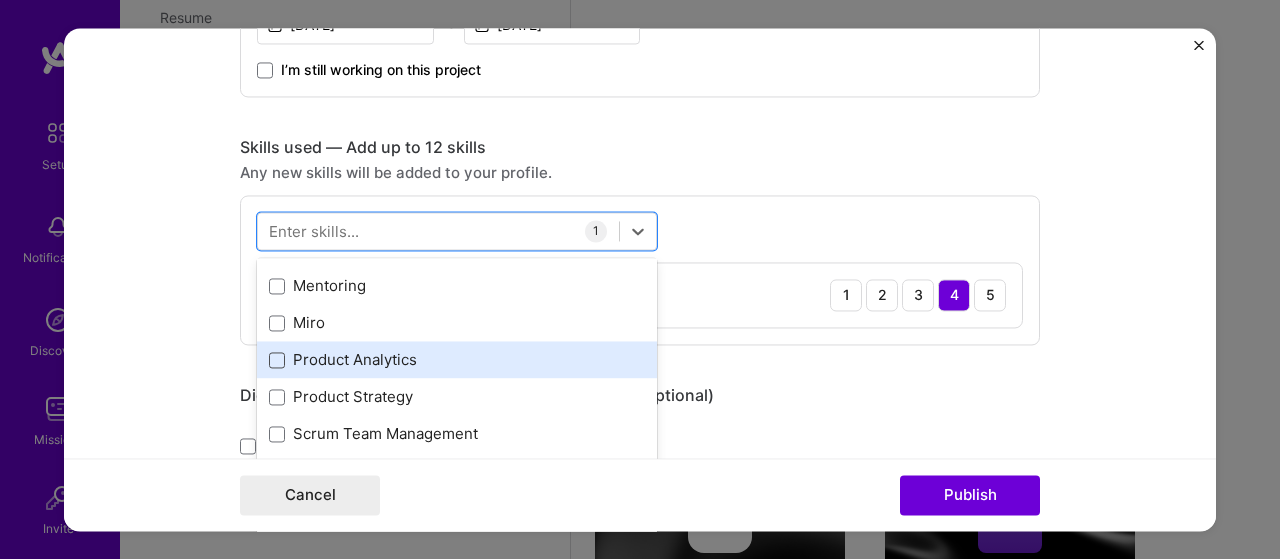 click at bounding box center (277, 360) 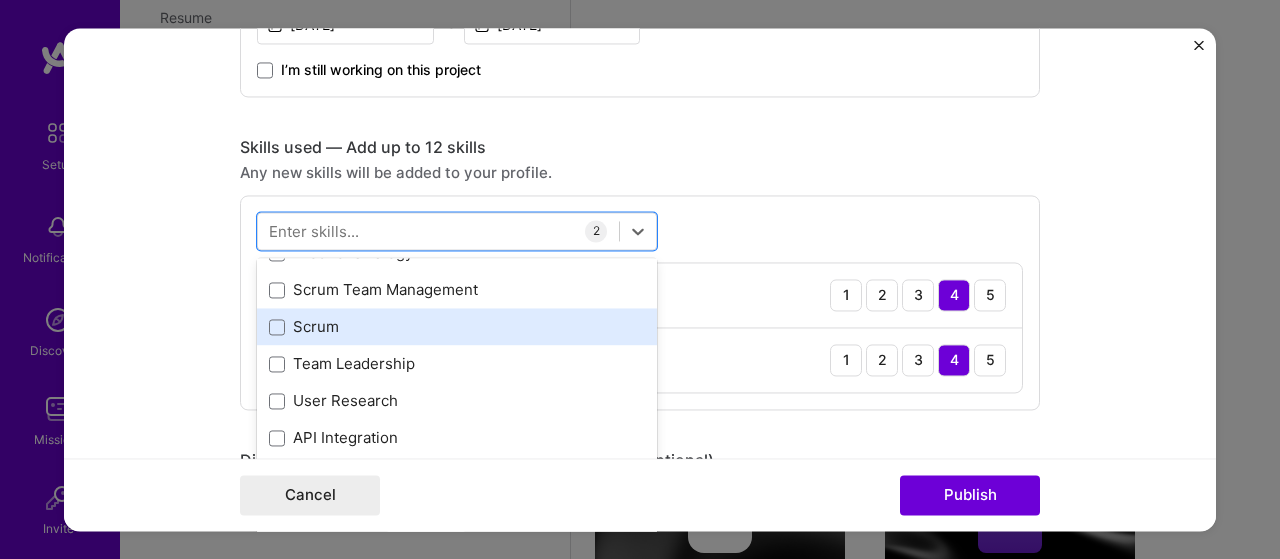 scroll, scrollTop: 300, scrollLeft: 0, axis: vertical 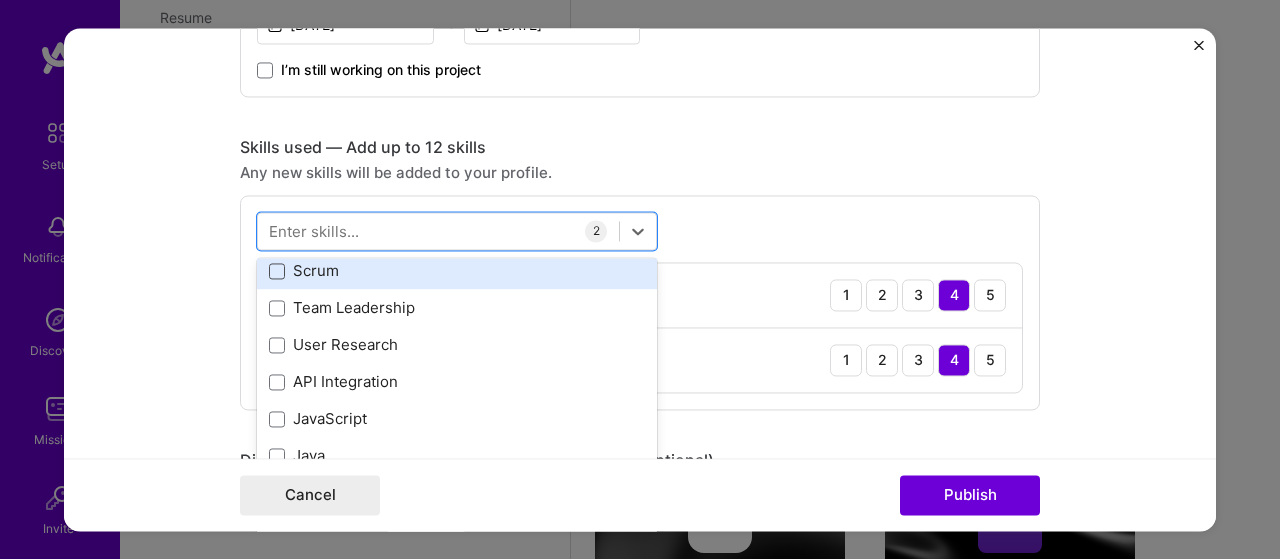 click at bounding box center (277, 271) 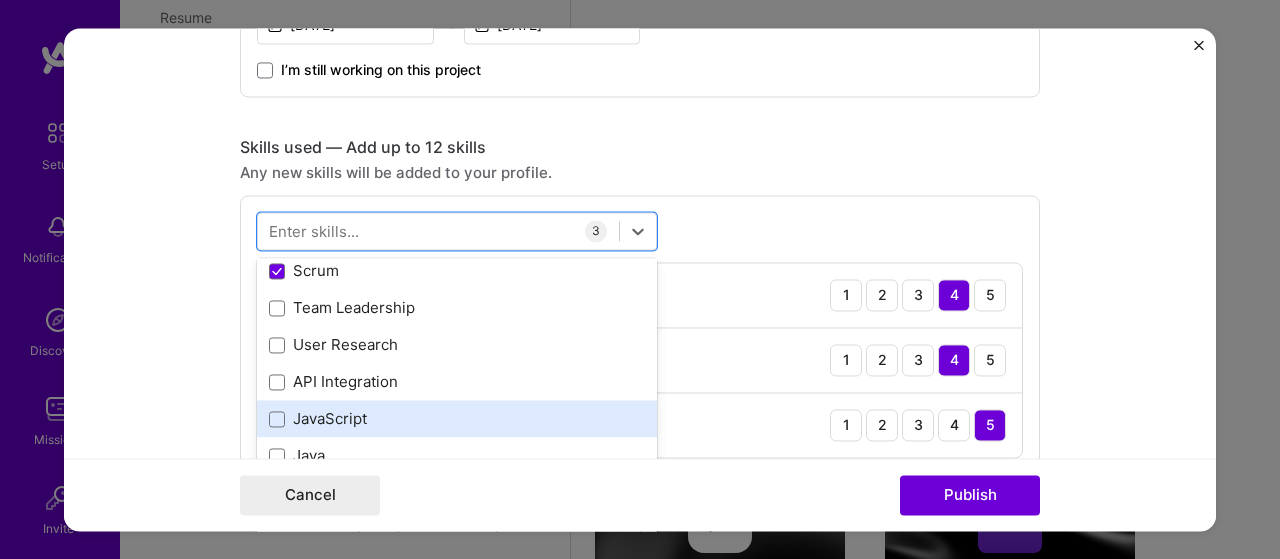 scroll, scrollTop: 400, scrollLeft: 0, axis: vertical 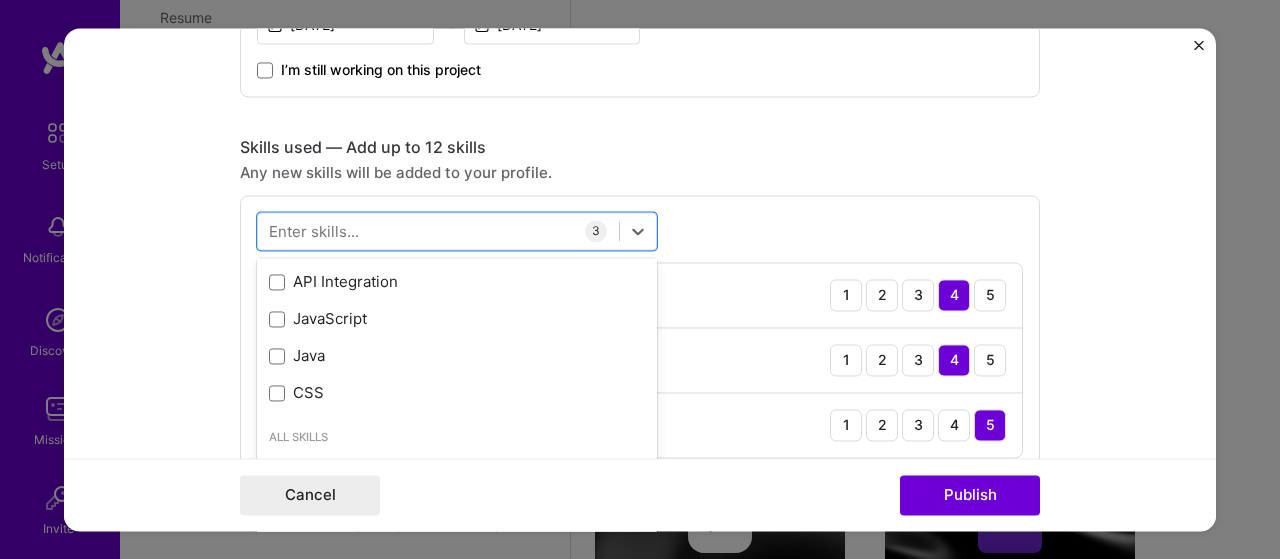 click on "All Skills" at bounding box center (457, 438) 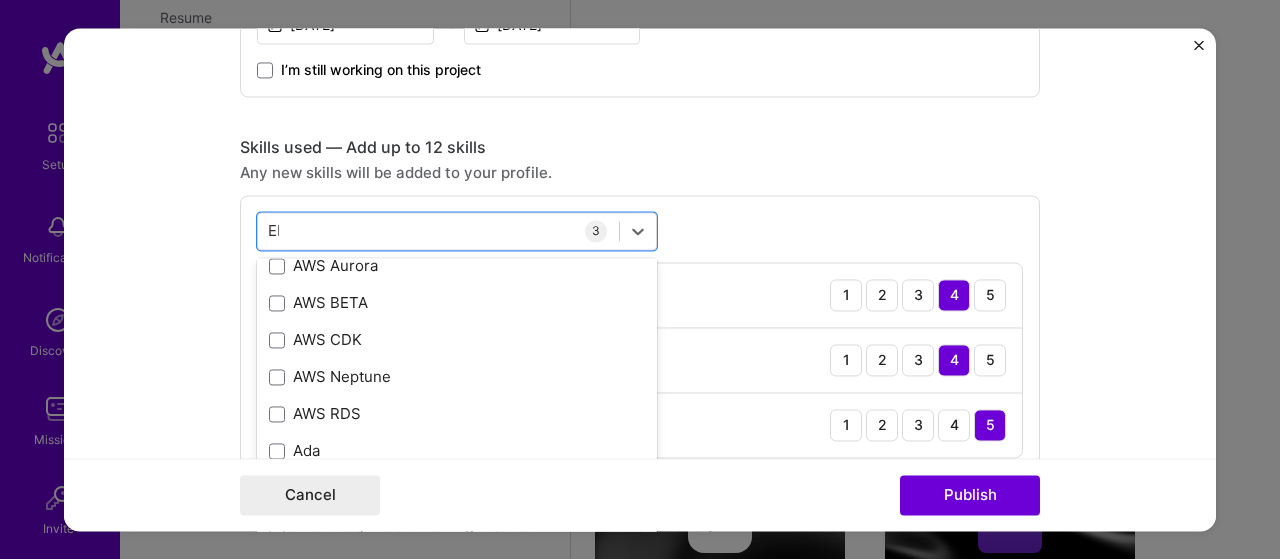 scroll, scrollTop: 0, scrollLeft: 0, axis: both 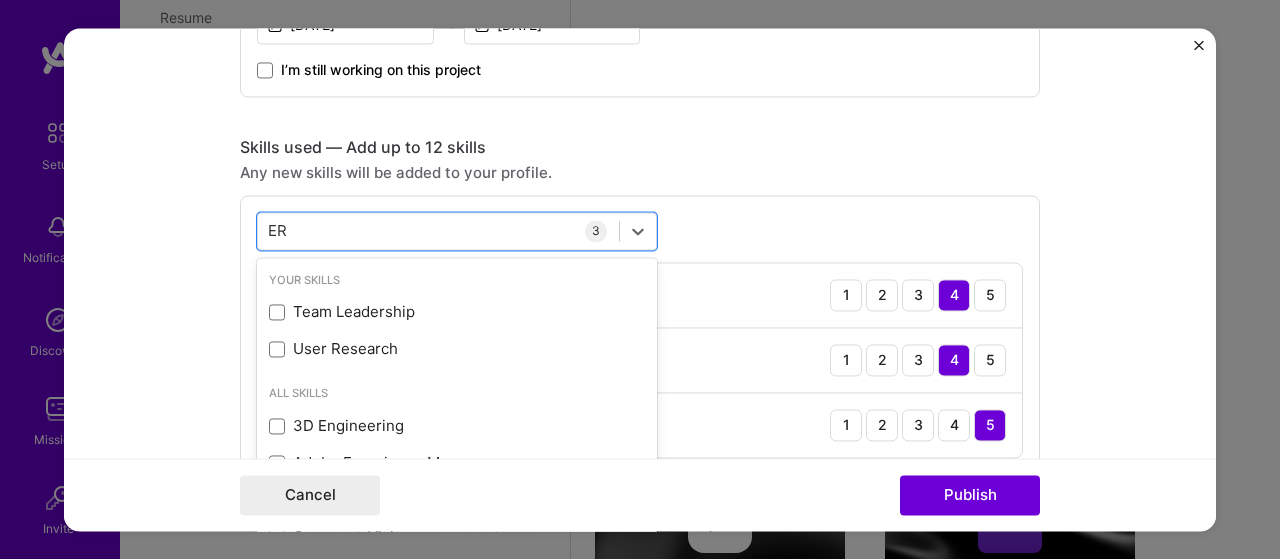 type on "E" 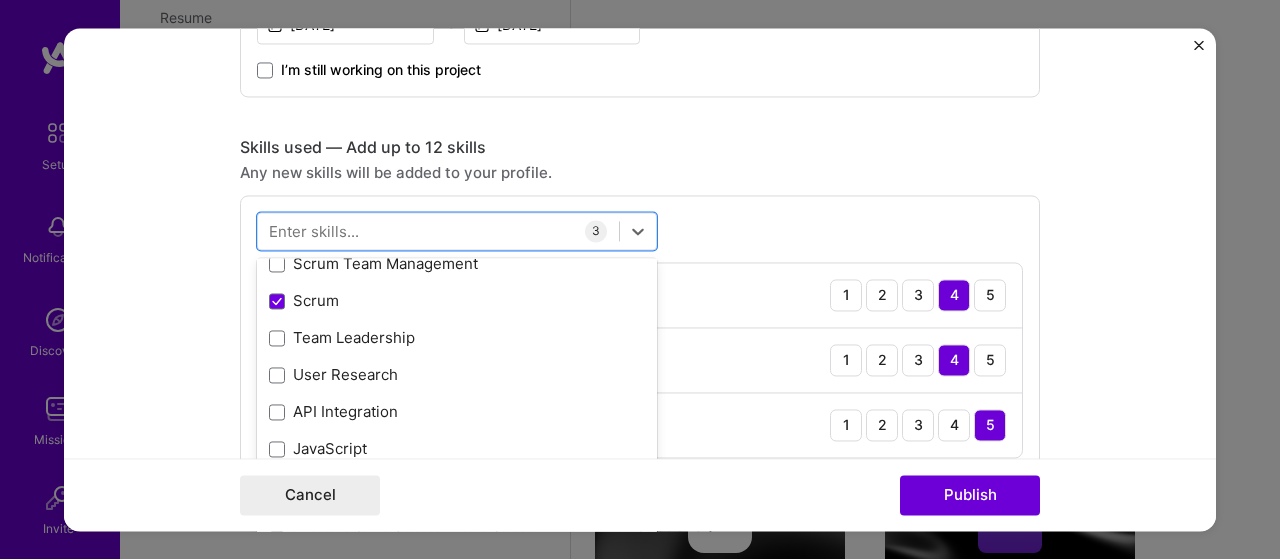 scroll, scrollTop: 300, scrollLeft: 0, axis: vertical 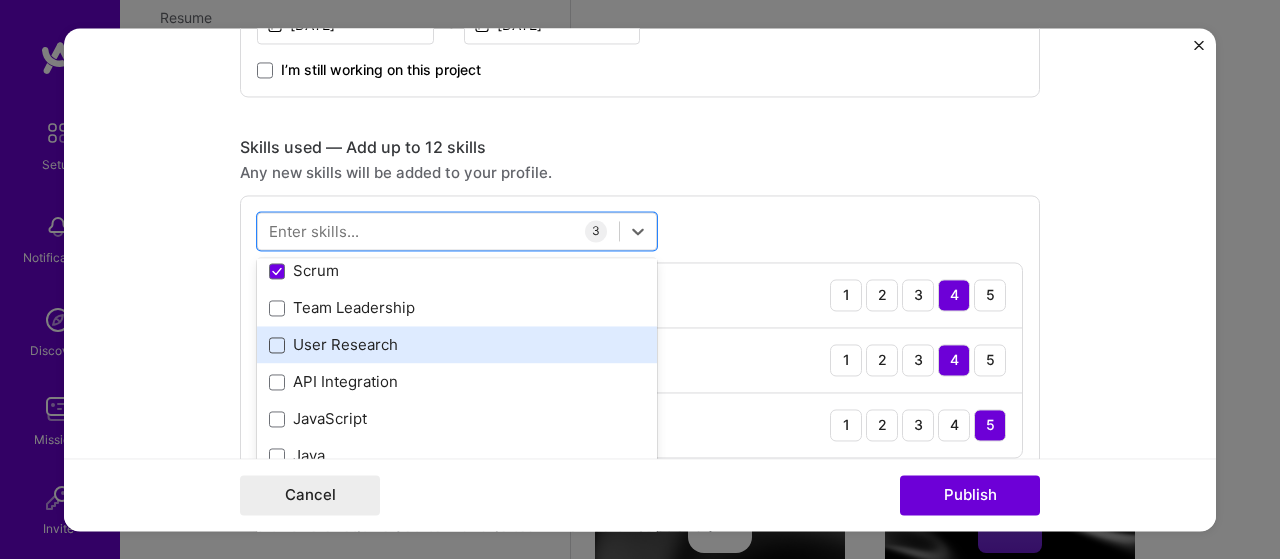 click at bounding box center (277, 345) 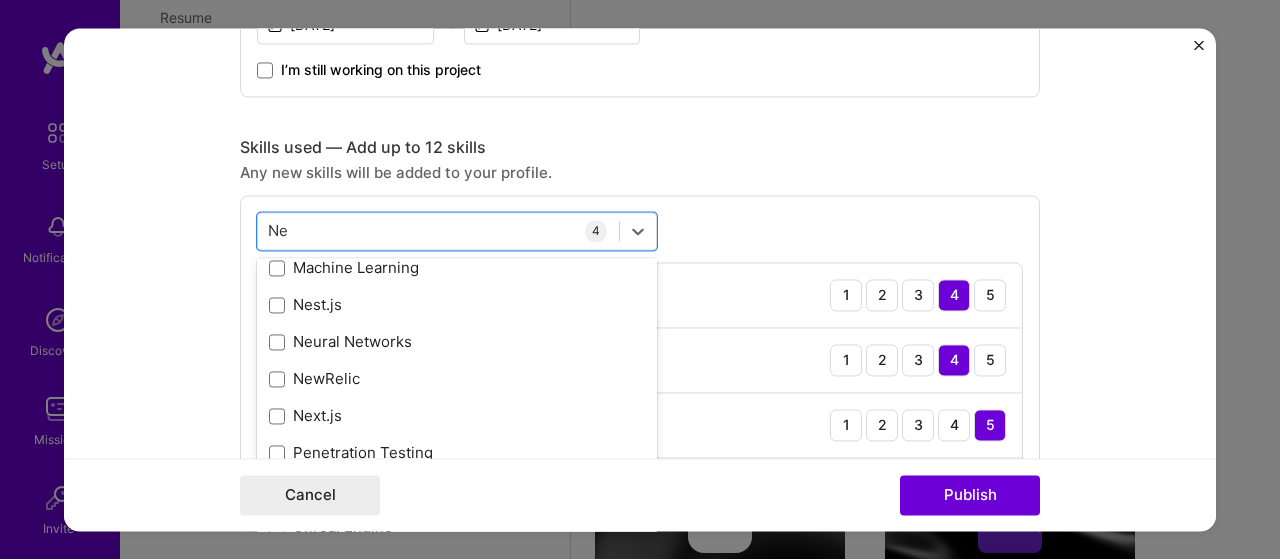 scroll, scrollTop: 0, scrollLeft: 0, axis: both 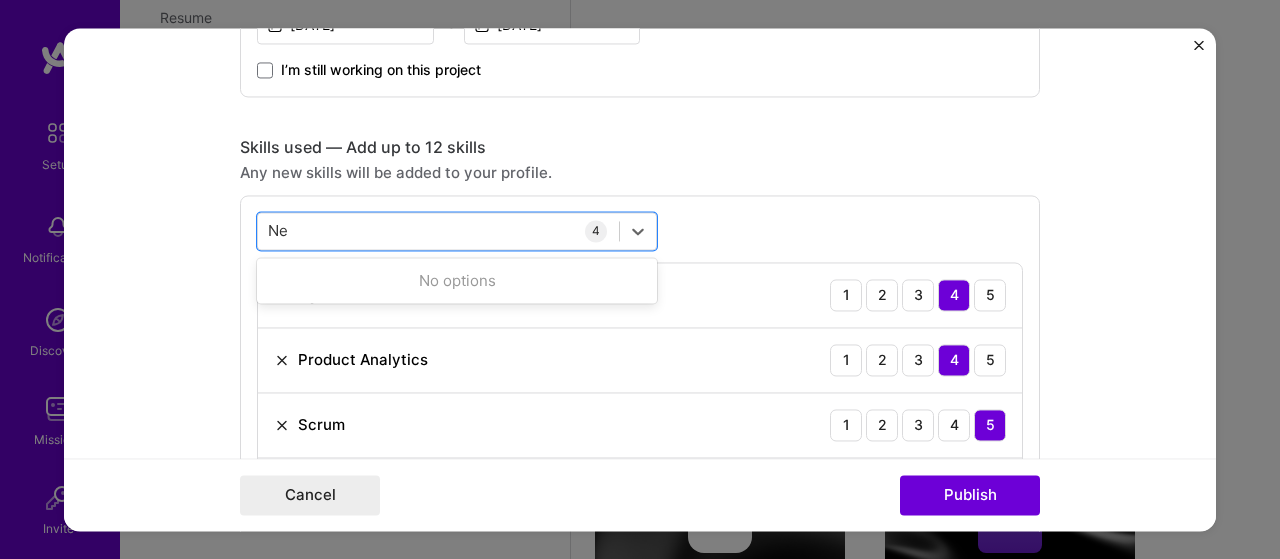 type on "N" 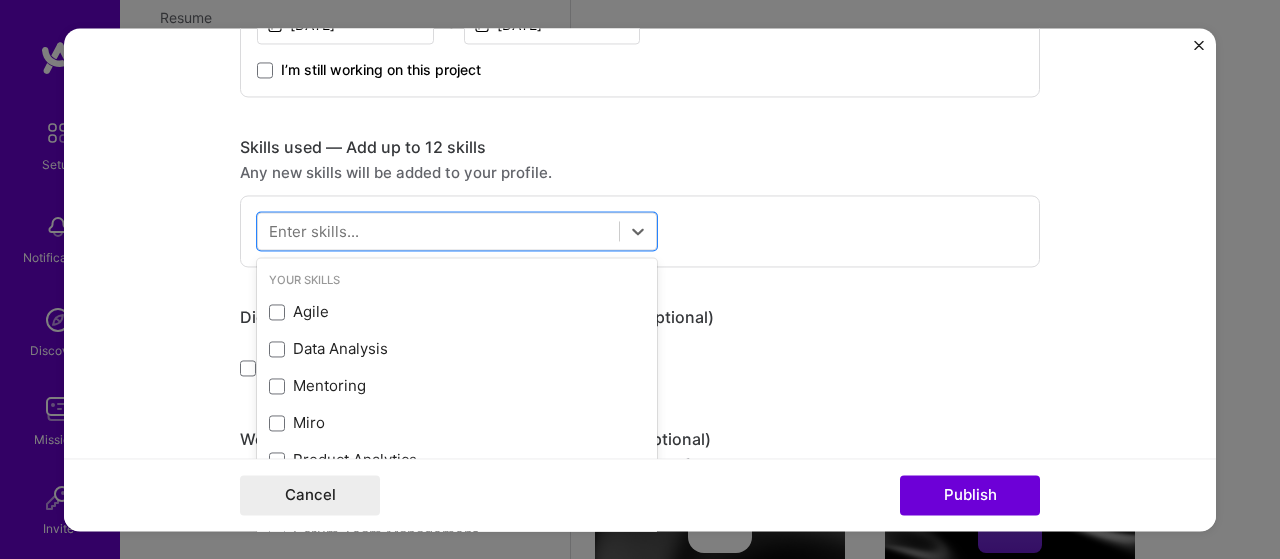 type on "M" 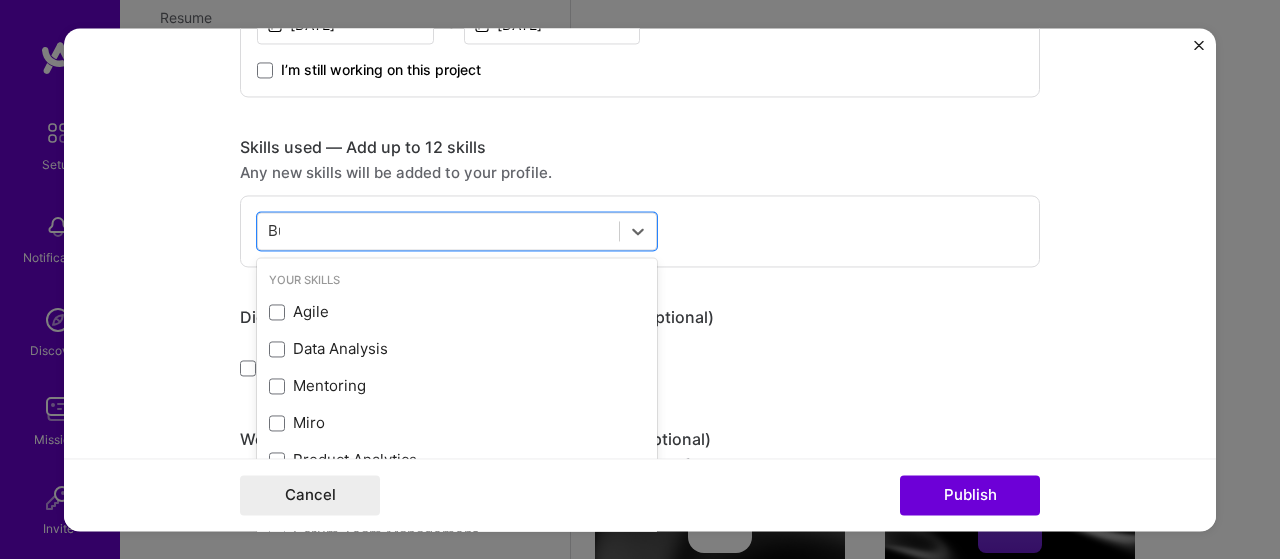 type on "B" 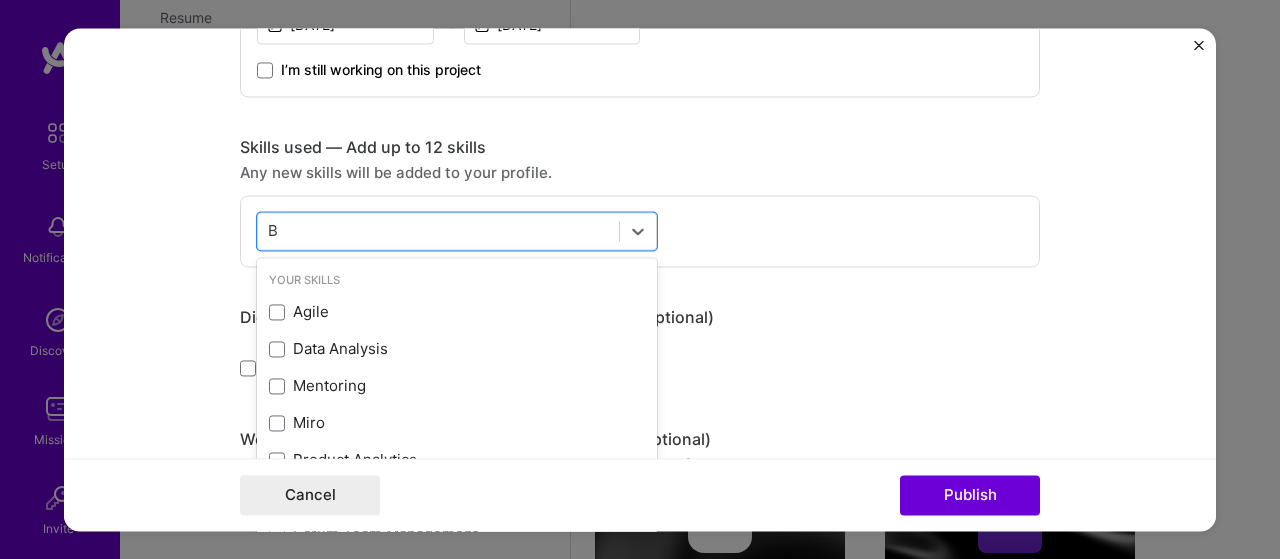 type 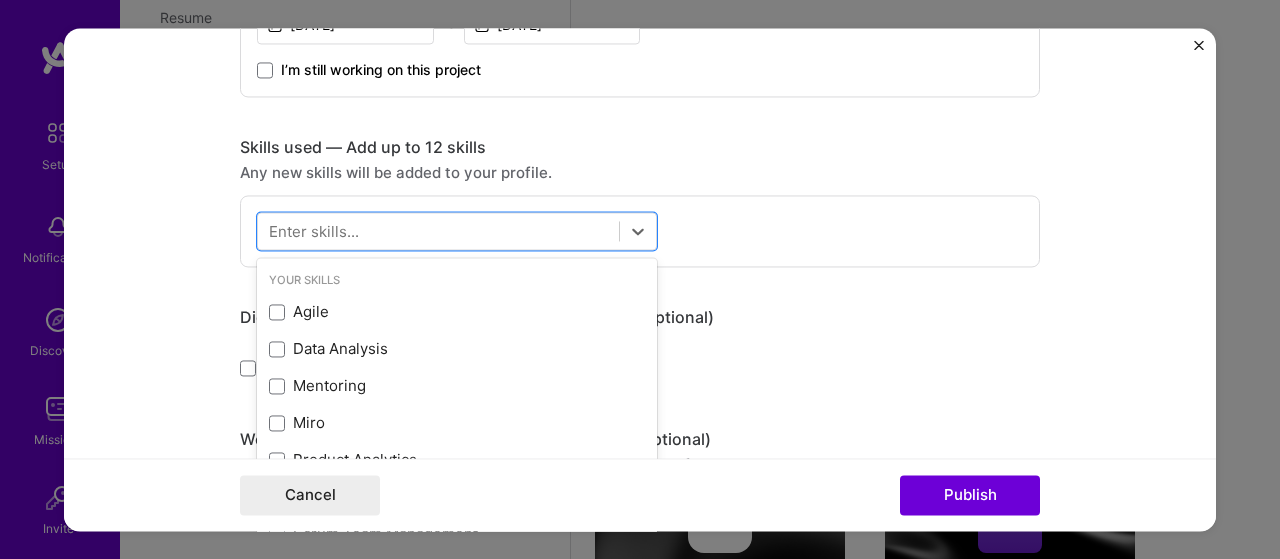 click on "option , deselected. option Agile focused, 0 of 2. 378 results available. Use Up and Down to choose options, press Enter to select the currently focused option, press Escape to exit the menu, press Tab to select the option and exit the menu. Your Skills Agile Data Analysis Mentoring Miro Product Analytics Product Strategy Scrum Team Management Scrum Team Leadership User Research API Integration JavaScript Java CSS All Skills .NET 3D Engineering 3D Modeling API Design APNS ARM [DOMAIN_NAME] AWS AWS Aurora AWS BETA AWS CDK AWS CloudFormation AWS Lambda AWS Neptune AWS RDS Ada Adobe Creative Cloud Adobe Experience Manager Affiliate Marketing Agora Airflow Airtable Algorithm Design Amazon Athena Amplitude Analytics Android Angular Angular.js Ansible Apache [PERSON_NAME] Apex (Salesforce) Apollo App Clip (iOS) ArangoDB Artifactory Artificial Intelligence (AI) Assembly [DOMAIN_NAME] [PERSON_NAME] Authentication Automated Testing Azure BLE (Bluetooth) Babylon.js Backbone.js Backlog Prioritization BigQuery Blockchain / Crypto Blog Bloomreach" at bounding box center [640, 231] 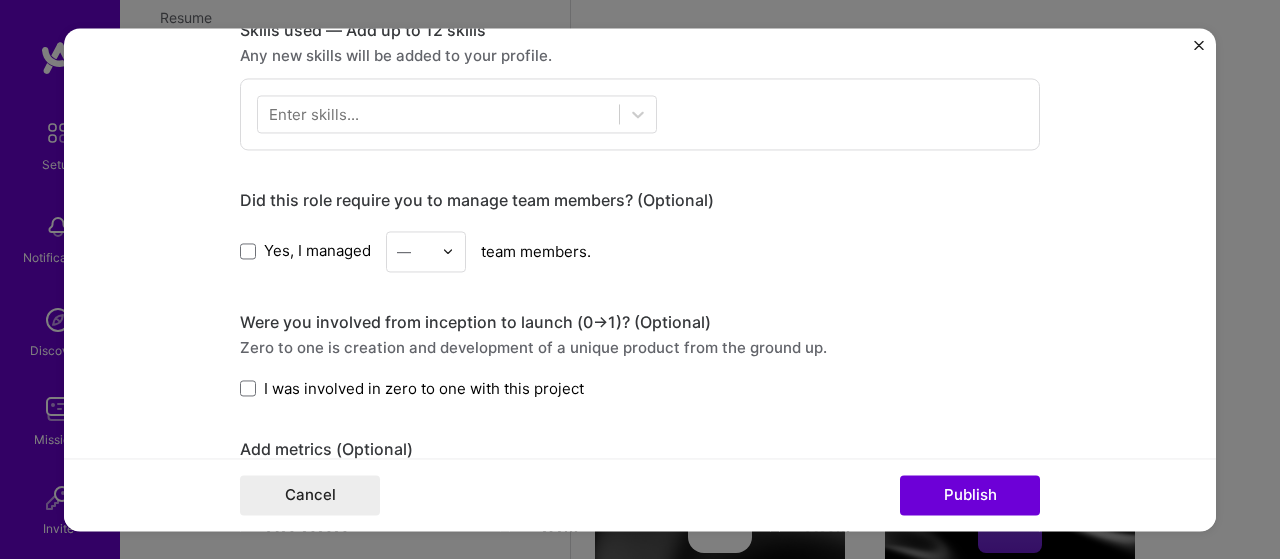 scroll, scrollTop: 1000, scrollLeft: 0, axis: vertical 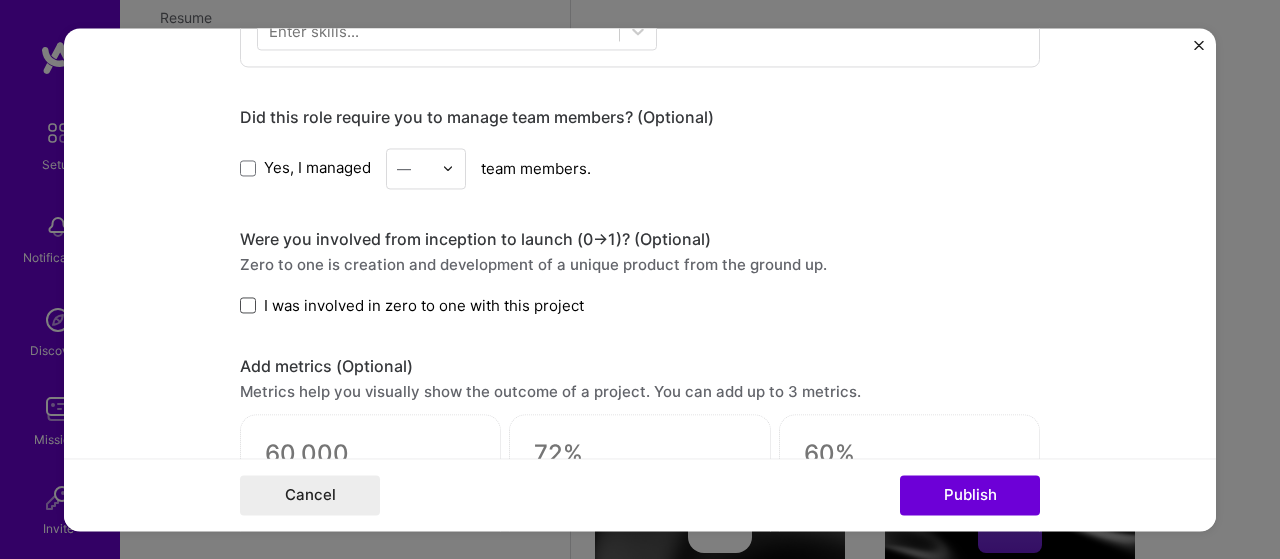 click at bounding box center [248, 306] 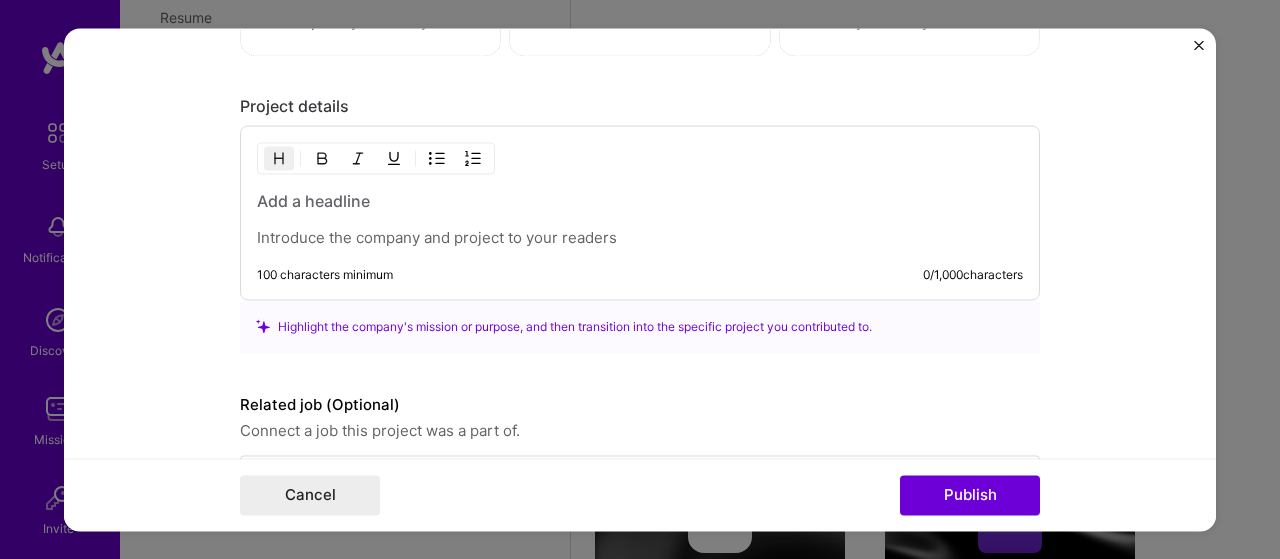 scroll, scrollTop: 1488, scrollLeft: 0, axis: vertical 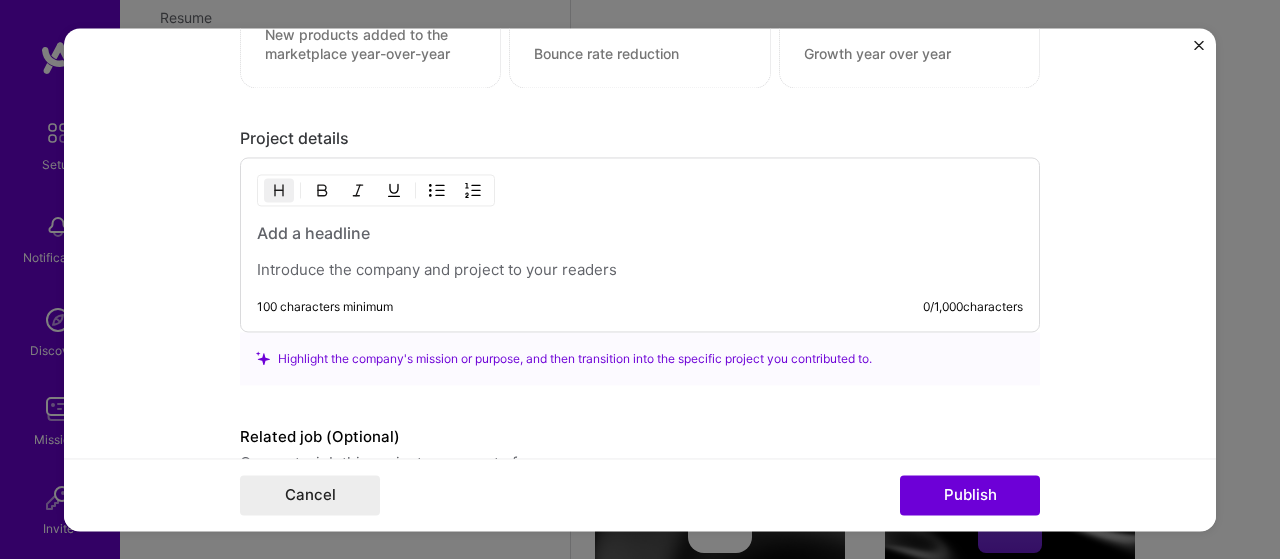 click at bounding box center [640, 270] 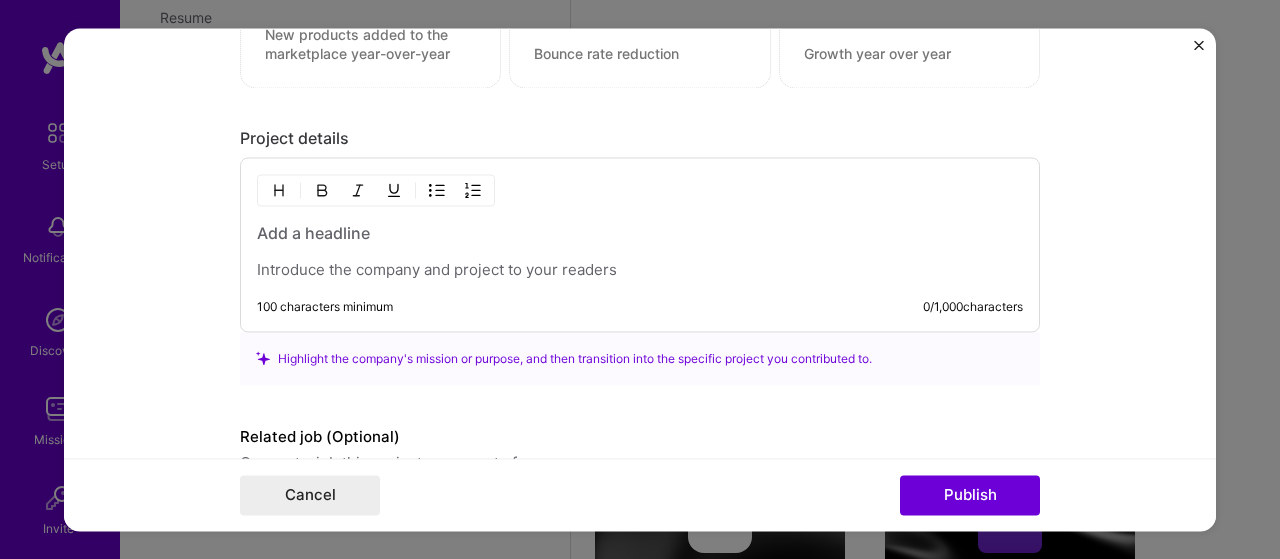 type 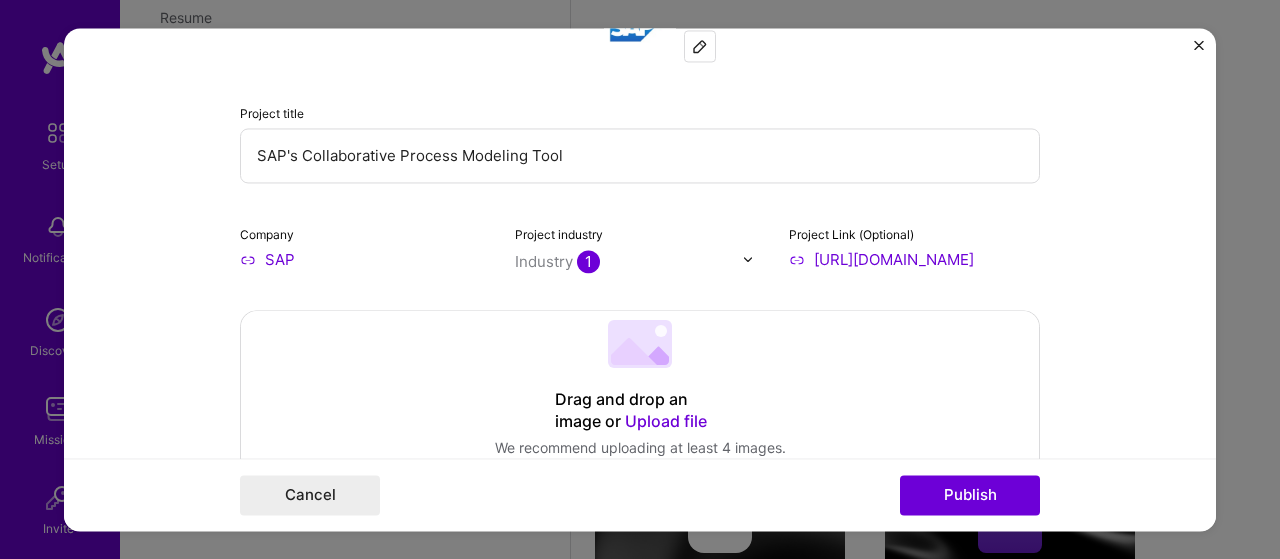 scroll, scrollTop: 0, scrollLeft: 0, axis: both 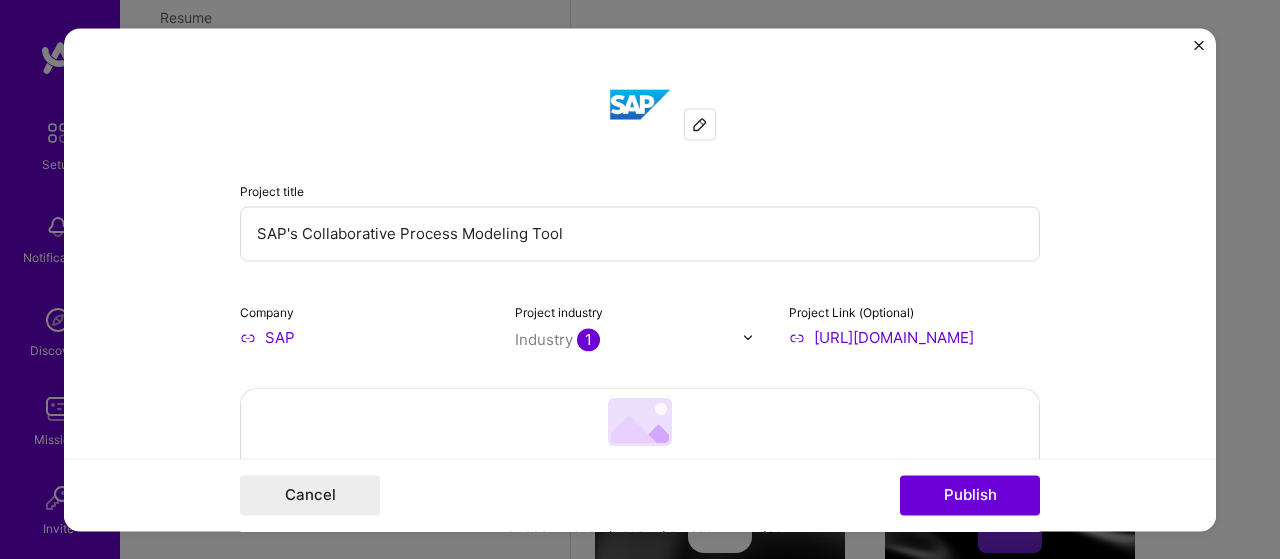 drag, startPoint x: 562, startPoint y: 235, endPoint x: 248, endPoint y: 228, distance: 314.078 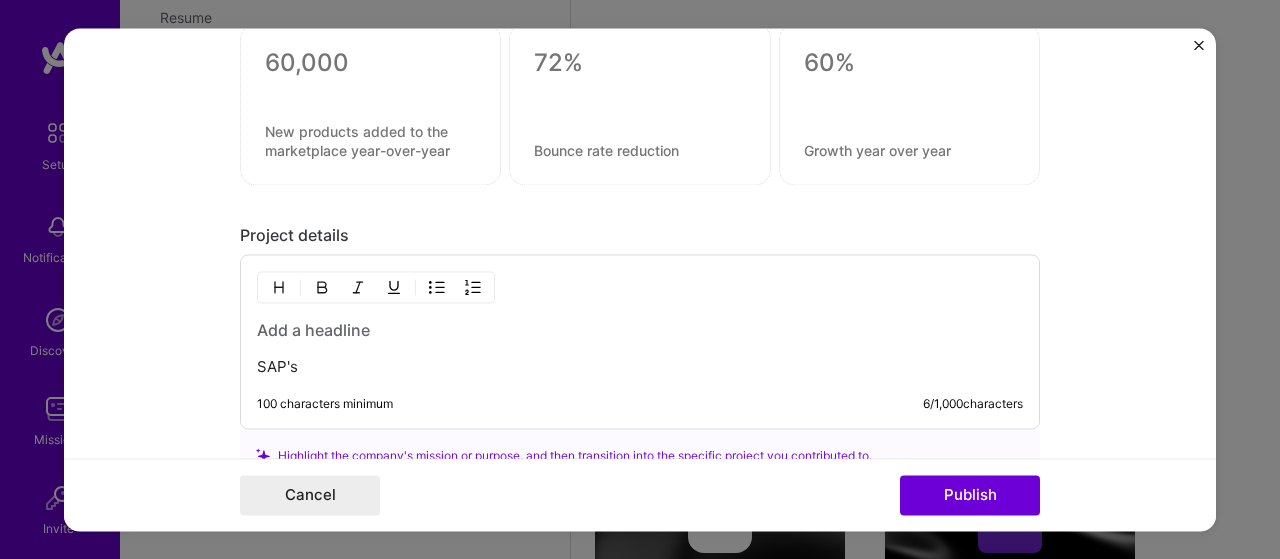 scroll, scrollTop: 1500, scrollLeft: 0, axis: vertical 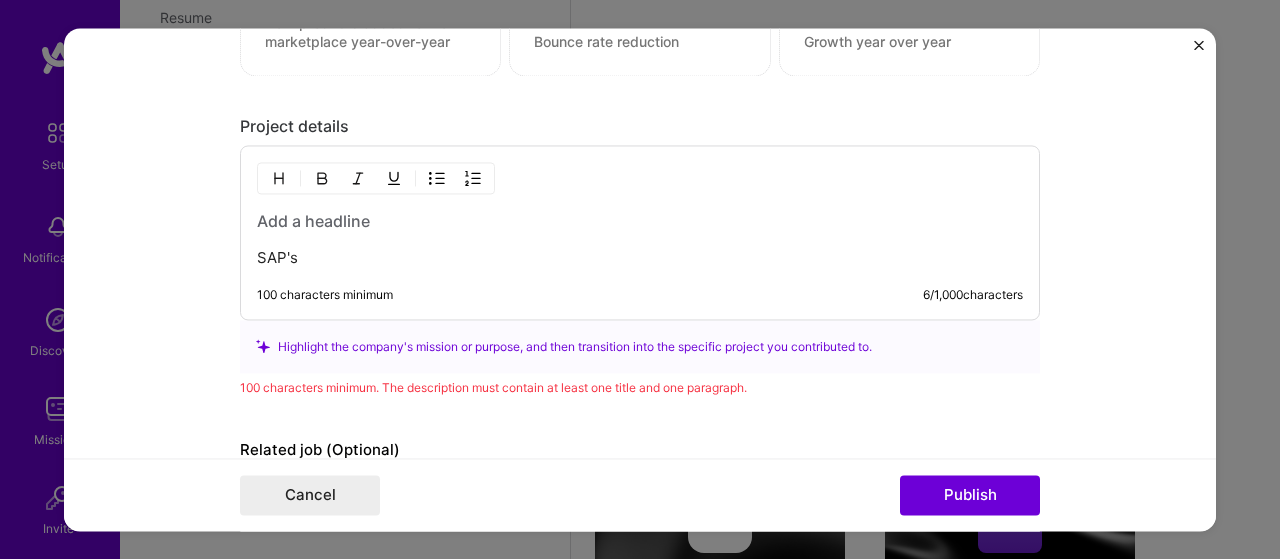 drag, startPoint x: 324, startPoint y: 254, endPoint x: 191, endPoint y: 253, distance: 133.00375 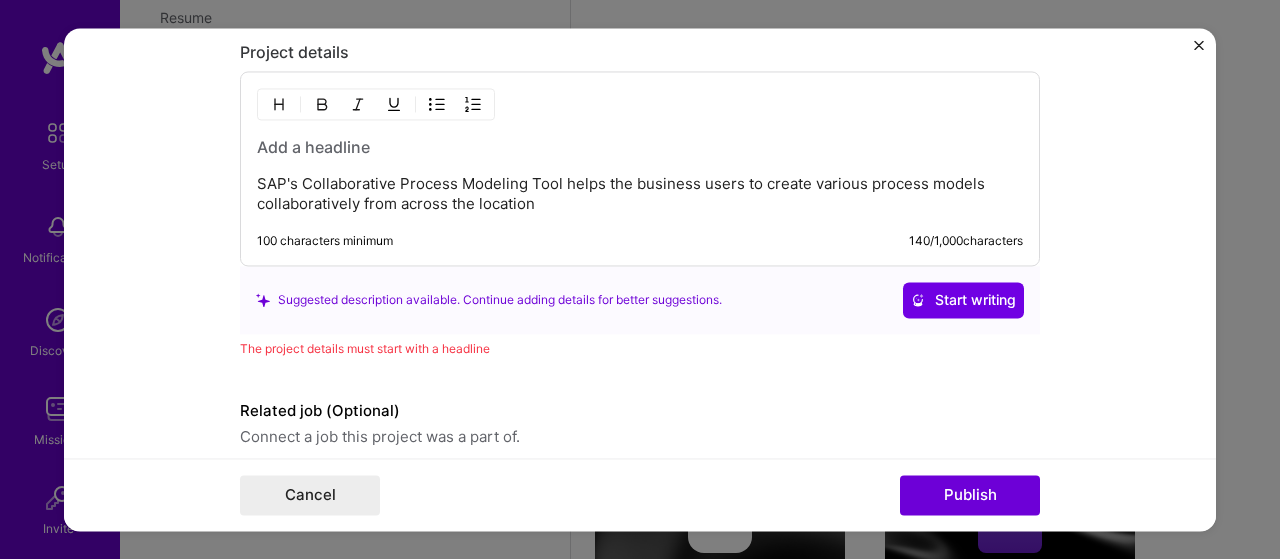 scroll, scrollTop: 1648, scrollLeft: 0, axis: vertical 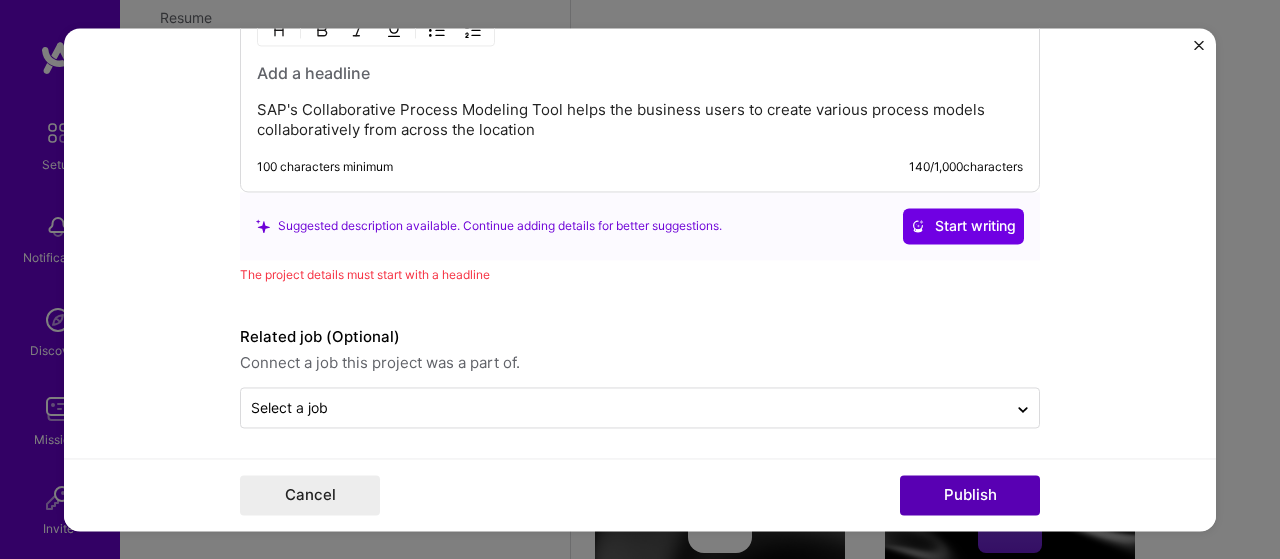 click on "Publish" at bounding box center [970, 495] 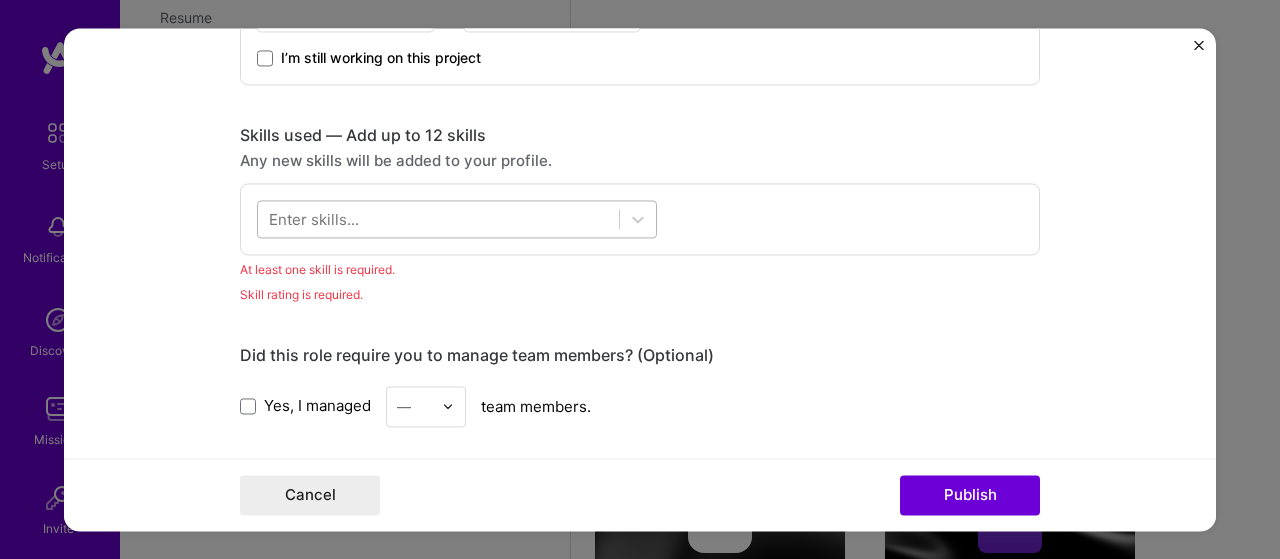 scroll, scrollTop: 906, scrollLeft: 0, axis: vertical 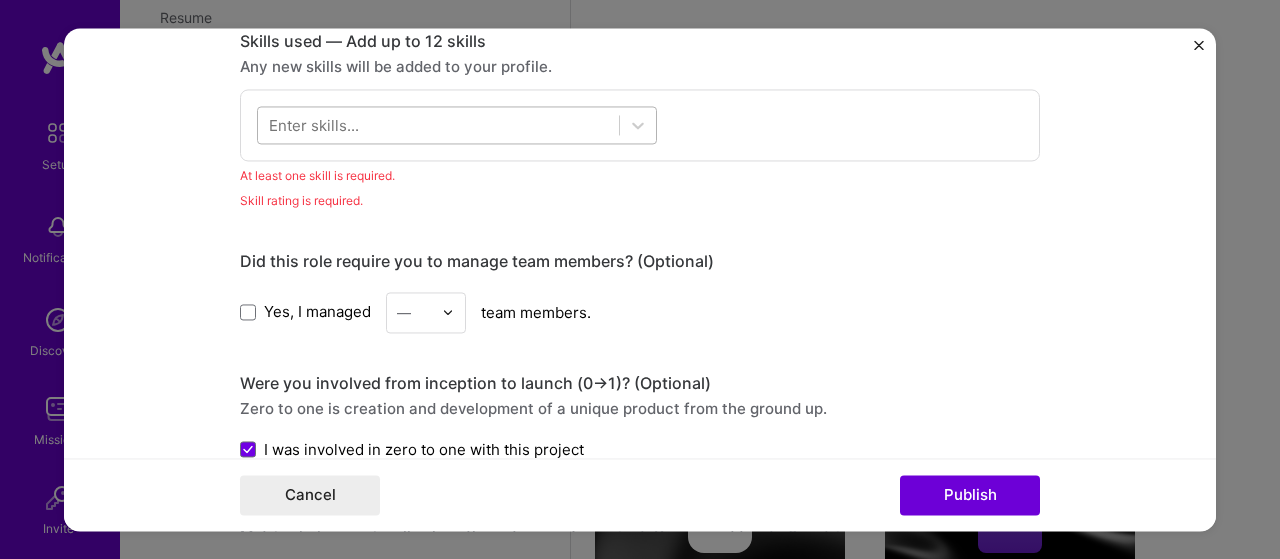 click at bounding box center [438, 124] 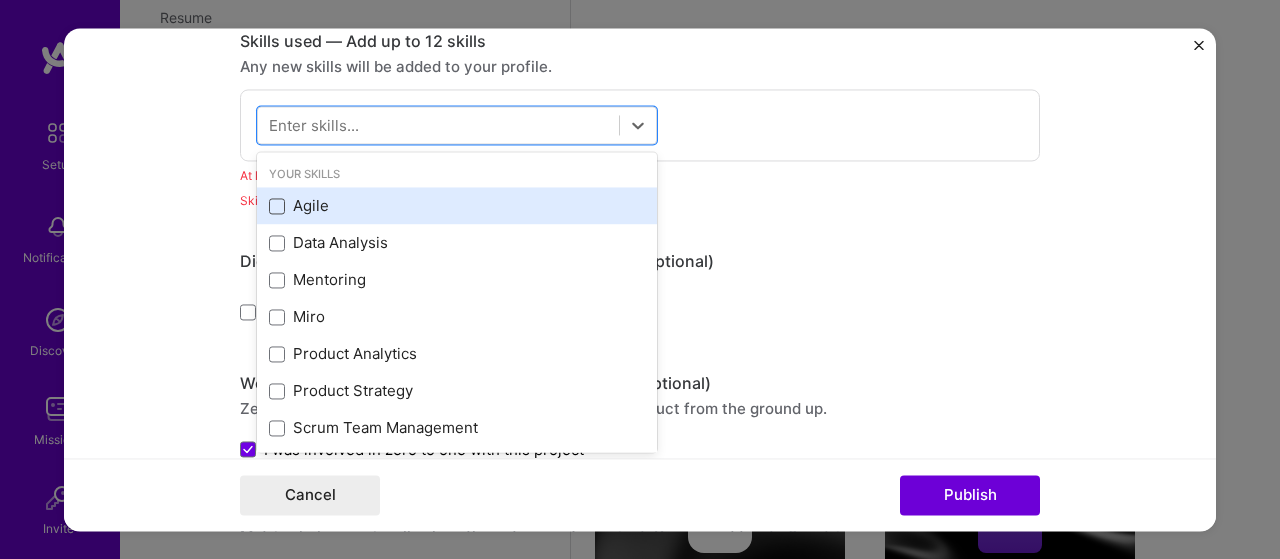 click at bounding box center [277, 206] 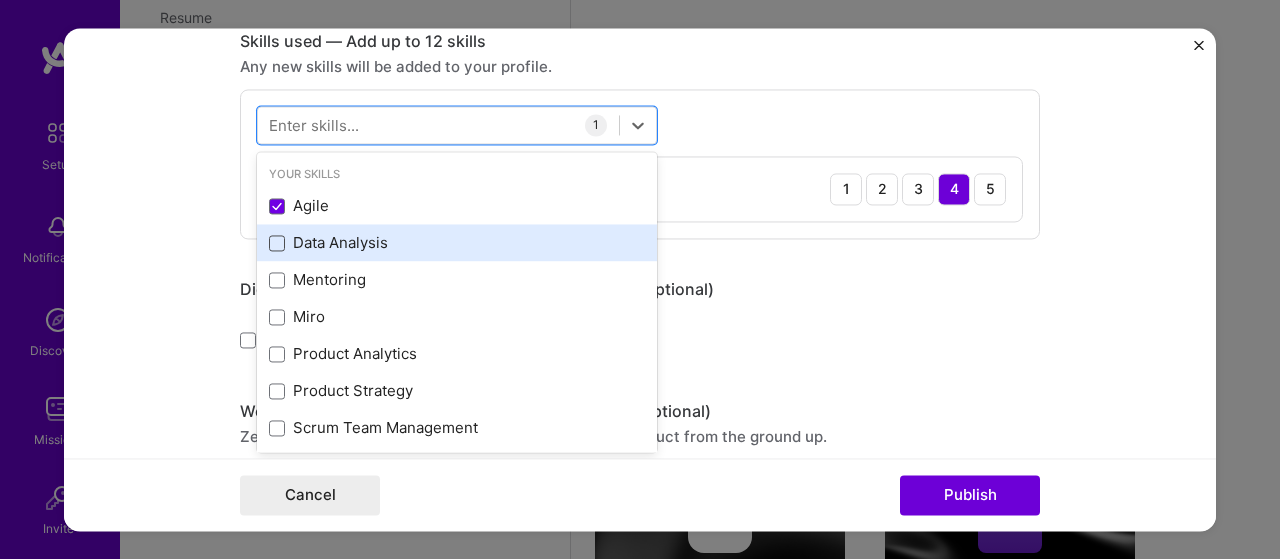 click at bounding box center (277, 243) 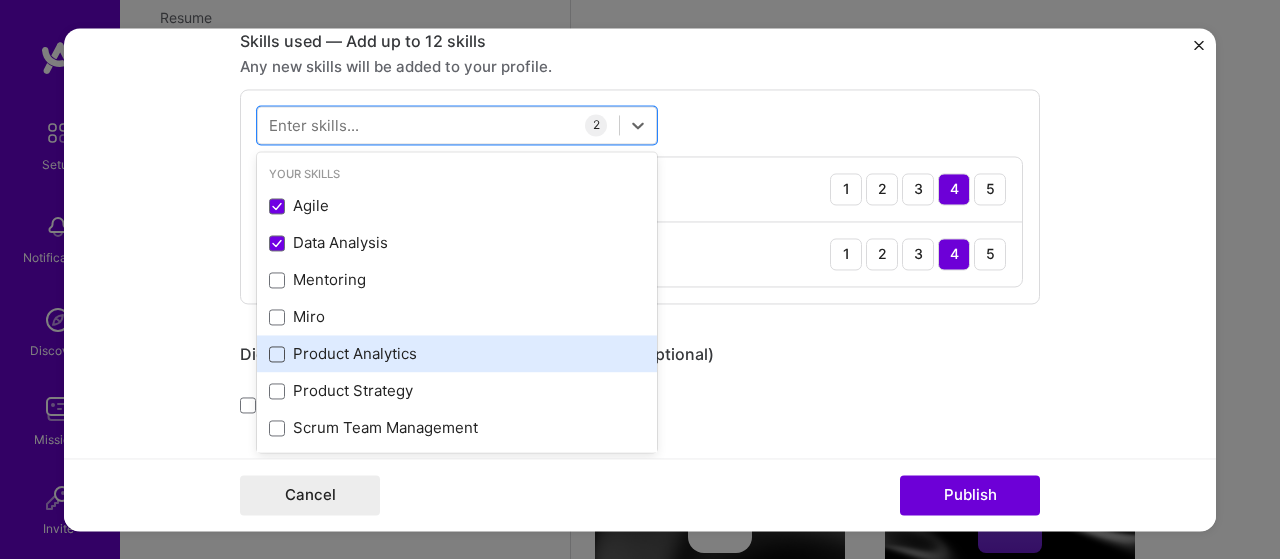 click at bounding box center [277, 354] 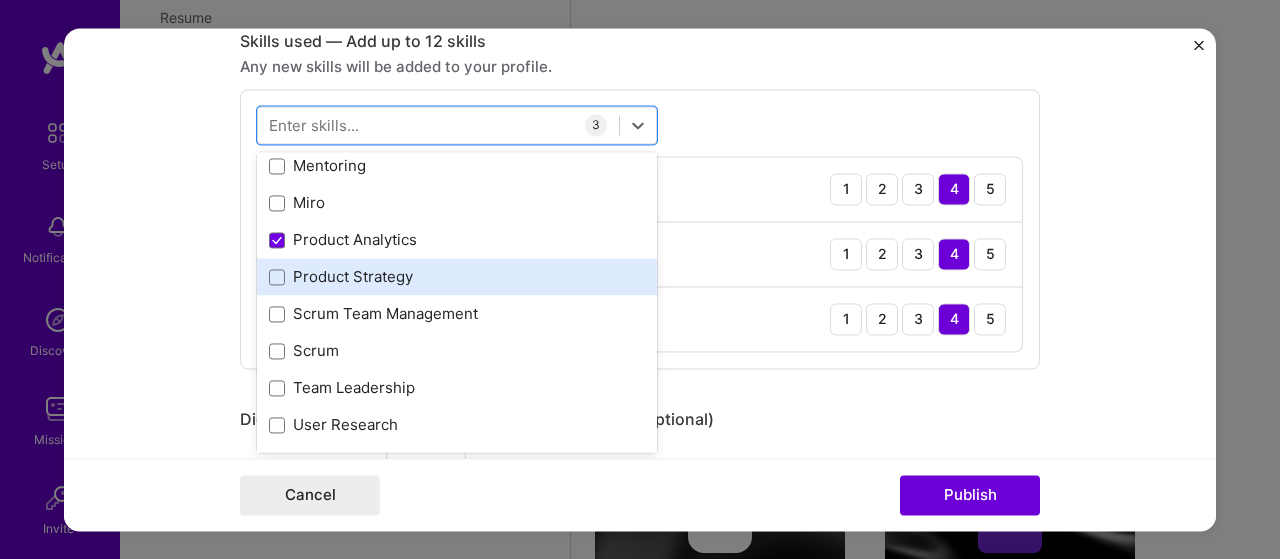 scroll, scrollTop: 200, scrollLeft: 0, axis: vertical 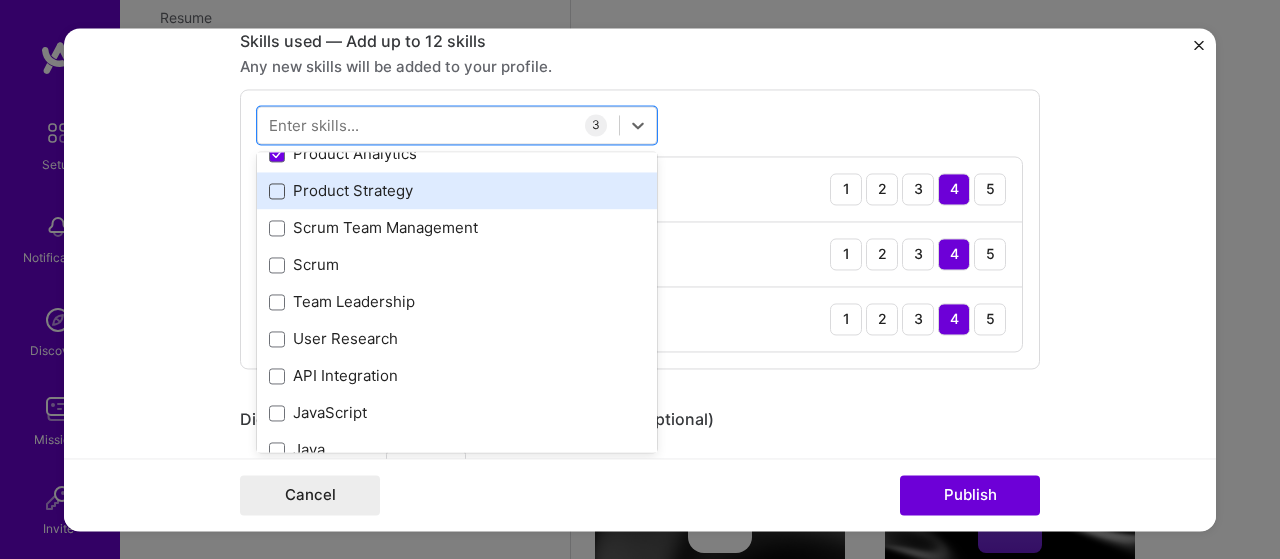 click at bounding box center [277, 191] 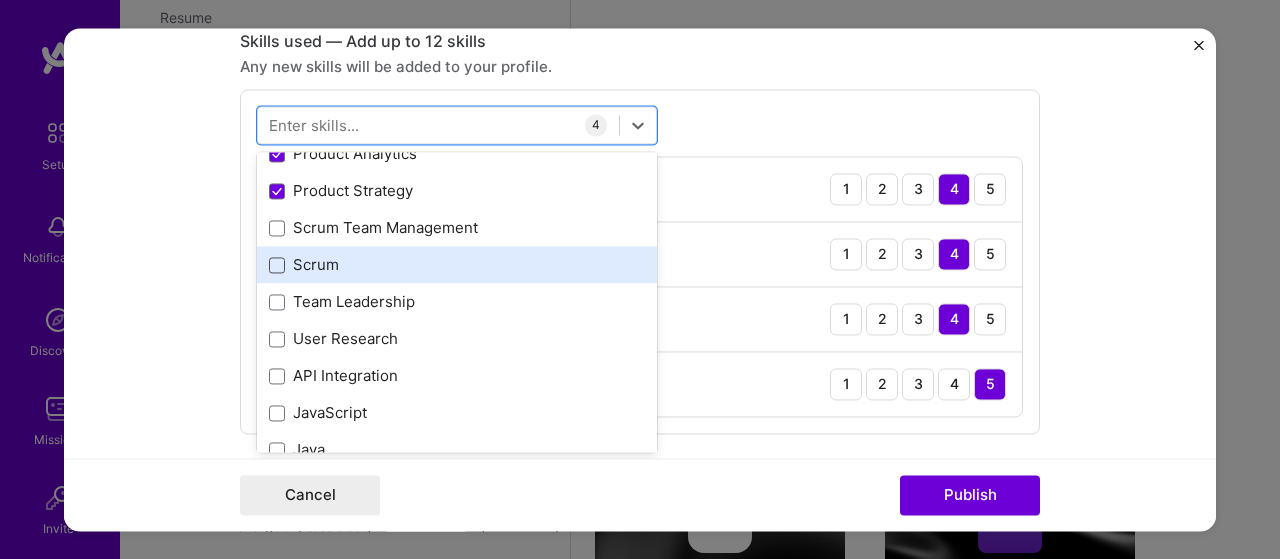 click at bounding box center [277, 265] 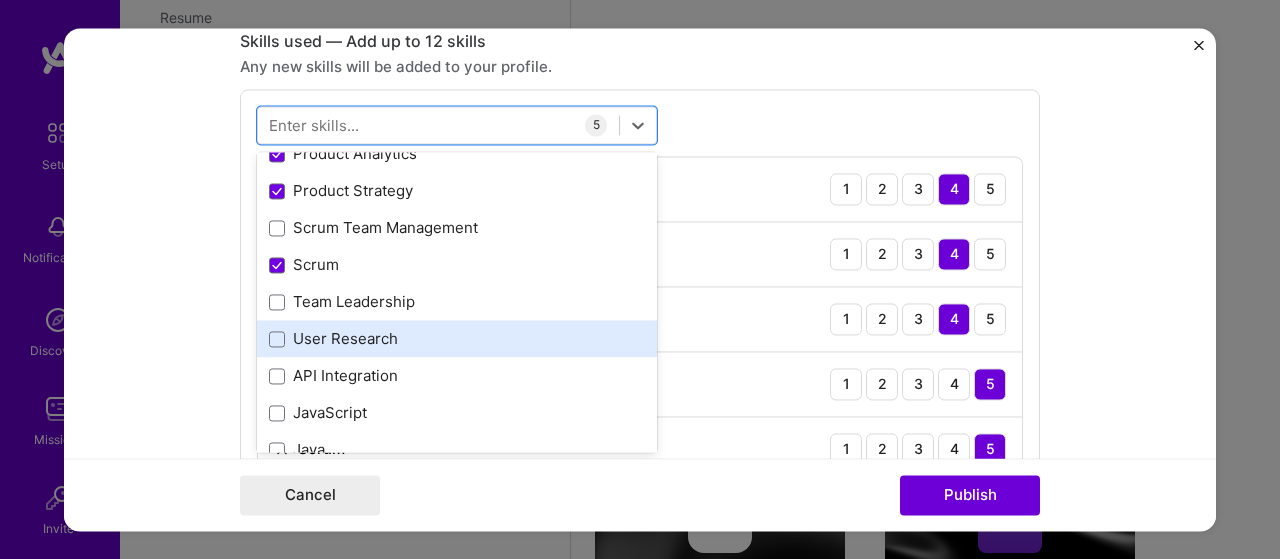 click on "User Research" at bounding box center [457, 339] 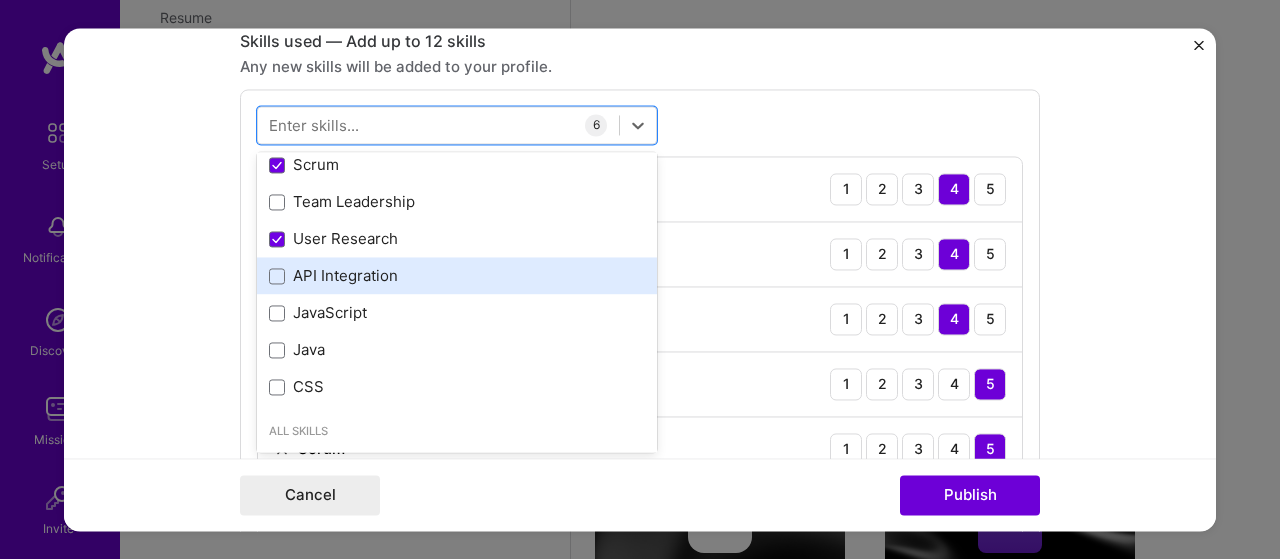scroll, scrollTop: 200, scrollLeft: 0, axis: vertical 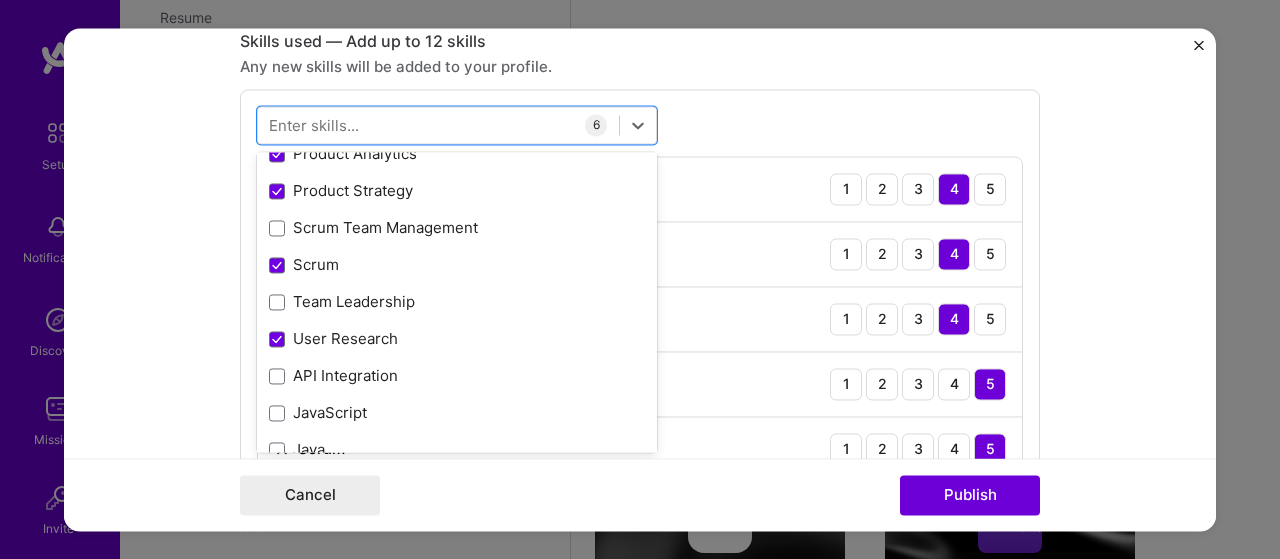 click on "Project title SAP's Collaborative Process Modeling Tool Company SAP
Project industry Industry 1 Project Link (Optional) [URL][DOMAIN_NAME]
Drag and drop an image or   Upload file Upload file We recommend uploading at least 4 images. 1600x1200px or higher recommended. Max 5MB each. Role Product Analyst-Knowledge Engineer Product Manager [DATE]
to [DATE]
I’m still working on this project Skills used — Add up to 12 skills Any new skills will be added to your profile. option User Research, selected. option API Integration focused, 0 of 2. 378 results available. Use Up and Down to choose options, press Enter to select the currently focused option, press Escape to exit the menu, press Tab to select the option and exit the menu. Your Skills Agile Data Analysis Mentoring Miro Product Analytics Scrum C" at bounding box center (640, 279) 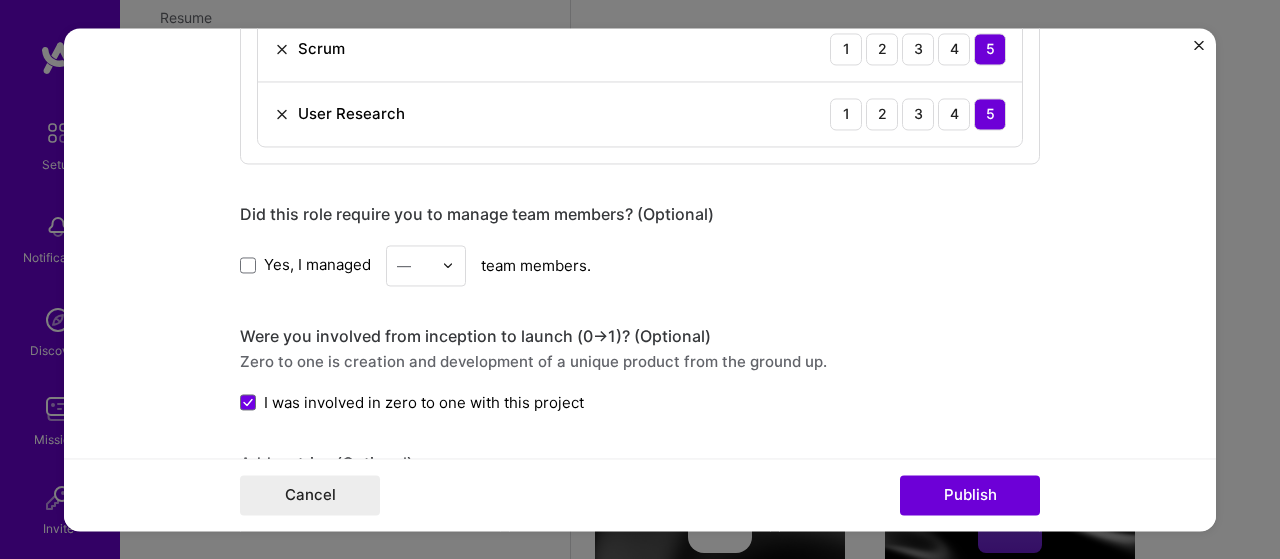 scroll, scrollTop: 1306, scrollLeft: 0, axis: vertical 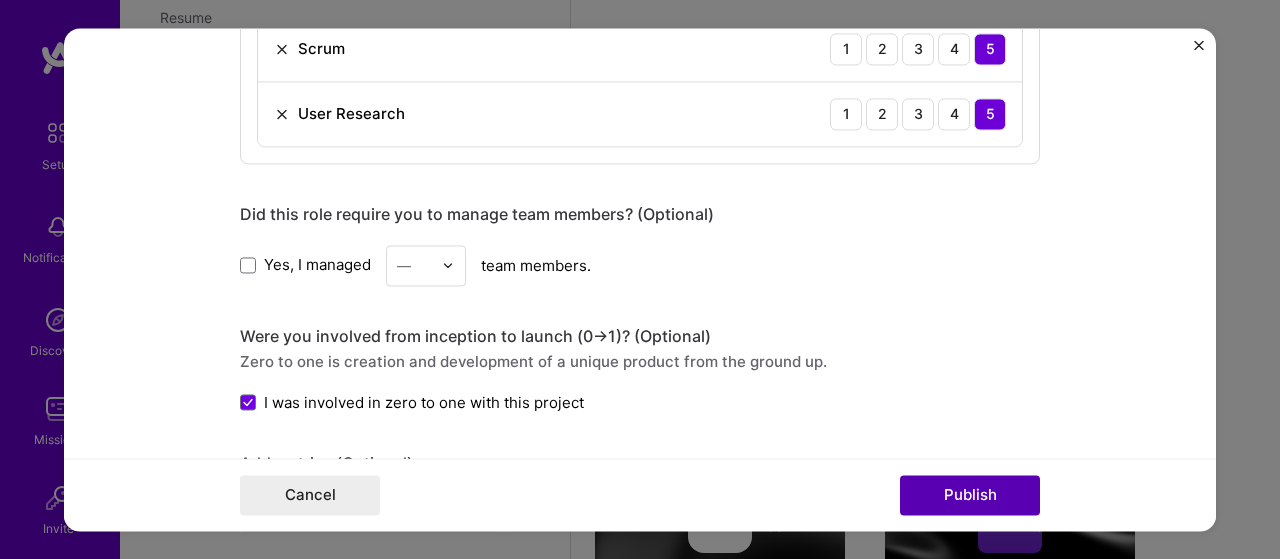 click on "Publish" at bounding box center [970, 495] 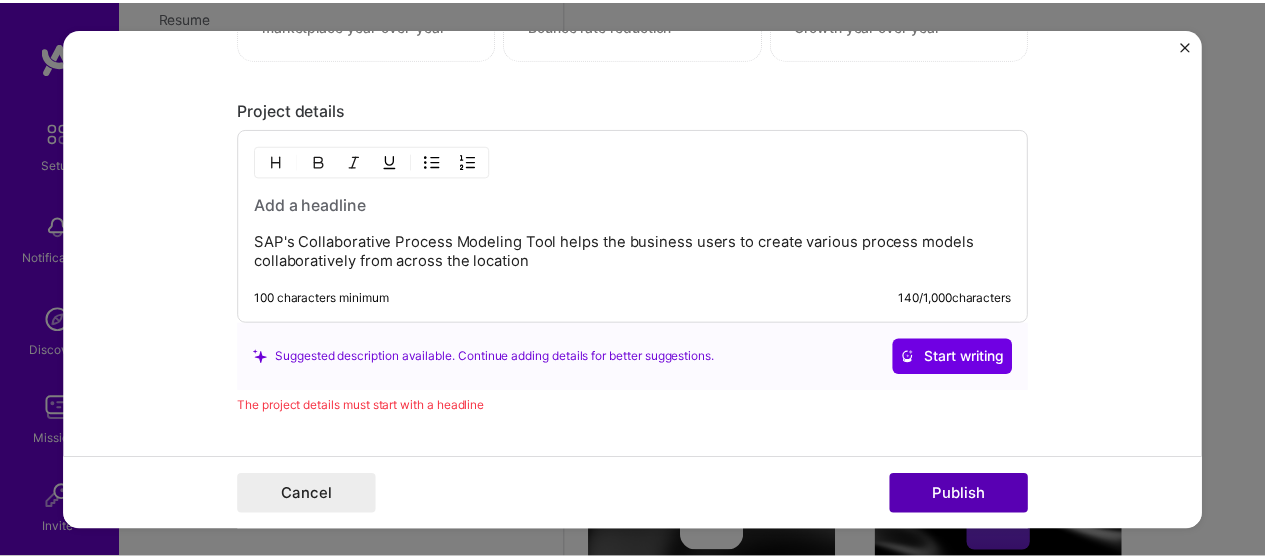 scroll, scrollTop: 1984, scrollLeft: 0, axis: vertical 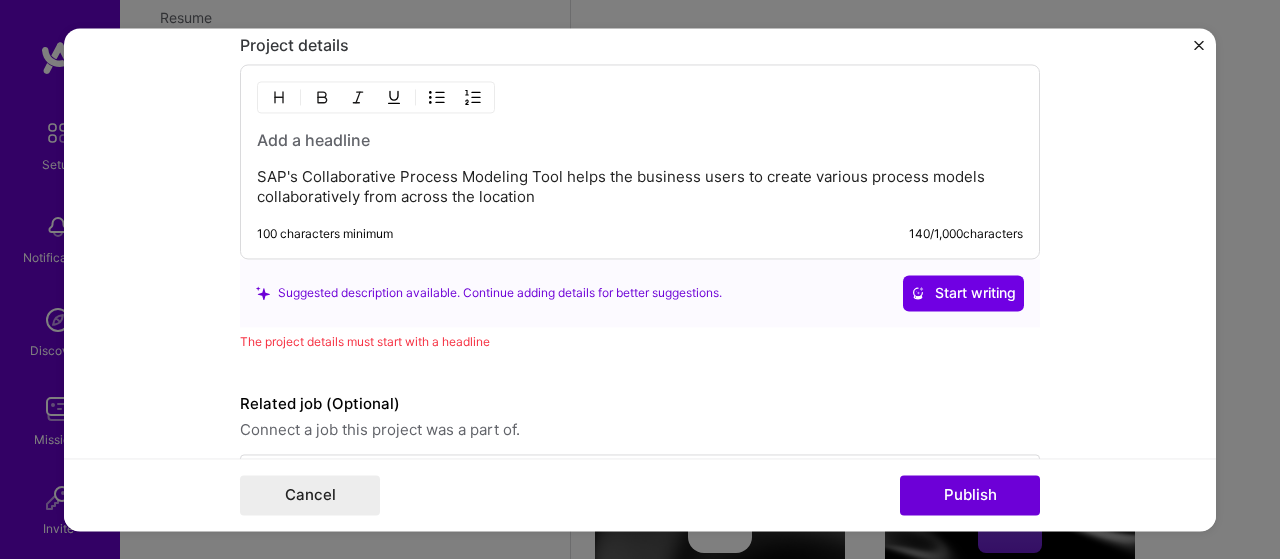click at bounding box center [640, 140] 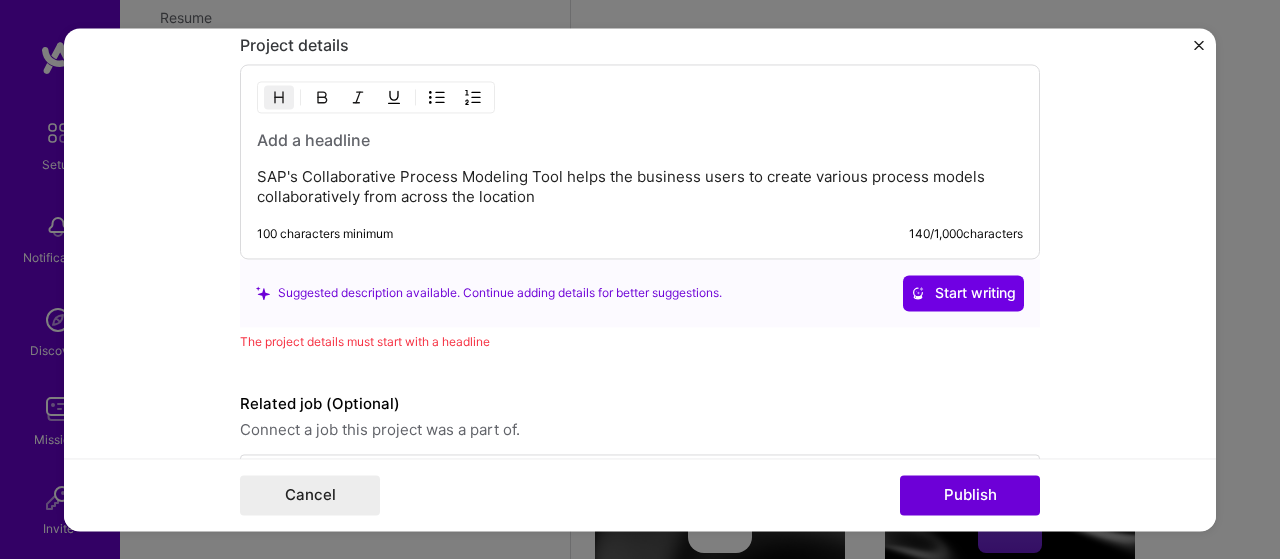 drag, startPoint x: 365, startPoint y: 130, endPoint x: 378, endPoint y: 129, distance: 13.038404 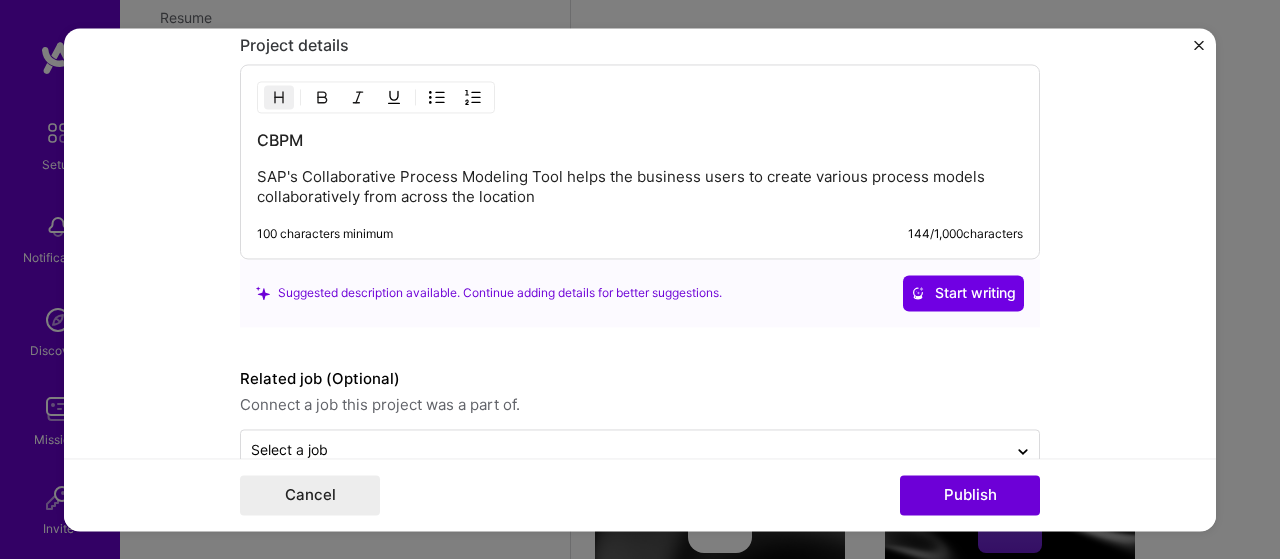 click on "CBPM" at bounding box center (640, 140) 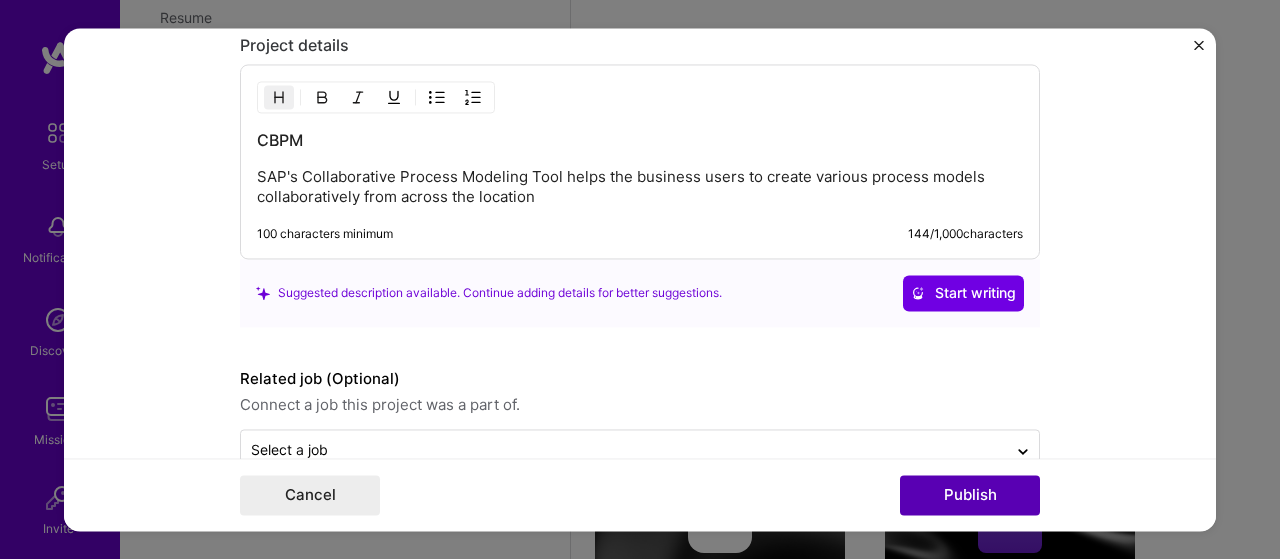 click on "Publish" at bounding box center [970, 495] 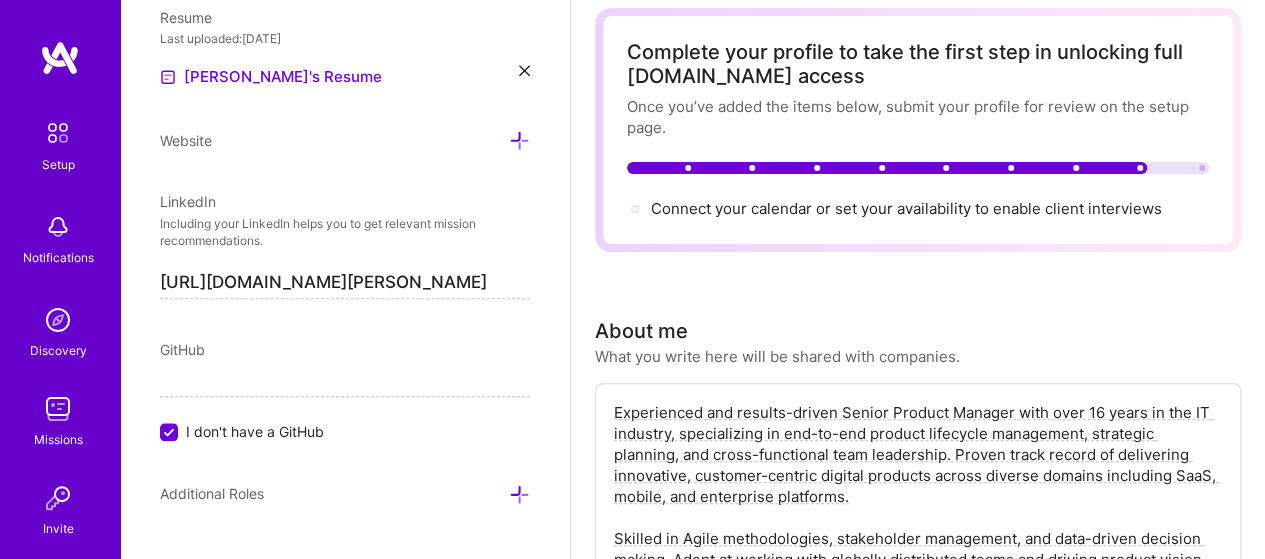 scroll, scrollTop: 0, scrollLeft: 0, axis: both 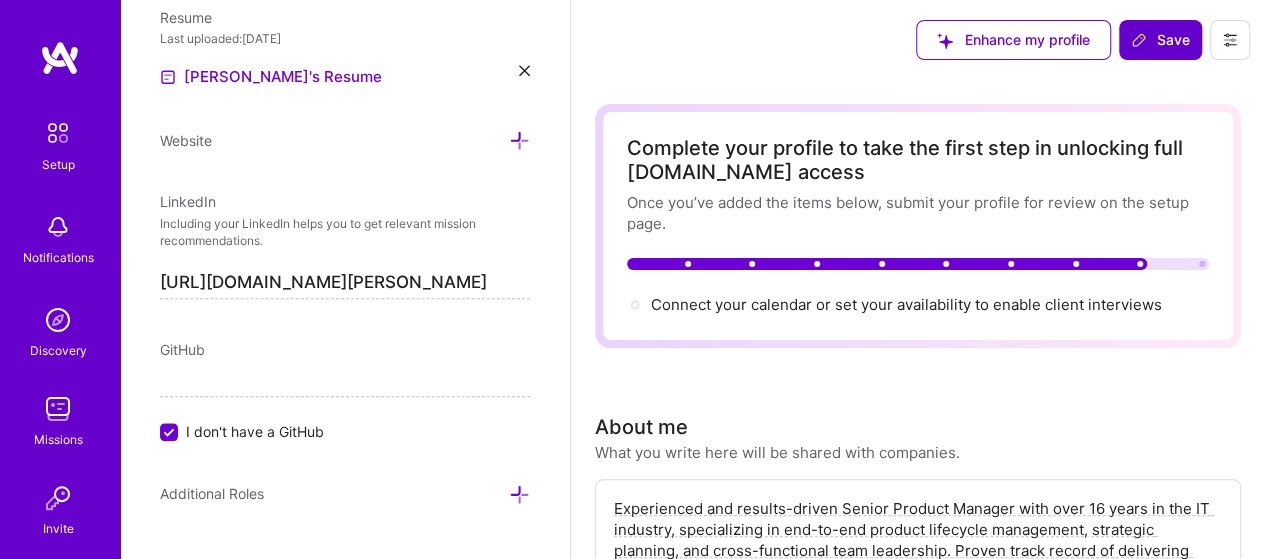 click on "Save" at bounding box center (1160, 40) 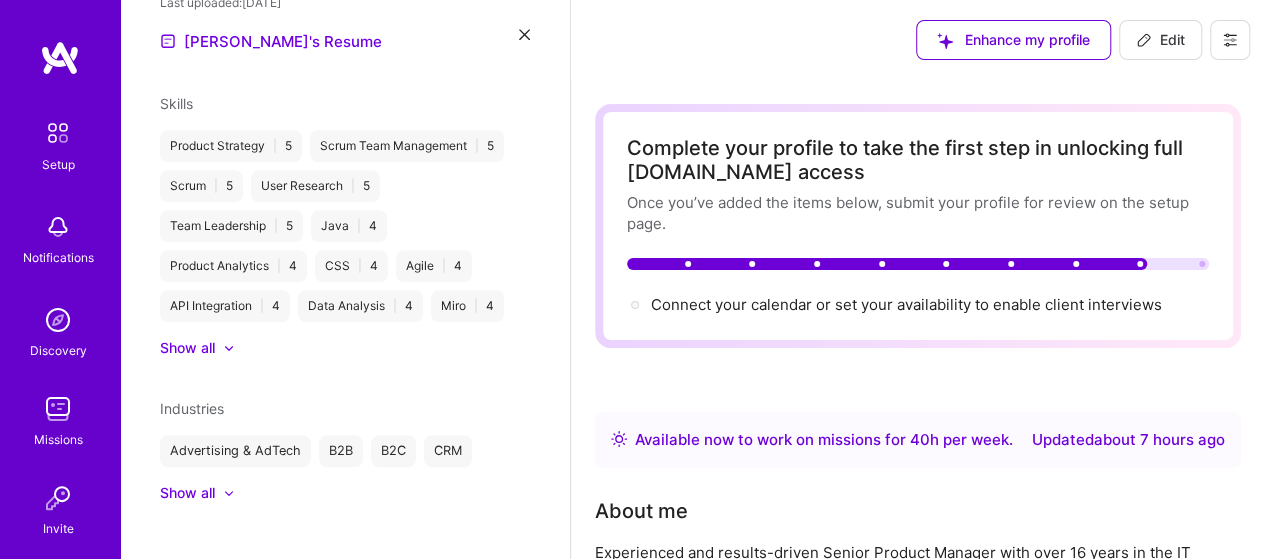 scroll, scrollTop: 198, scrollLeft: 0, axis: vertical 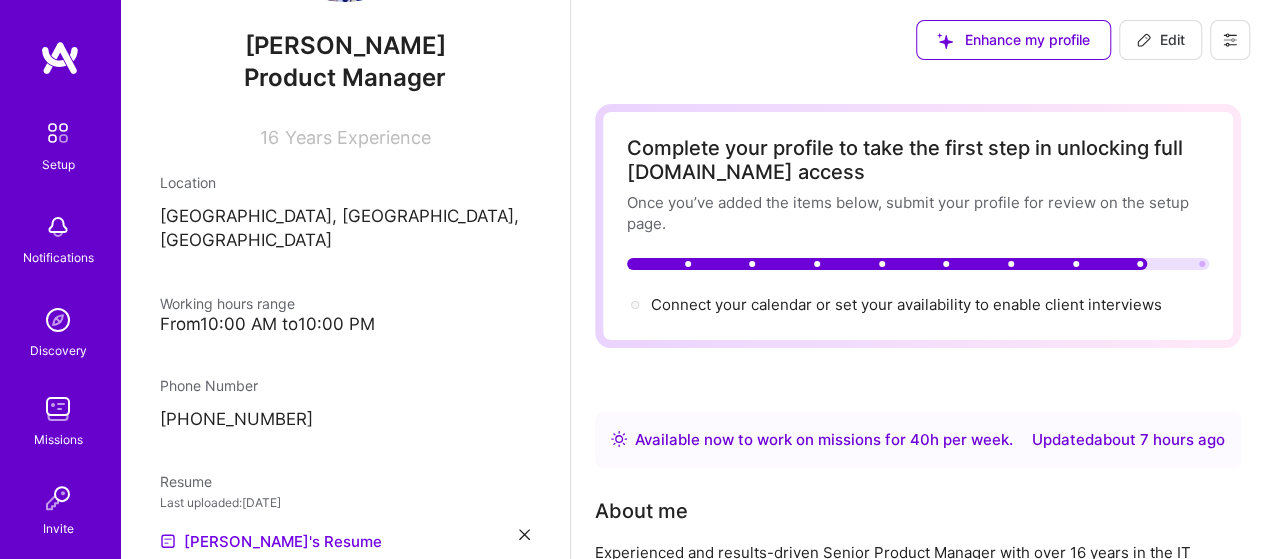 click 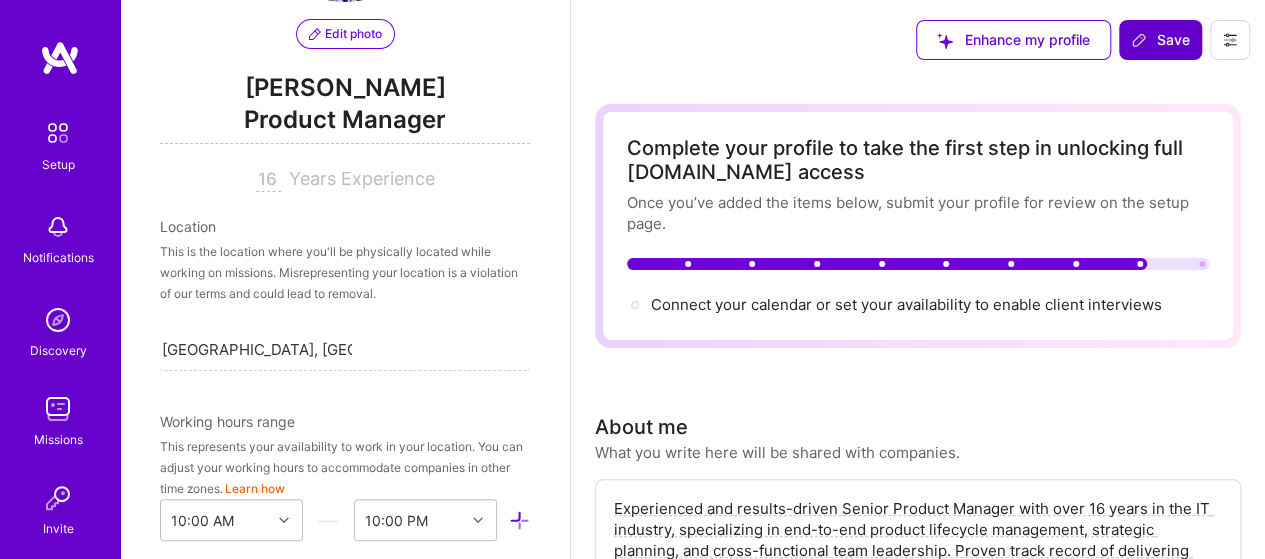scroll, scrollTop: 888, scrollLeft: 0, axis: vertical 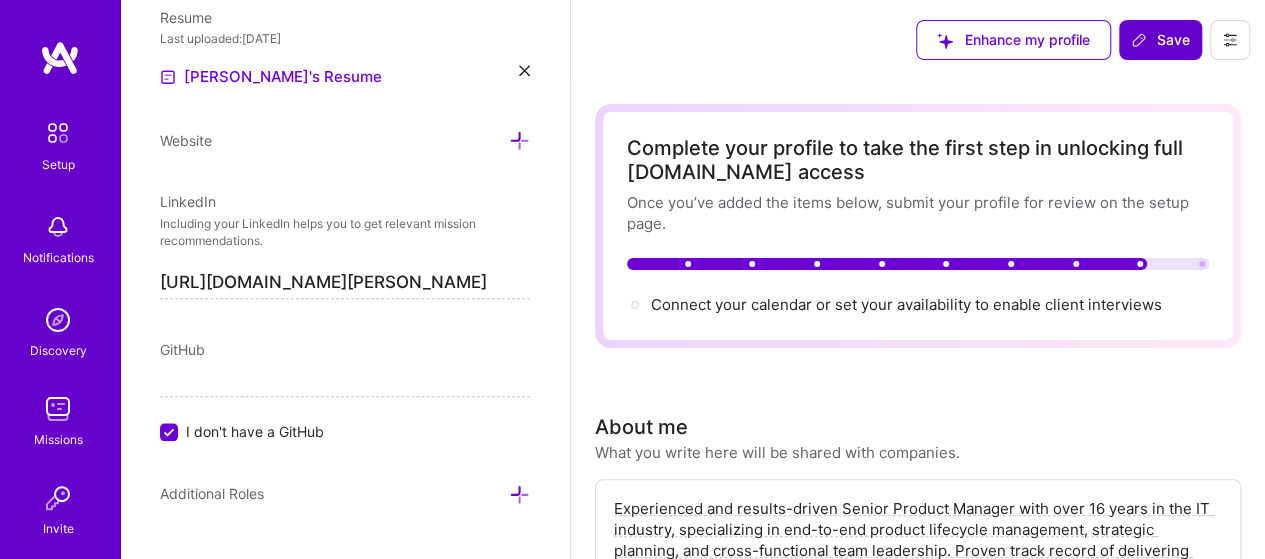 click on "Save" at bounding box center [1160, 40] 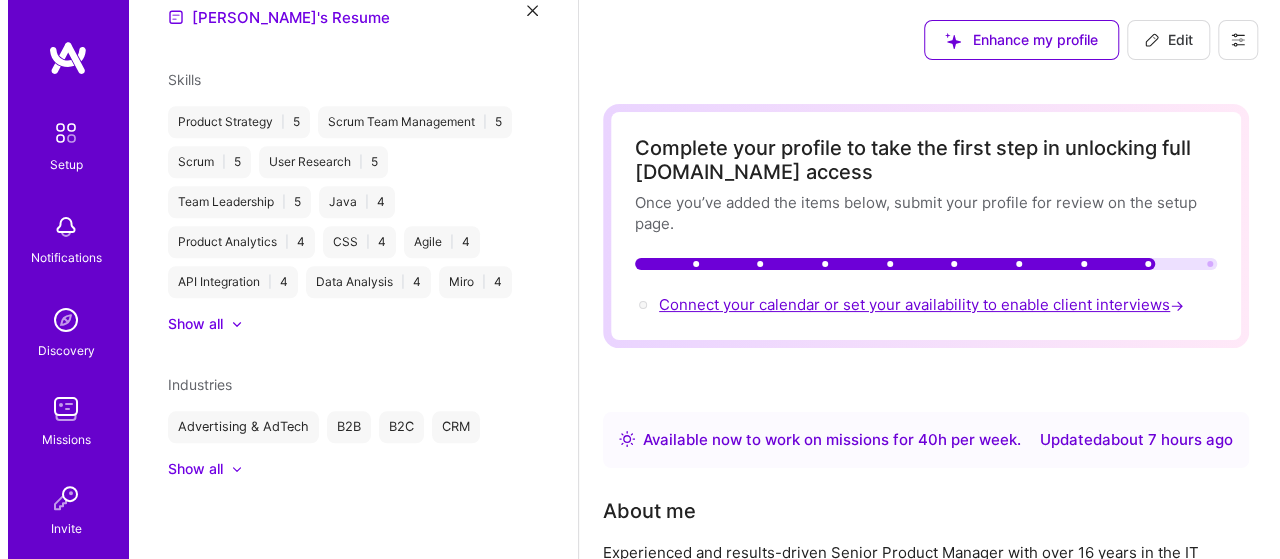 scroll, scrollTop: 641, scrollLeft: 0, axis: vertical 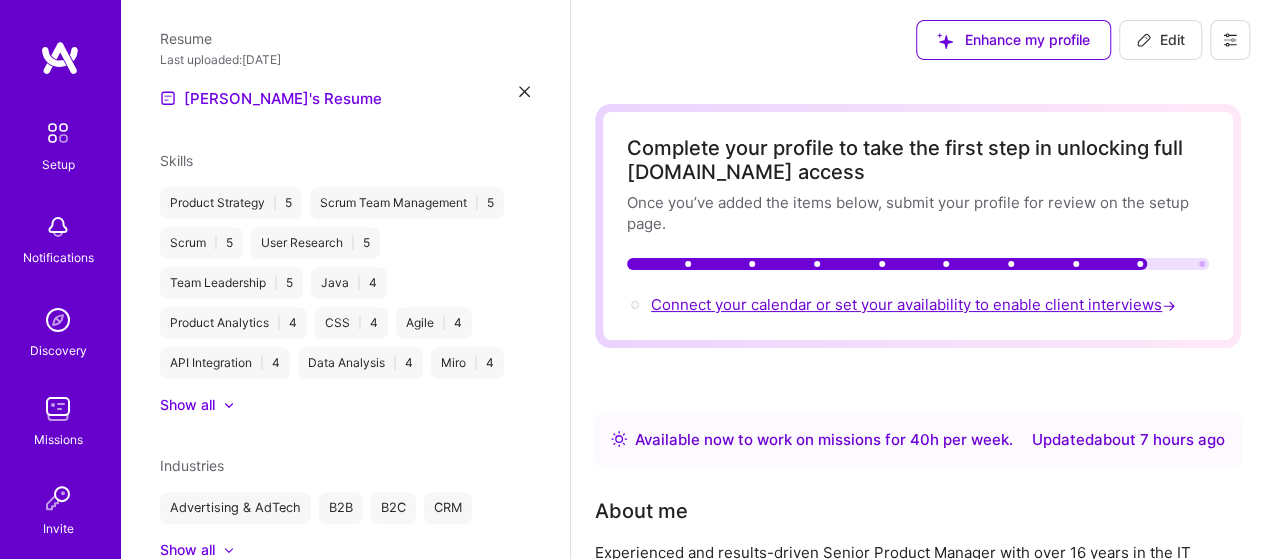 click on "Connect your calendar or set your availability to enable client interviews  →" at bounding box center [915, 304] 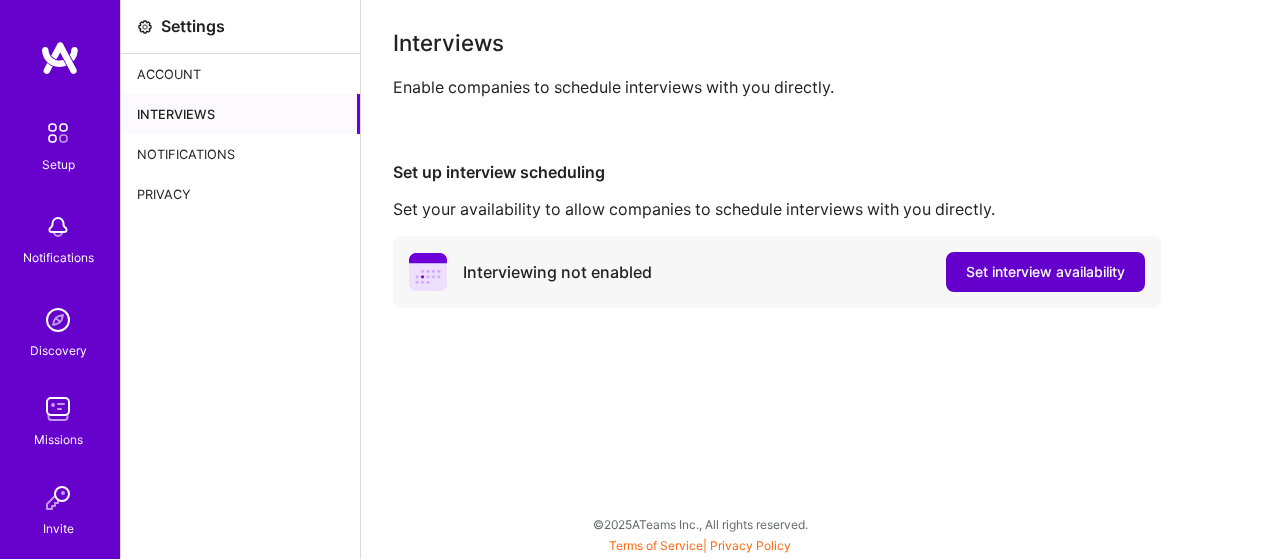 click on "Set interview availability" at bounding box center (1045, 272) 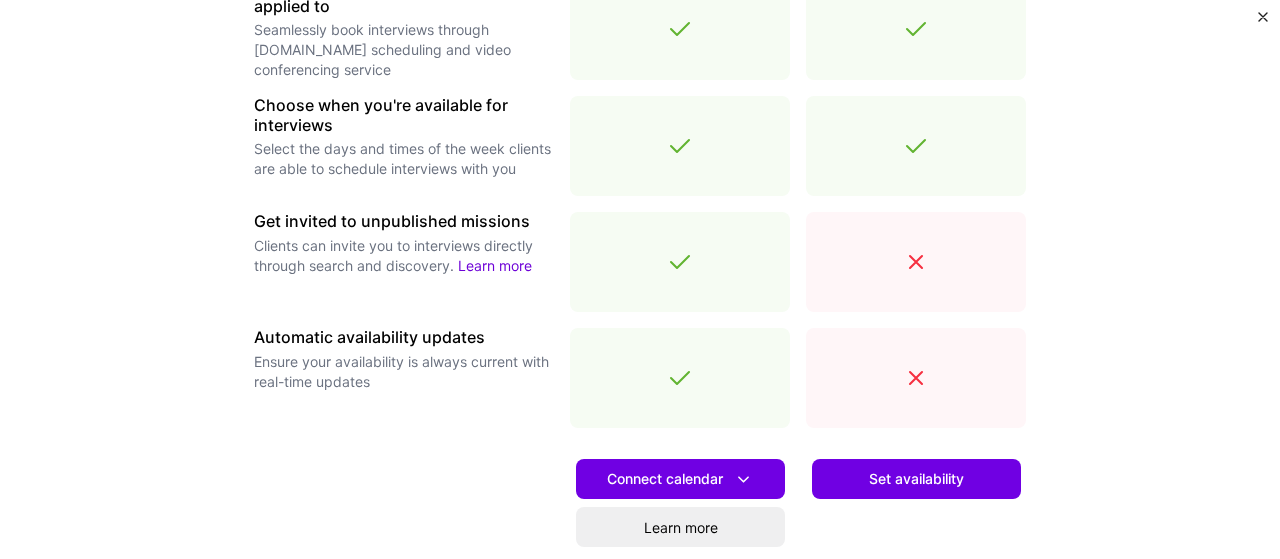 scroll, scrollTop: 700, scrollLeft: 0, axis: vertical 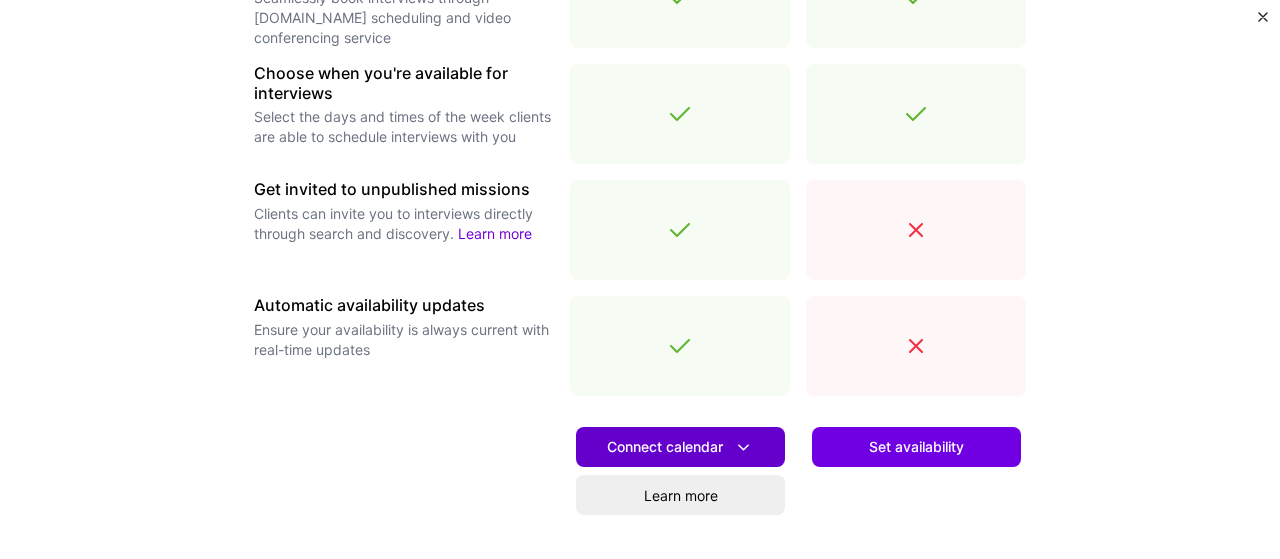 click on "Connect calendar" at bounding box center (680, 447) 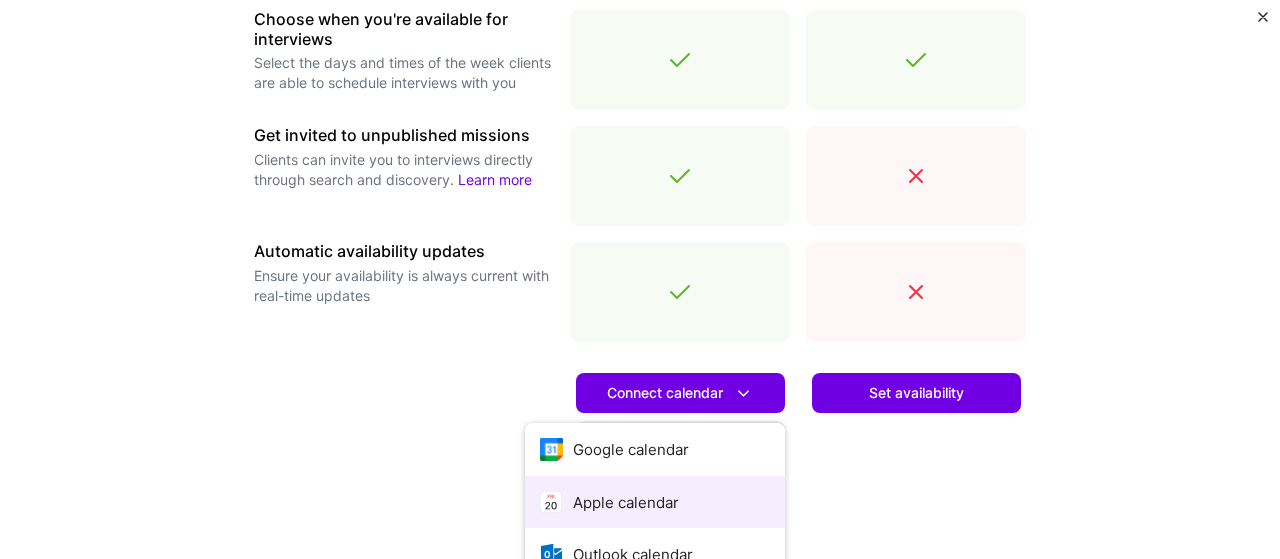 scroll, scrollTop: 800, scrollLeft: 0, axis: vertical 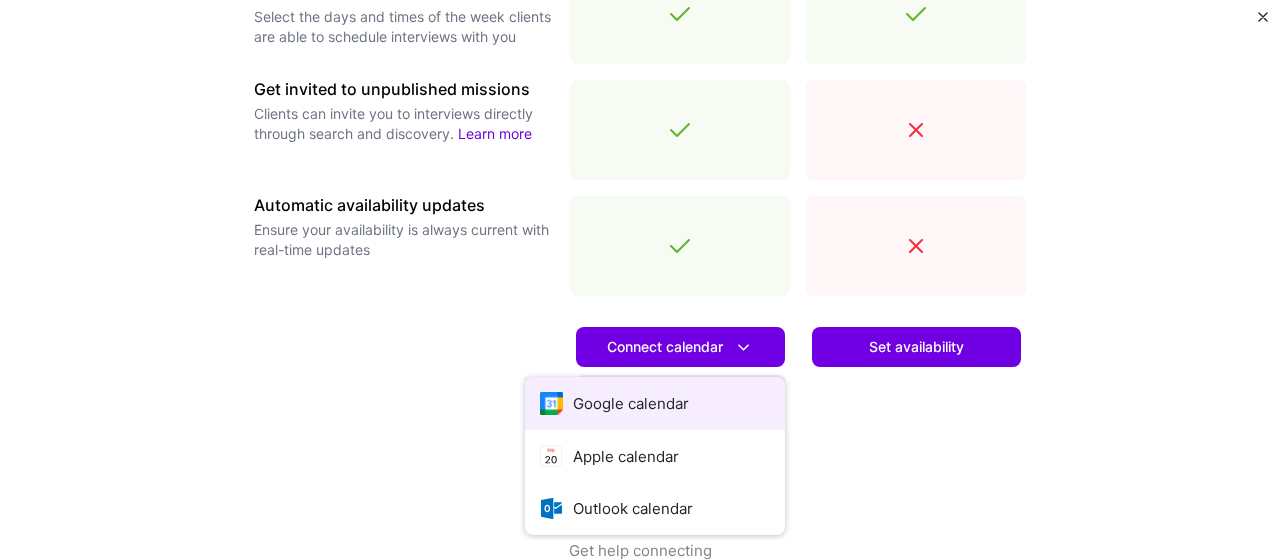 click on "Google calendar" at bounding box center [655, 403] 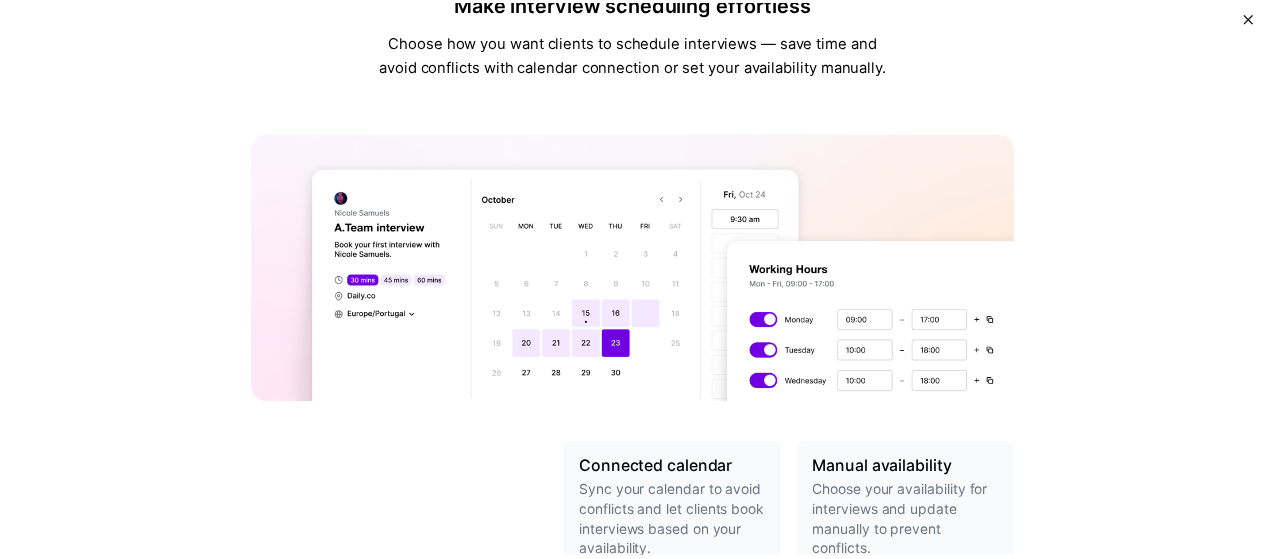 scroll, scrollTop: 0, scrollLeft: 0, axis: both 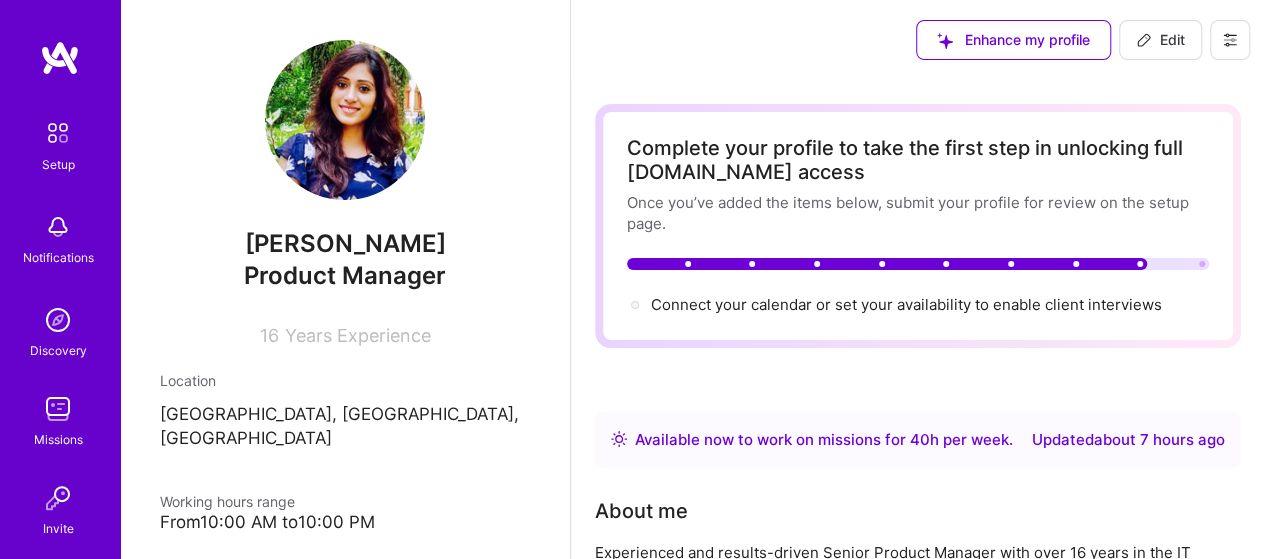 click on "Enhance my profile" at bounding box center [1013, 40] 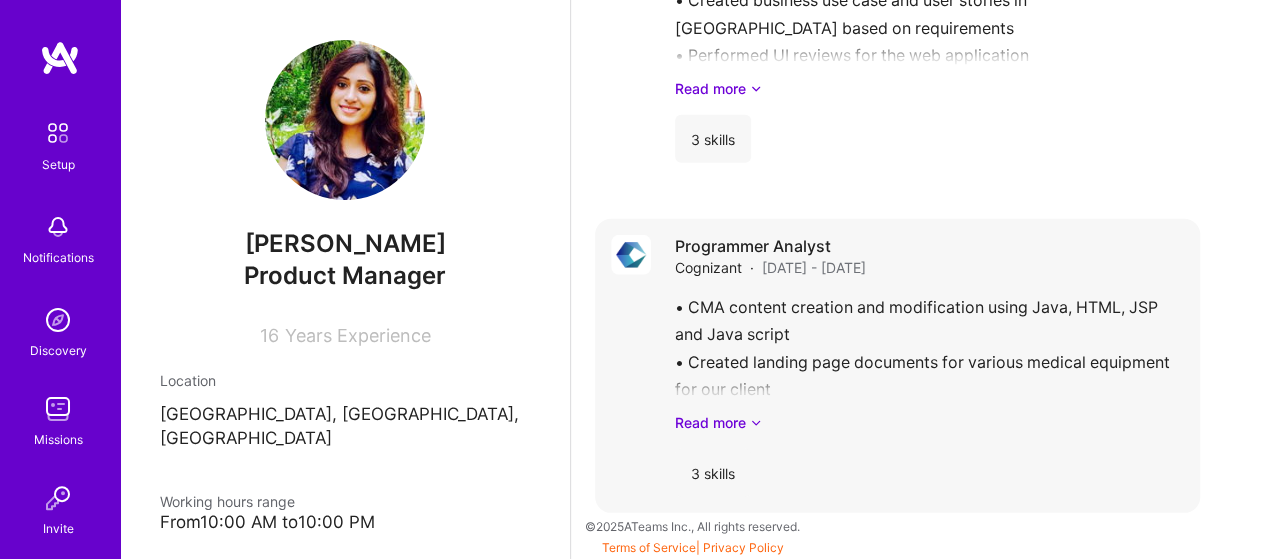 scroll, scrollTop: 2808, scrollLeft: 0, axis: vertical 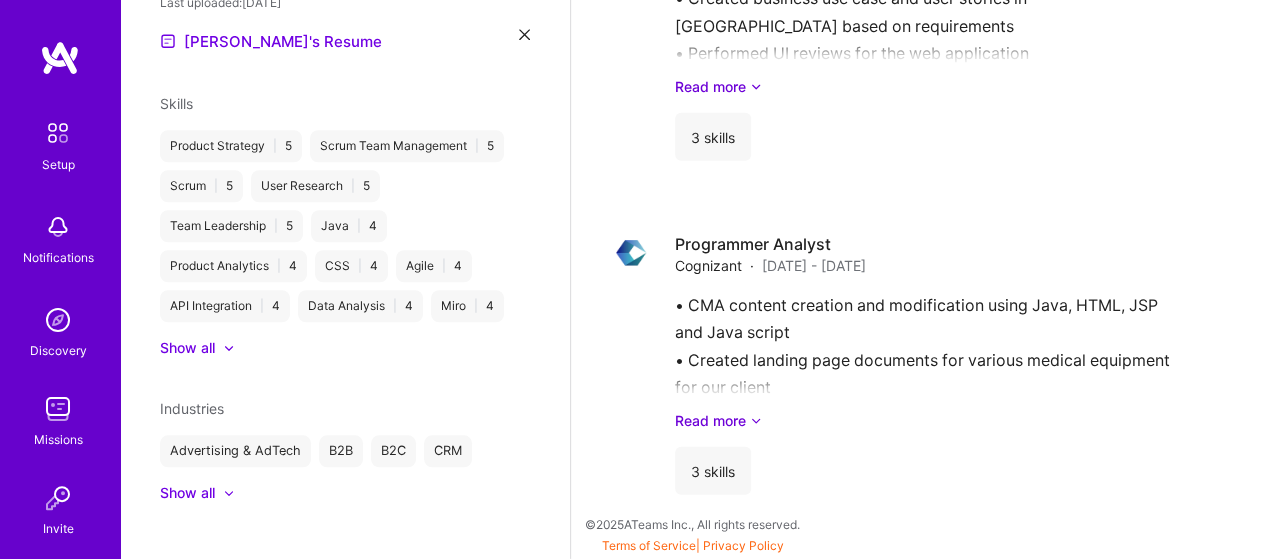 click at bounding box center [58, 498] 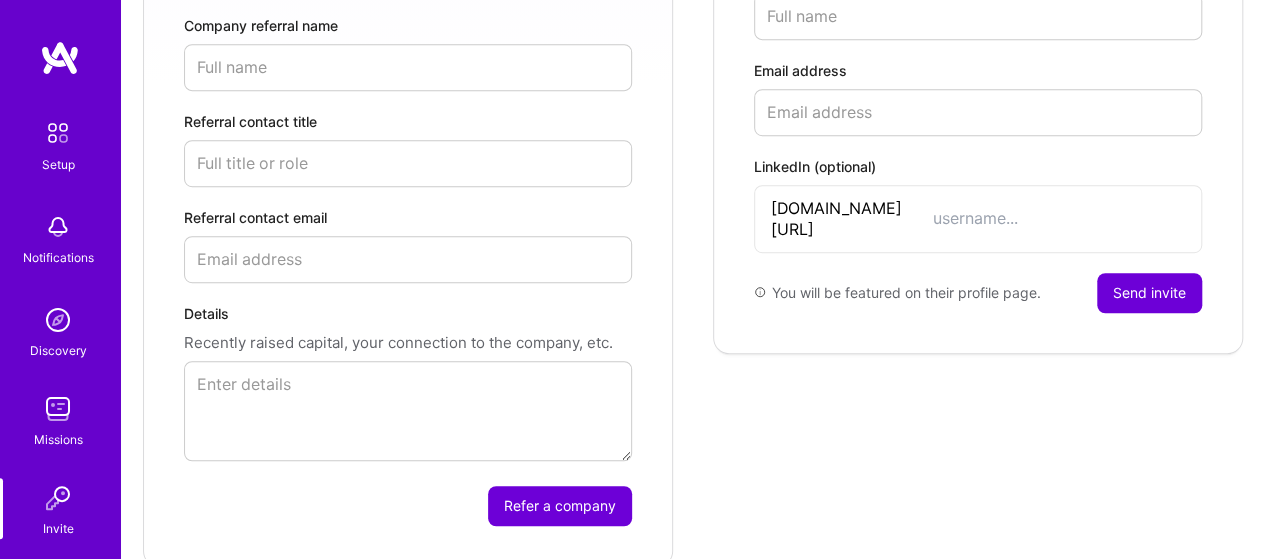 scroll, scrollTop: 628, scrollLeft: 0, axis: vertical 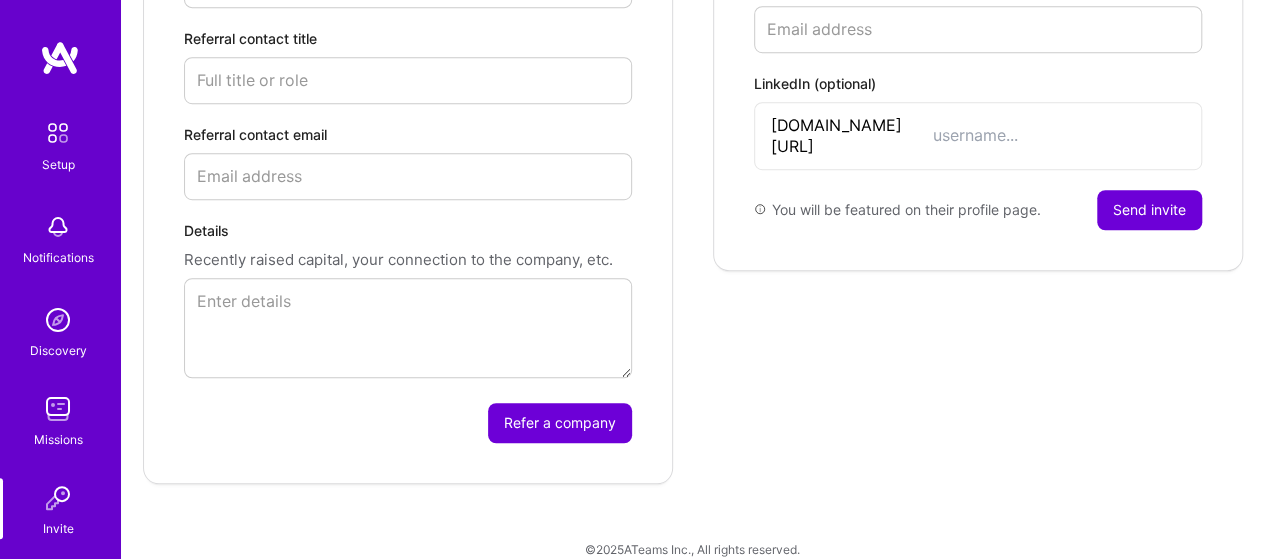 click at bounding box center (58, 133) 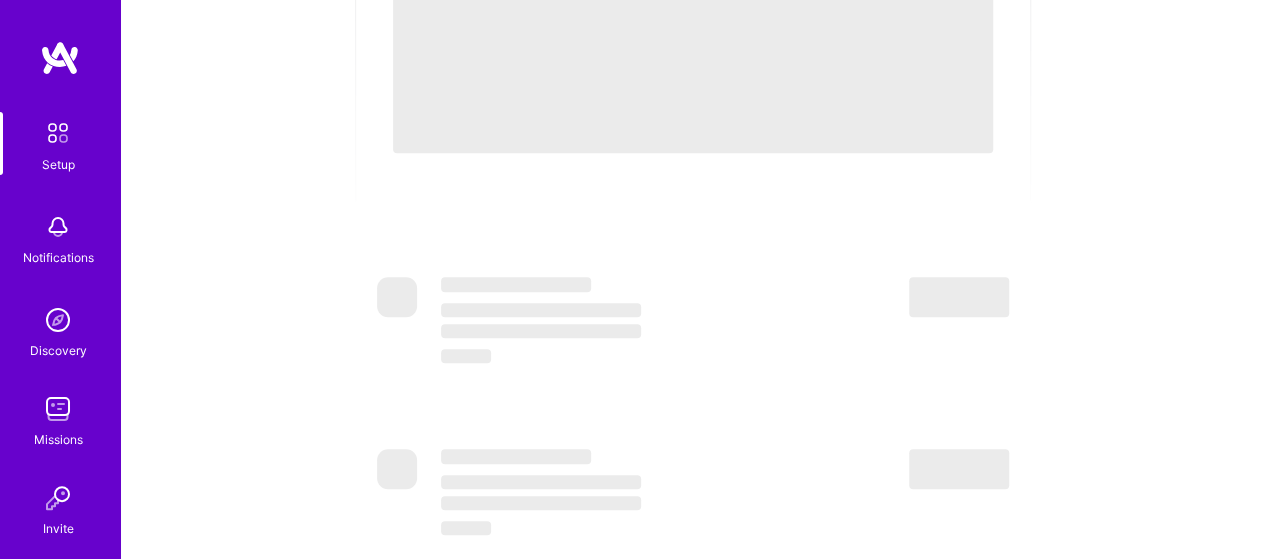 scroll, scrollTop: 0, scrollLeft: 0, axis: both 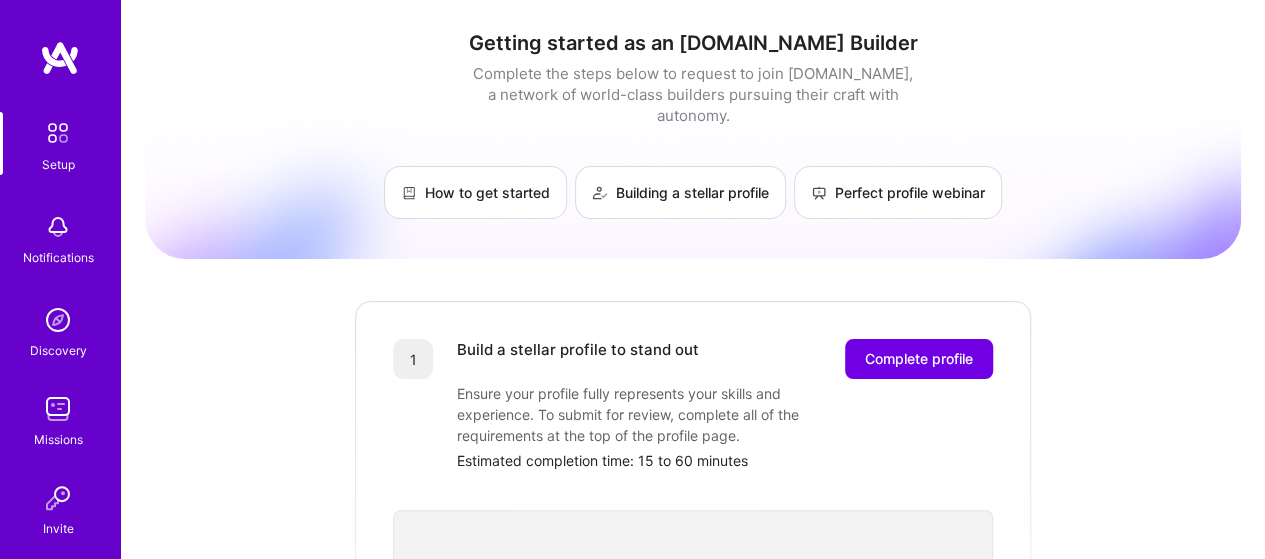 click at bounding box center (58, 227) 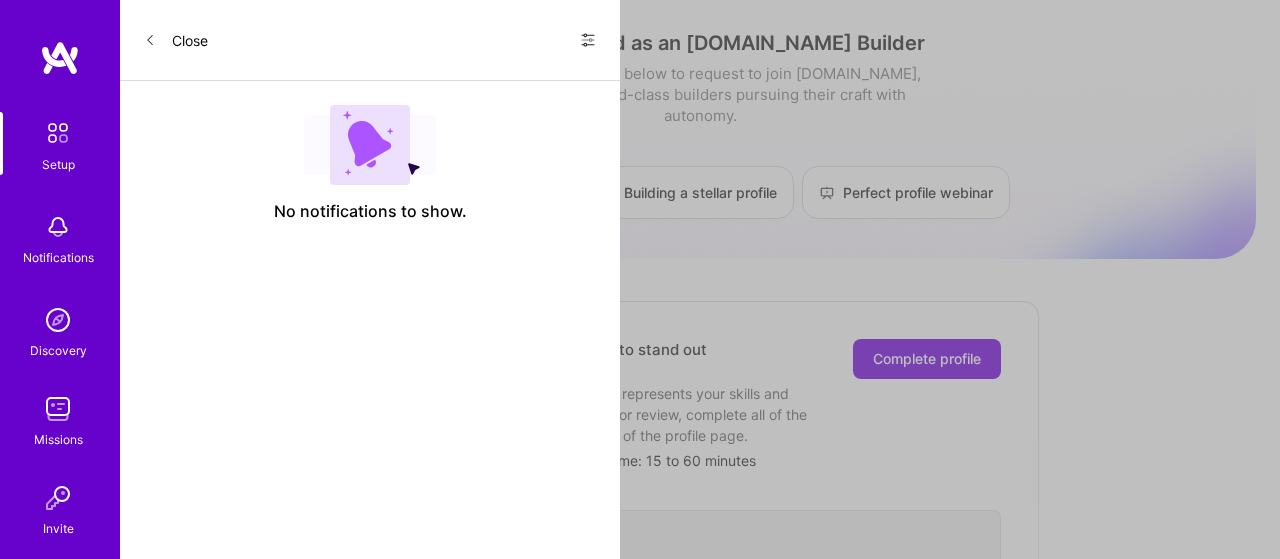 click on "Close" at bounding box center (176, 40) 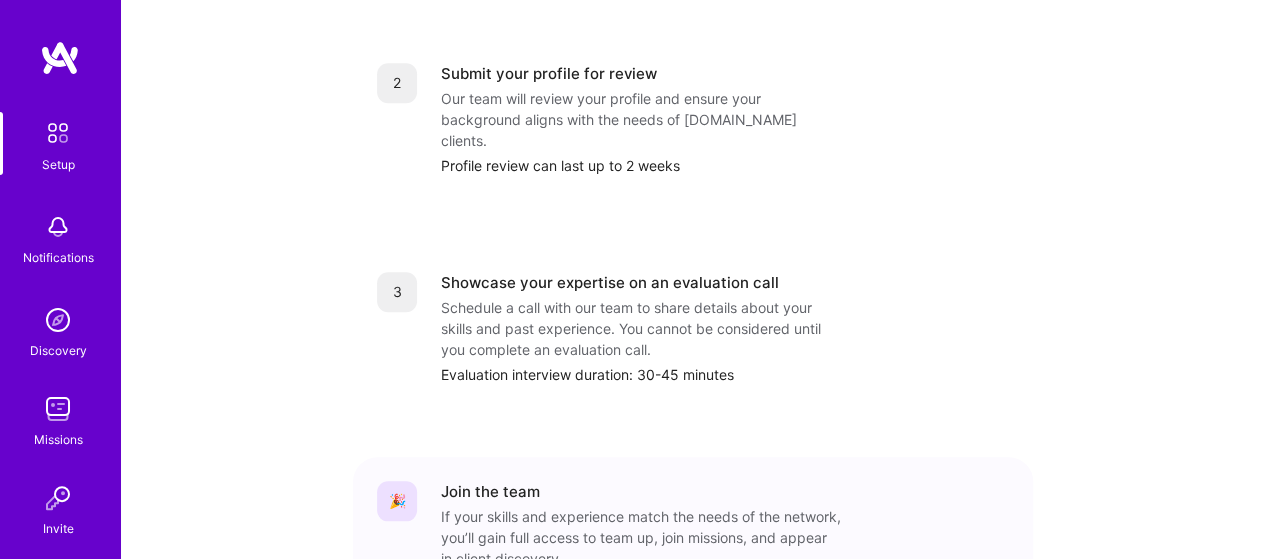 scroll, scrollTop: 959, scrollLeft: 0, axis: vertical 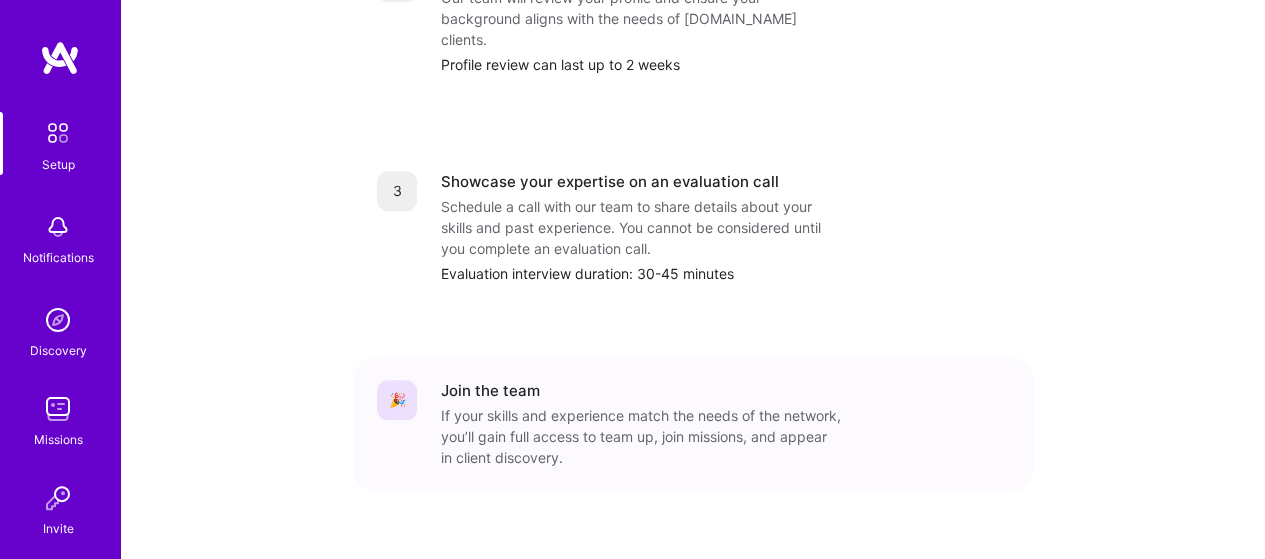click at bounding box center (58, 133) 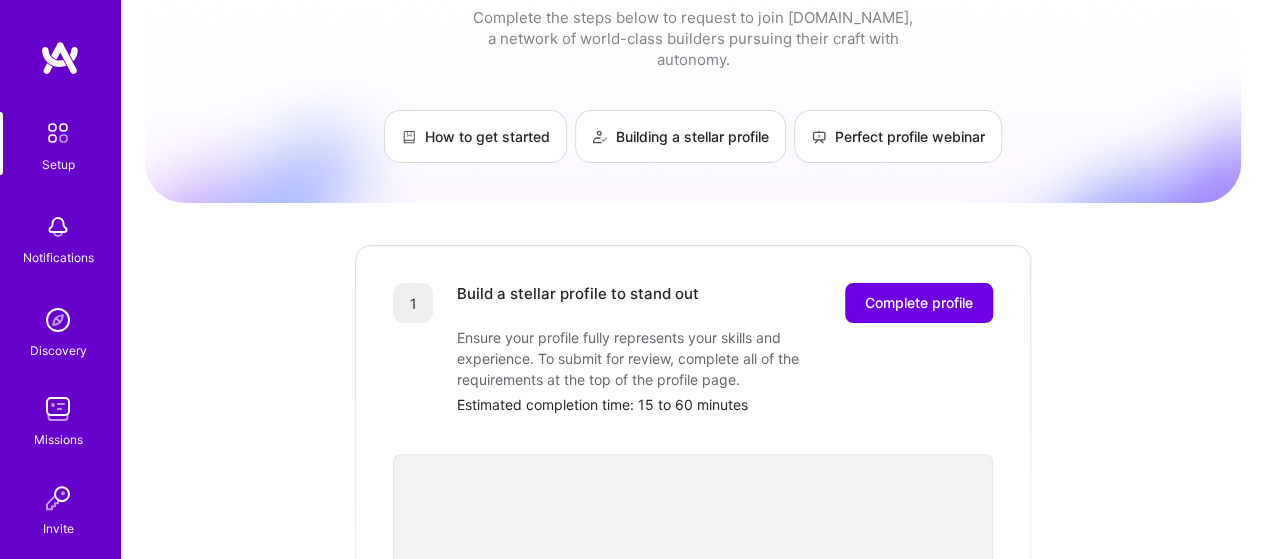 scroll, scrollTop: 0, scrollLeft: 0, axis: both 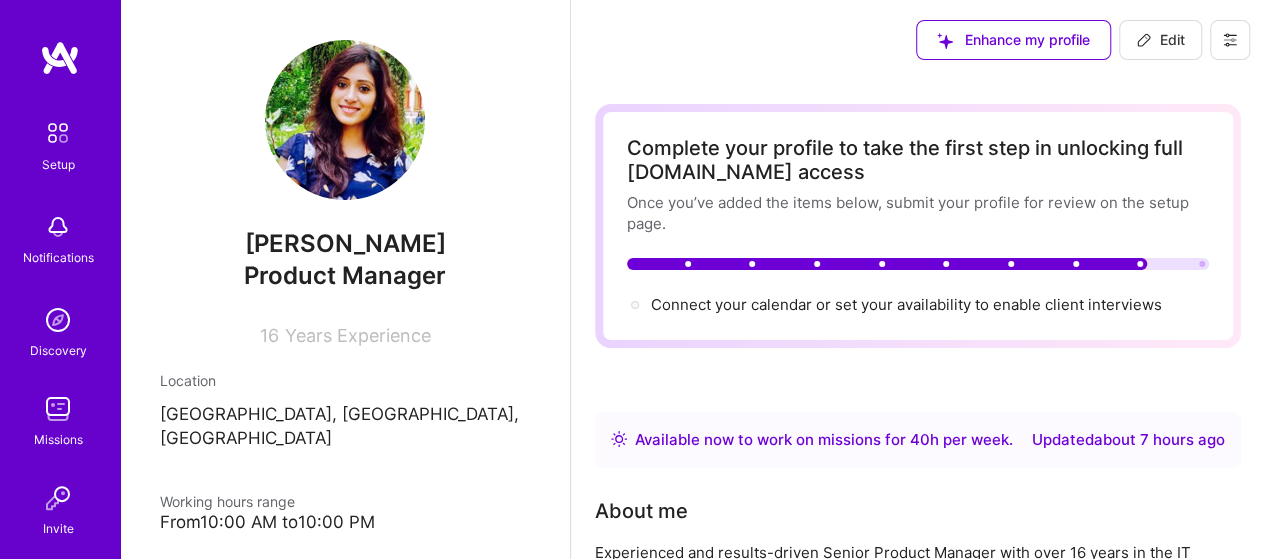 click at bounding box center (1230, 40) 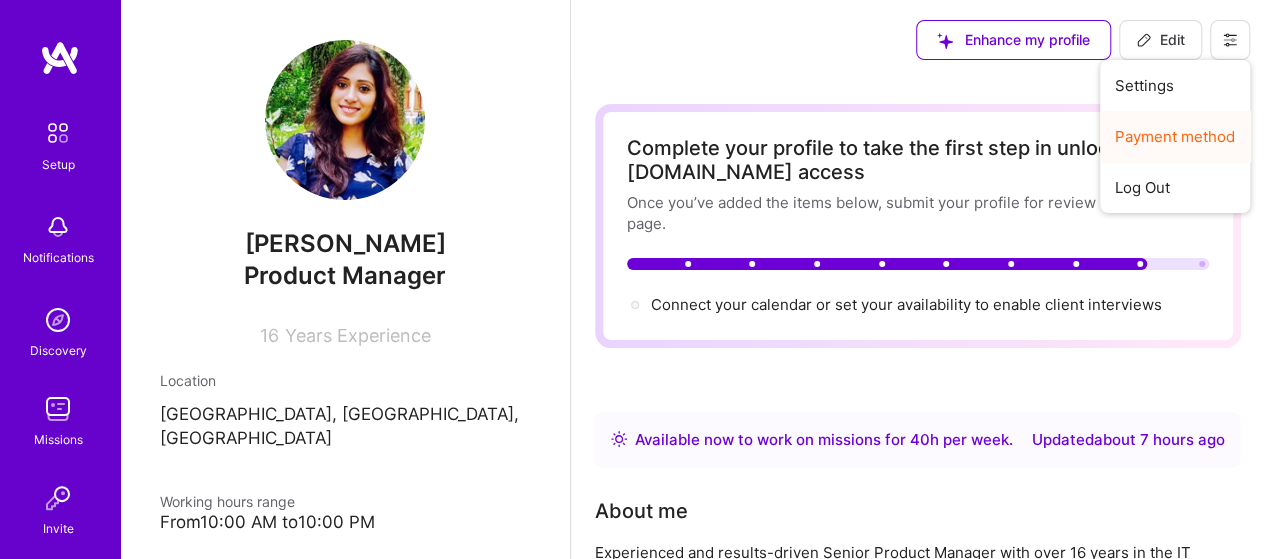 click on "Payment method" at bounding box center (1175, 136) 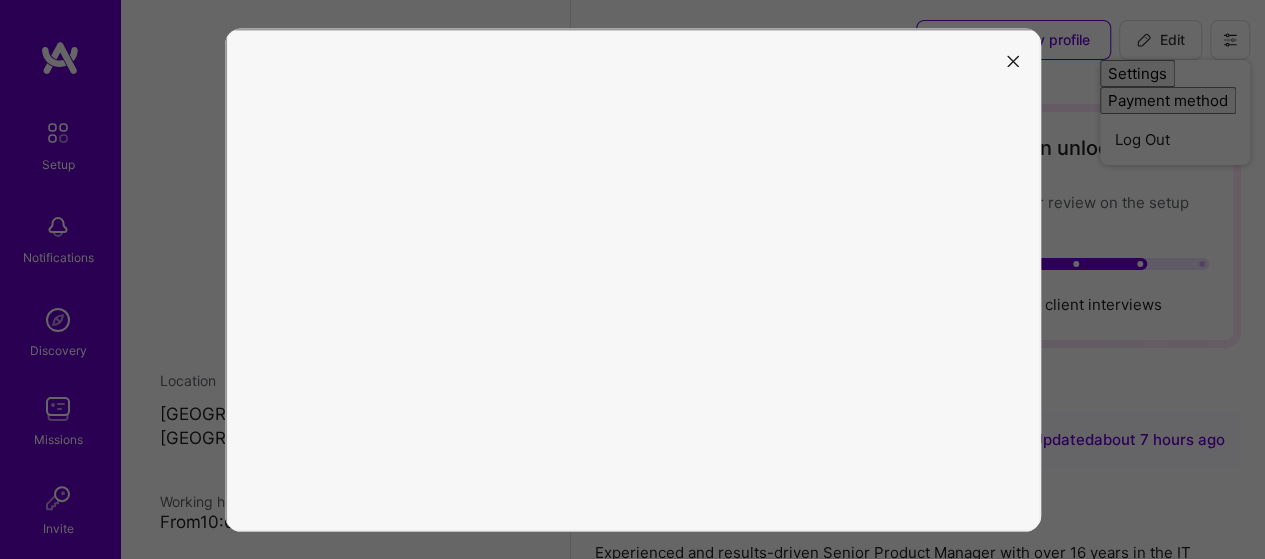 click at bounding box center (1013, 62) 